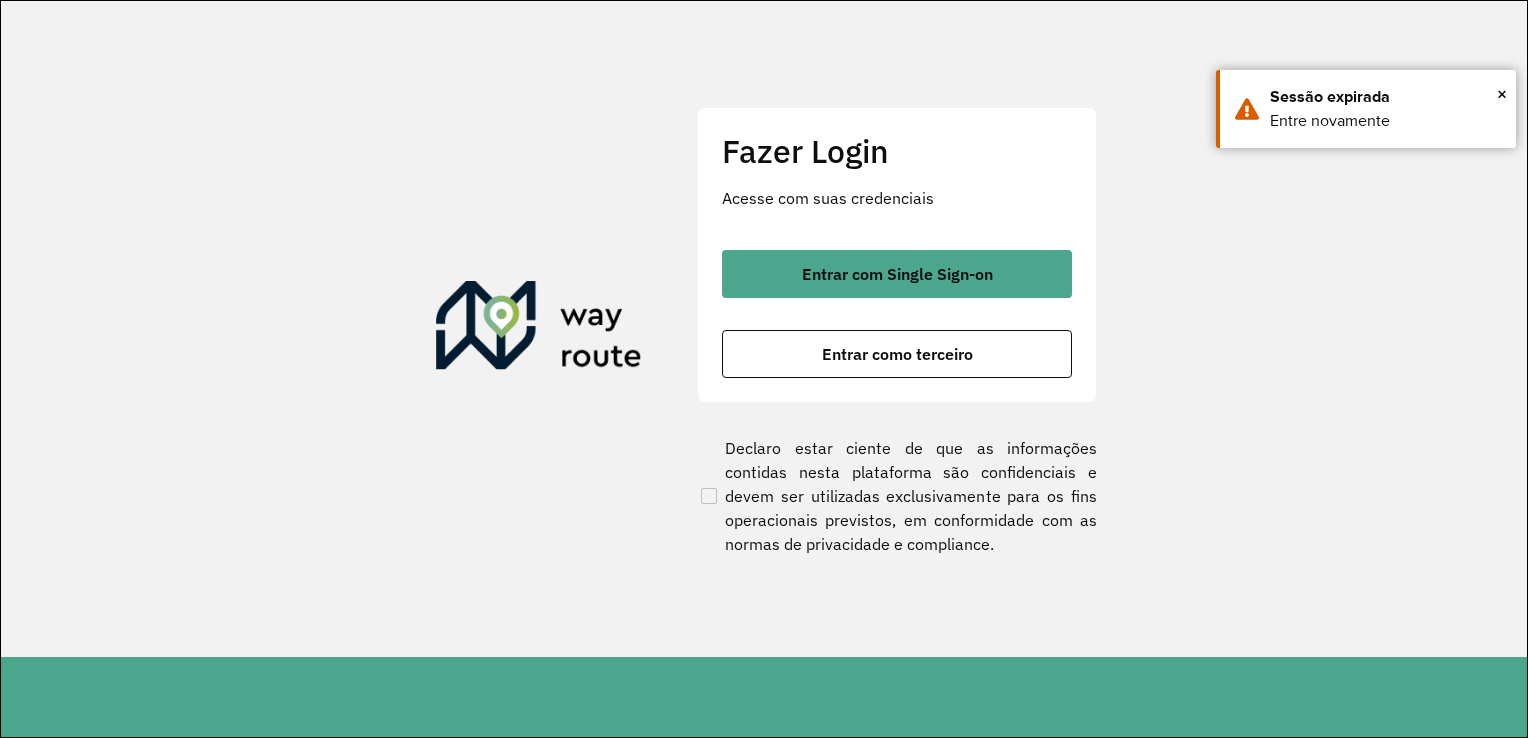 scroll, scrollTop: 0, scrollLeft: 0, axis: both 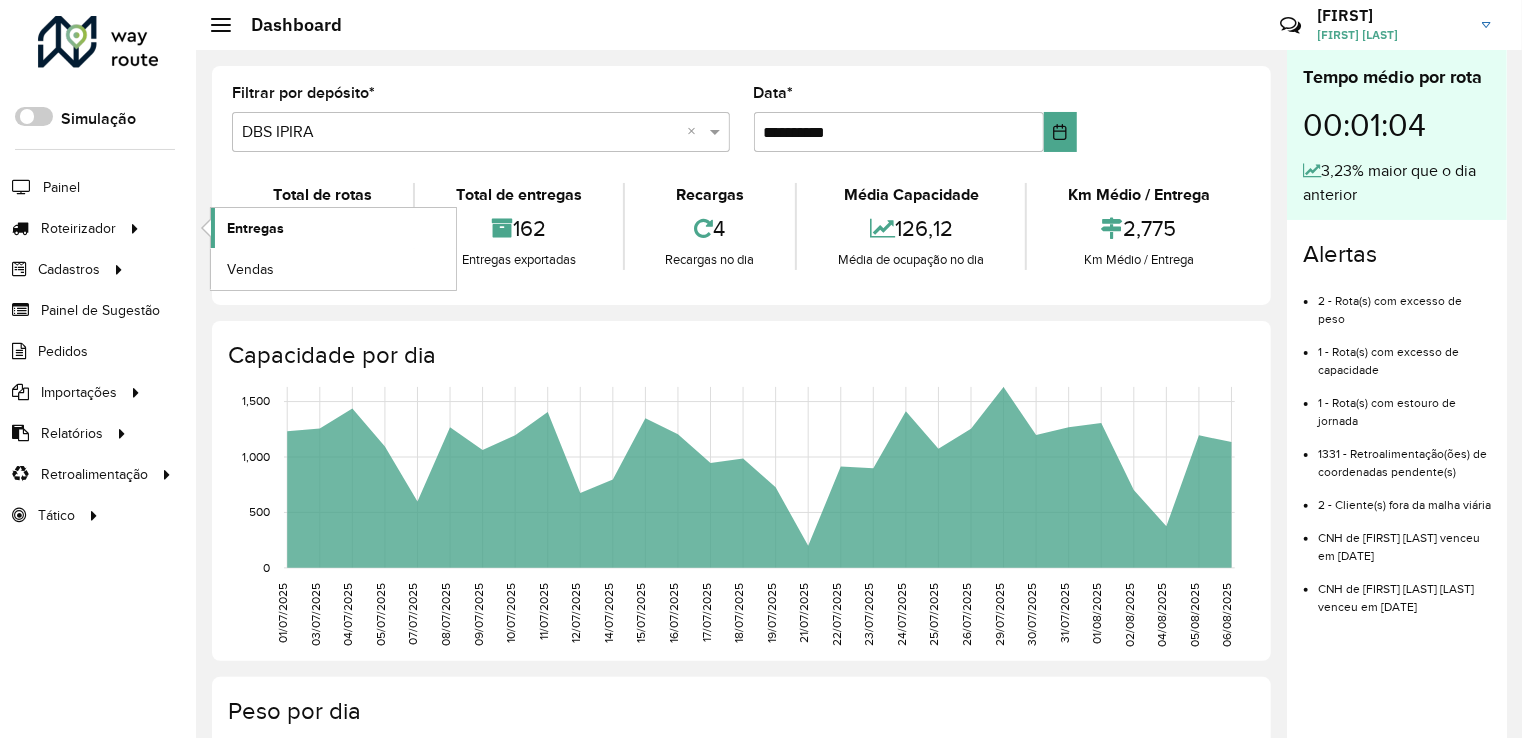 click on "Entregas" 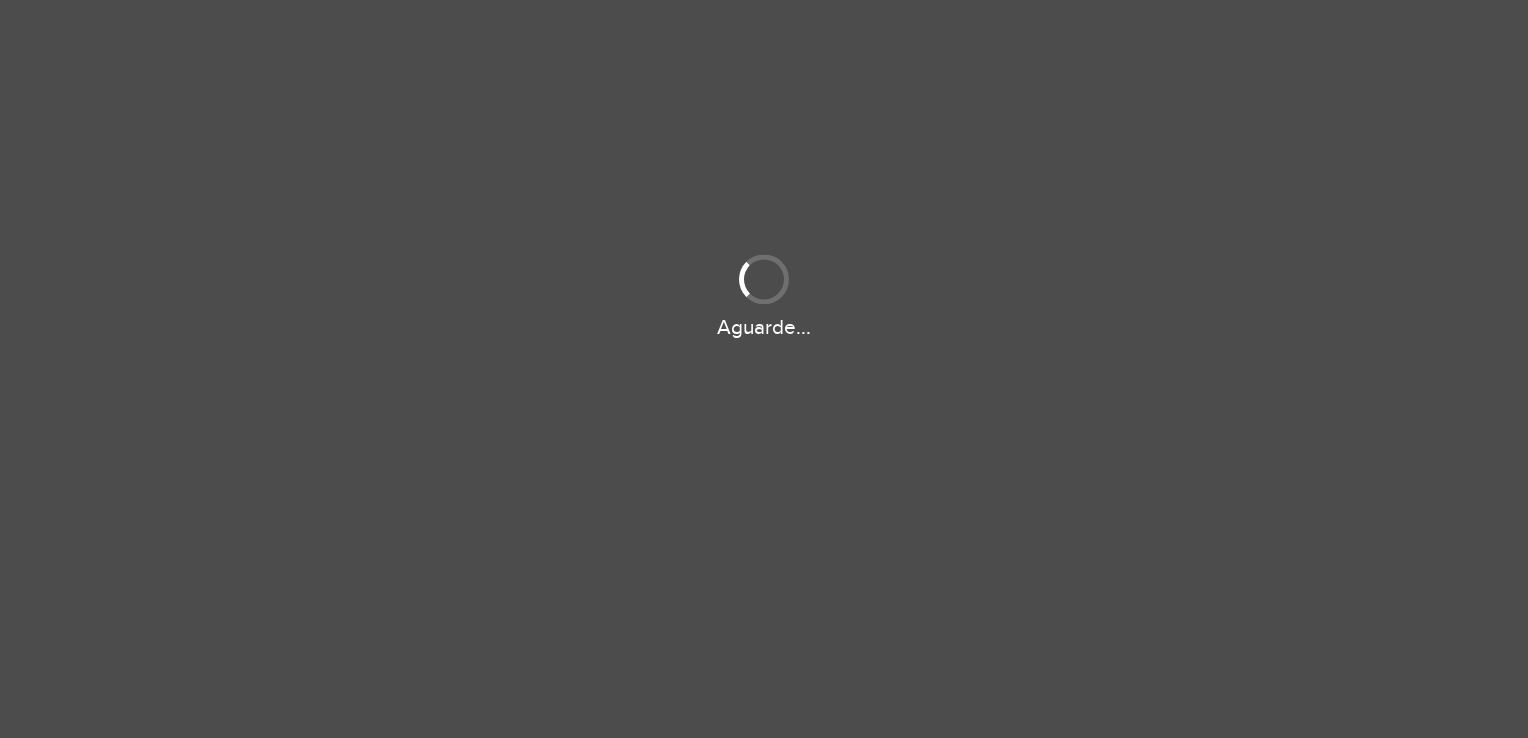 scroll, scrollTop: 0, scrollLeft: 0, axis: both 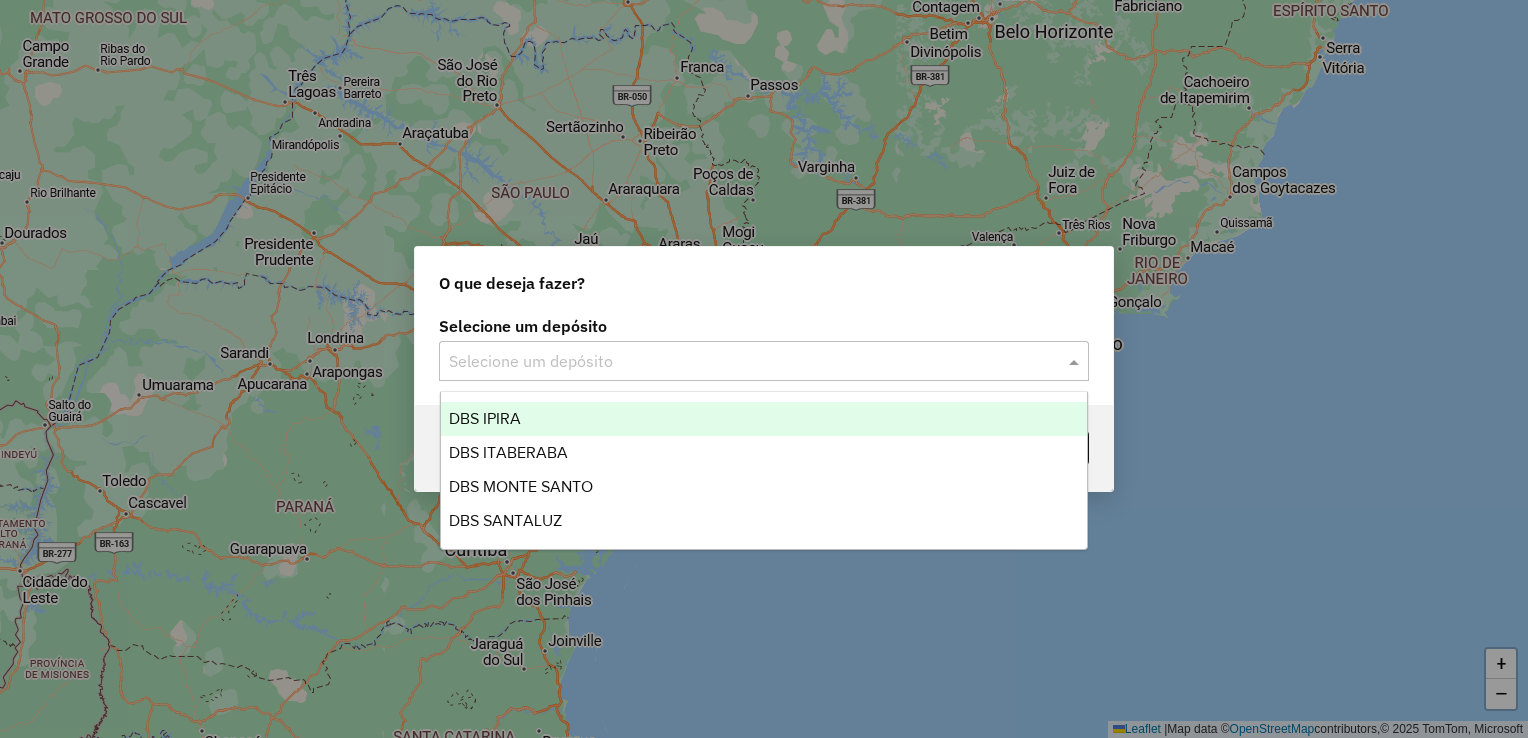 click 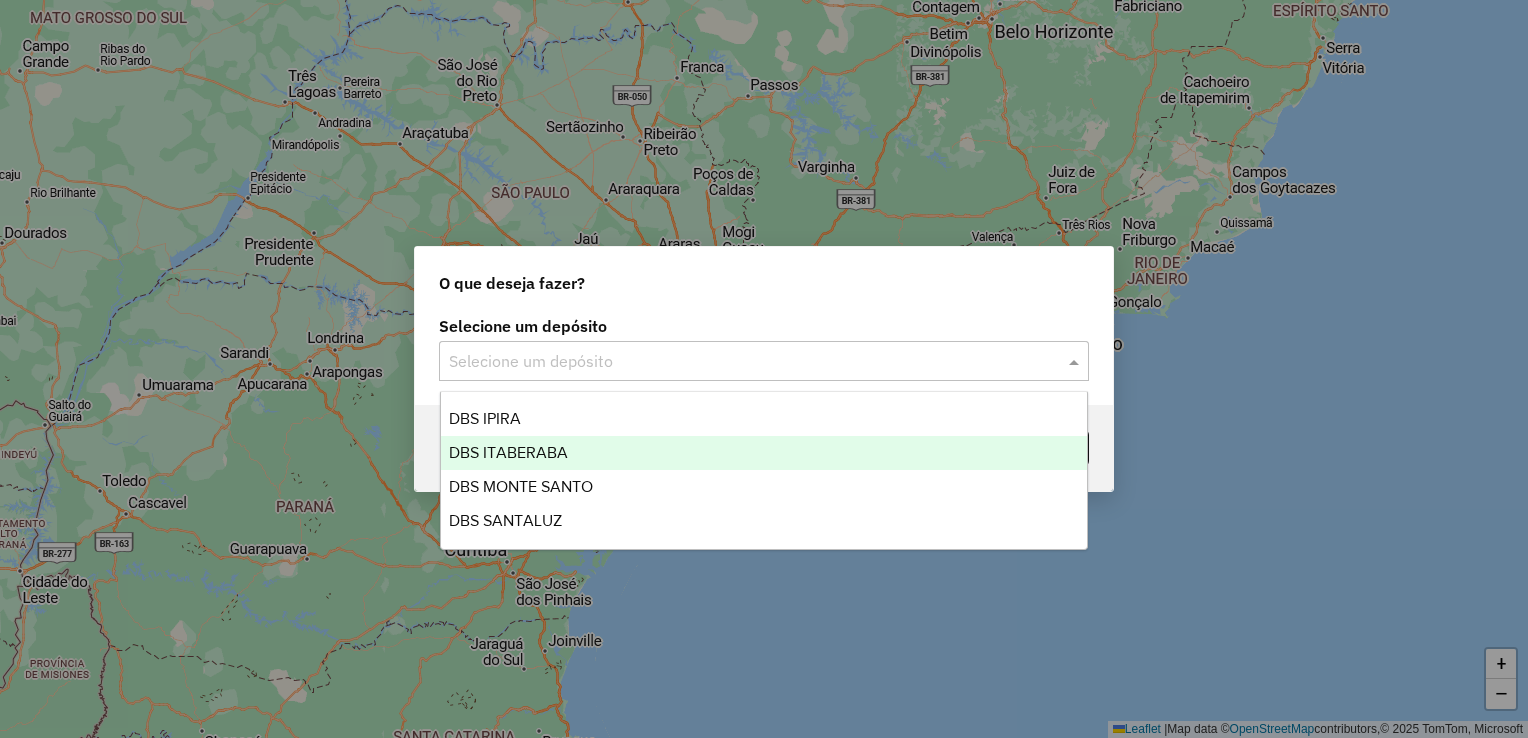 click on "DBS ITABERABA" at bounding box center (508, 452) 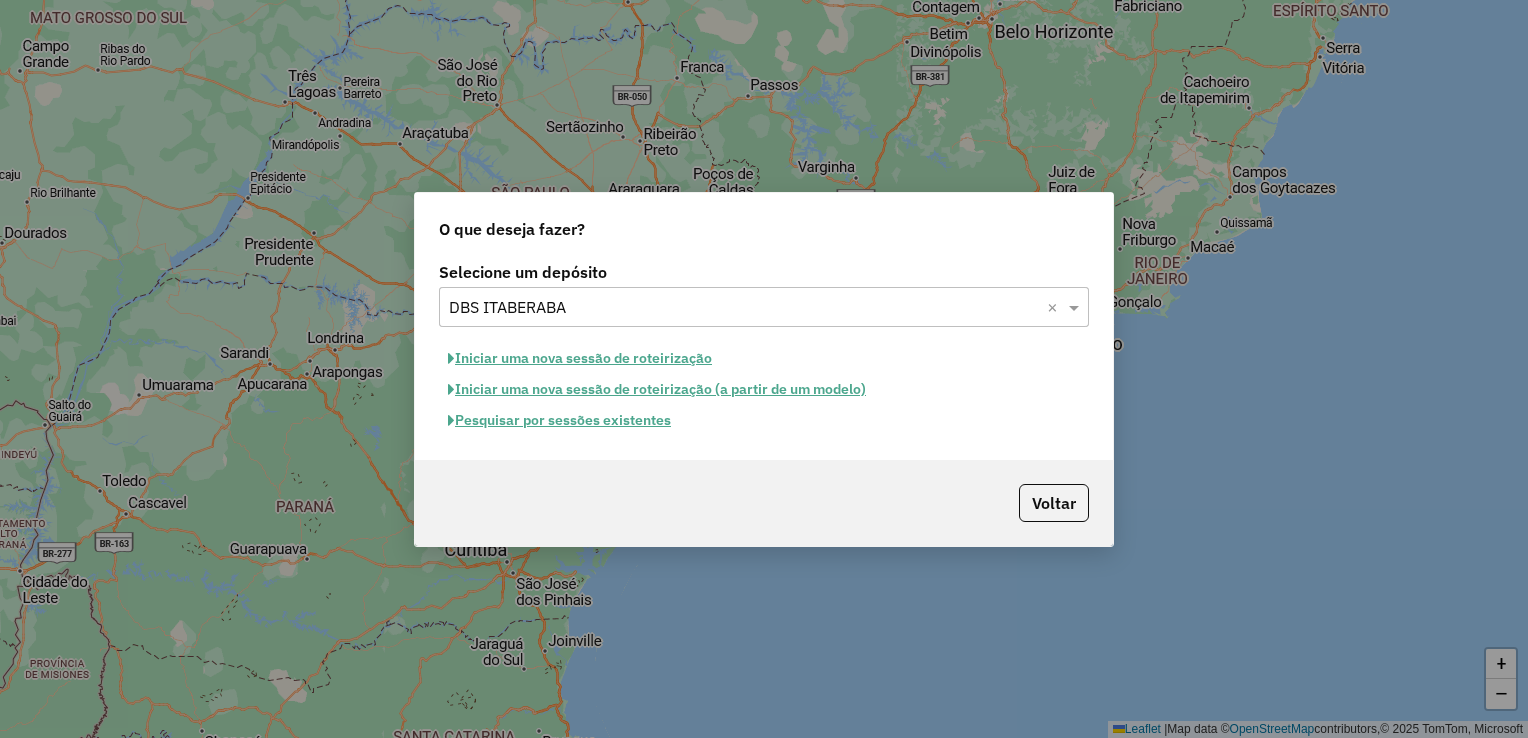 click on "Pesquisar por sessões existentes" 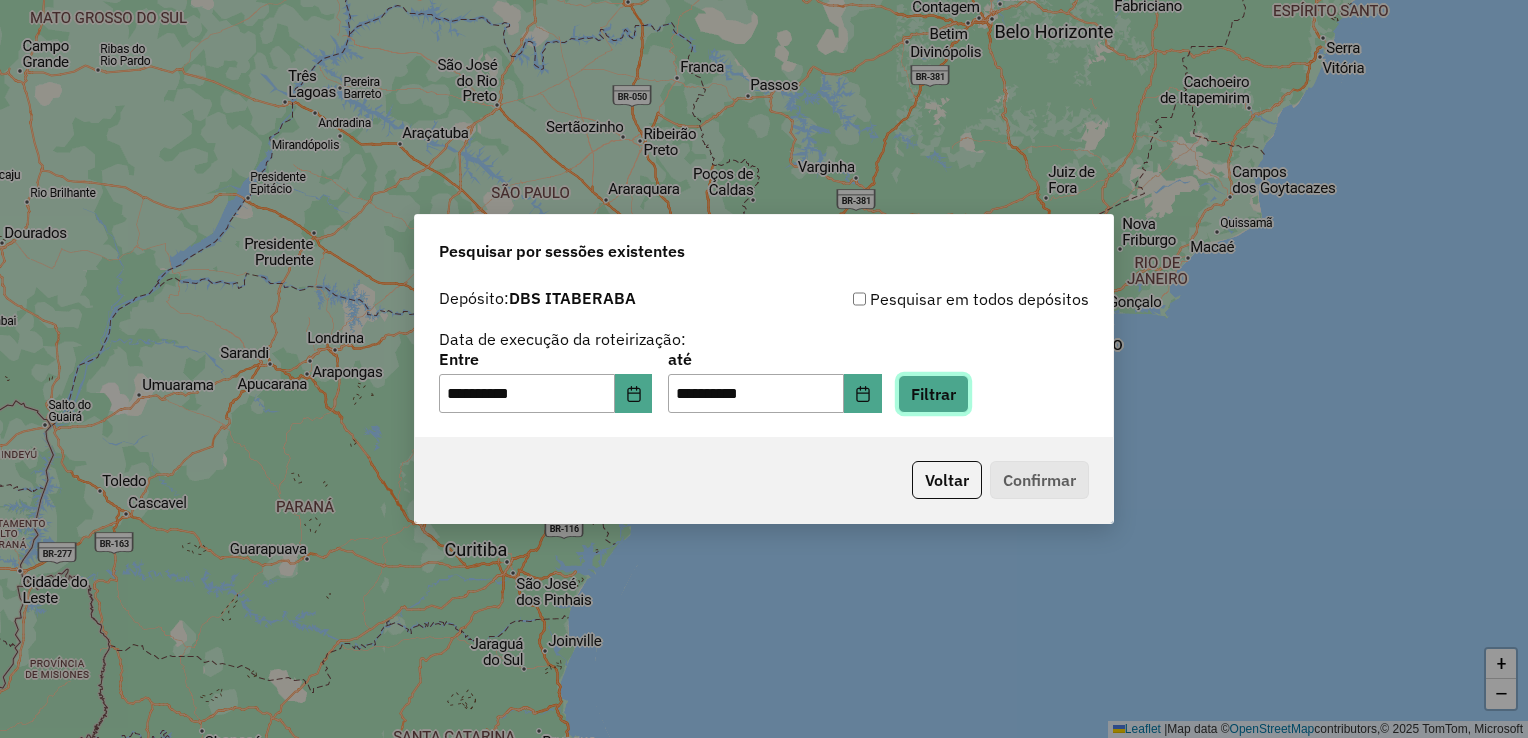click on "Filtrar" 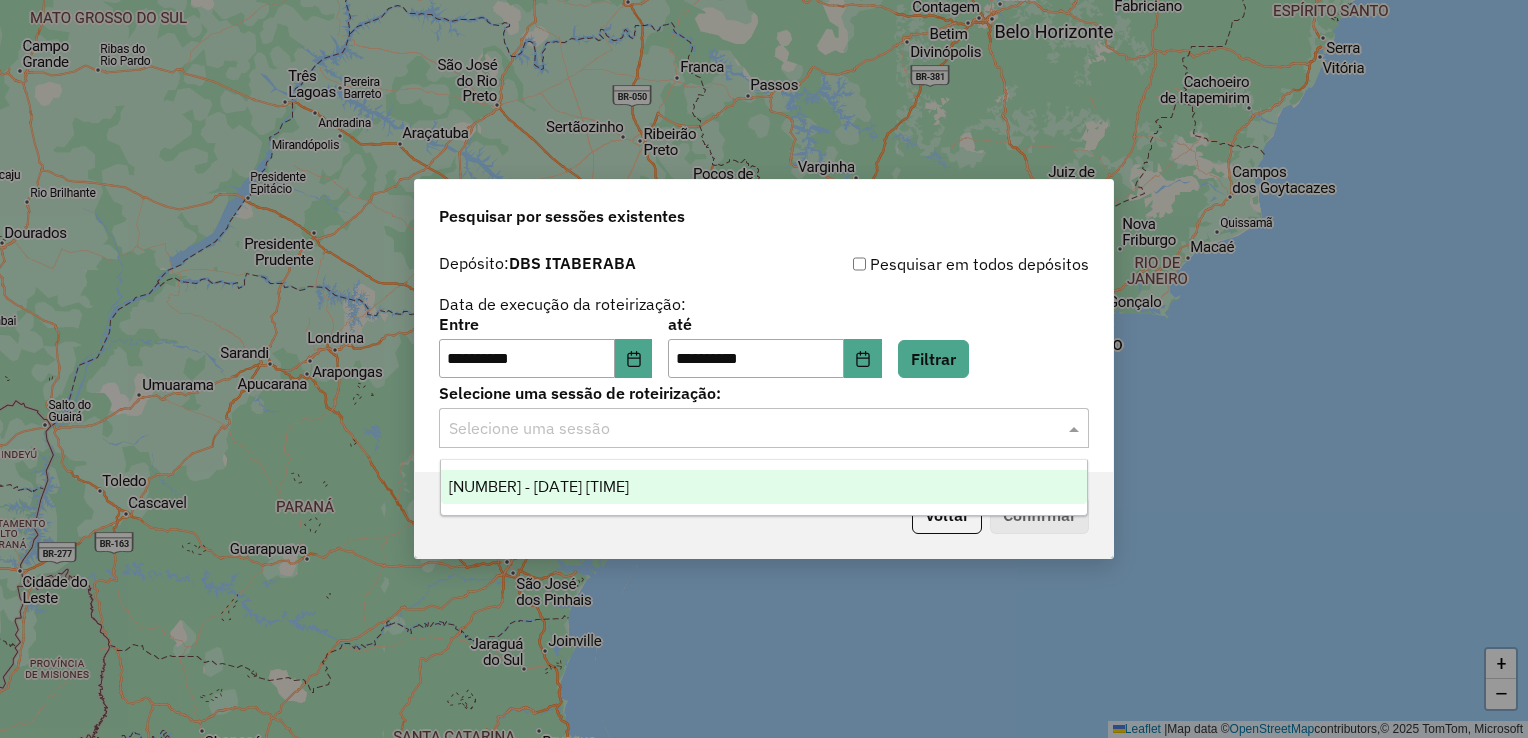 click 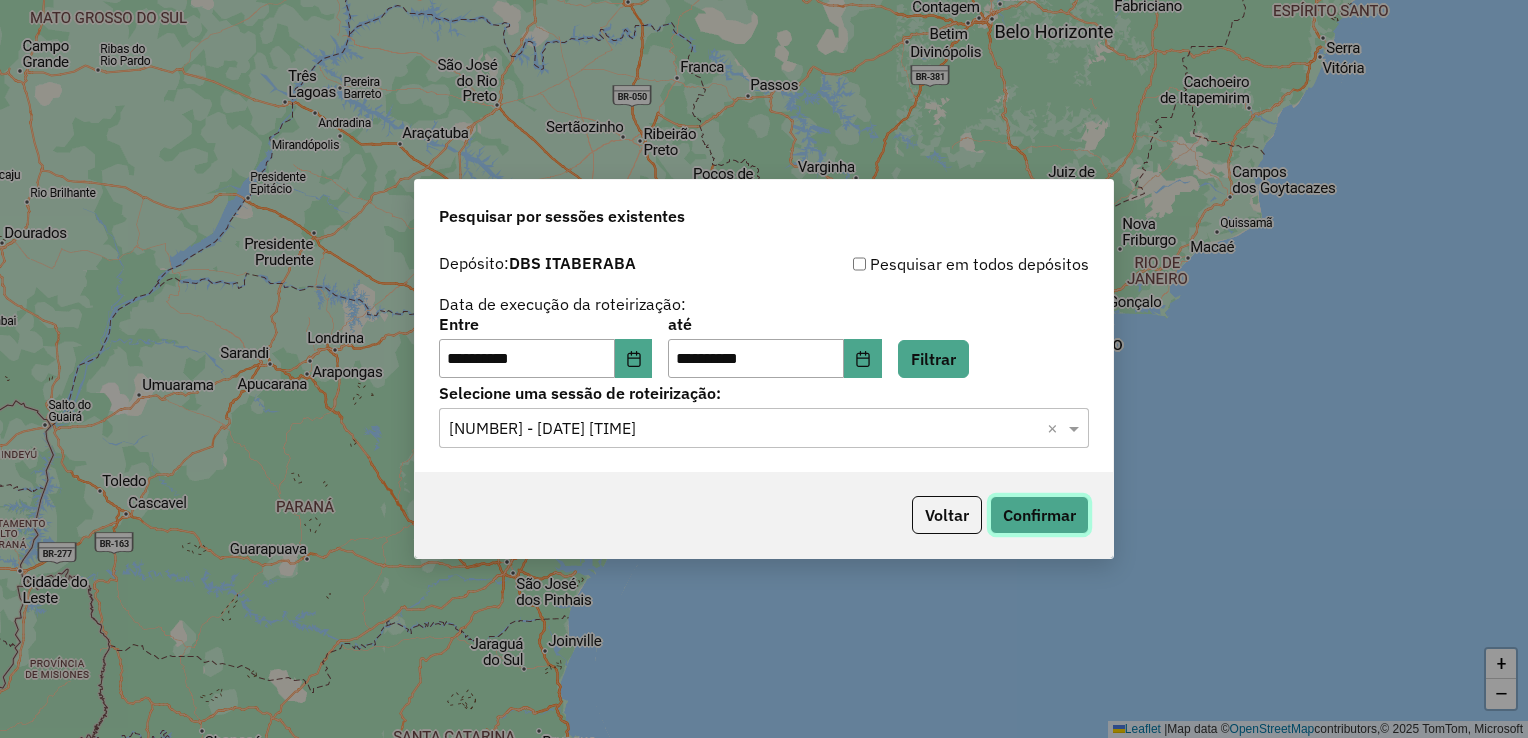click on "Confirmar" 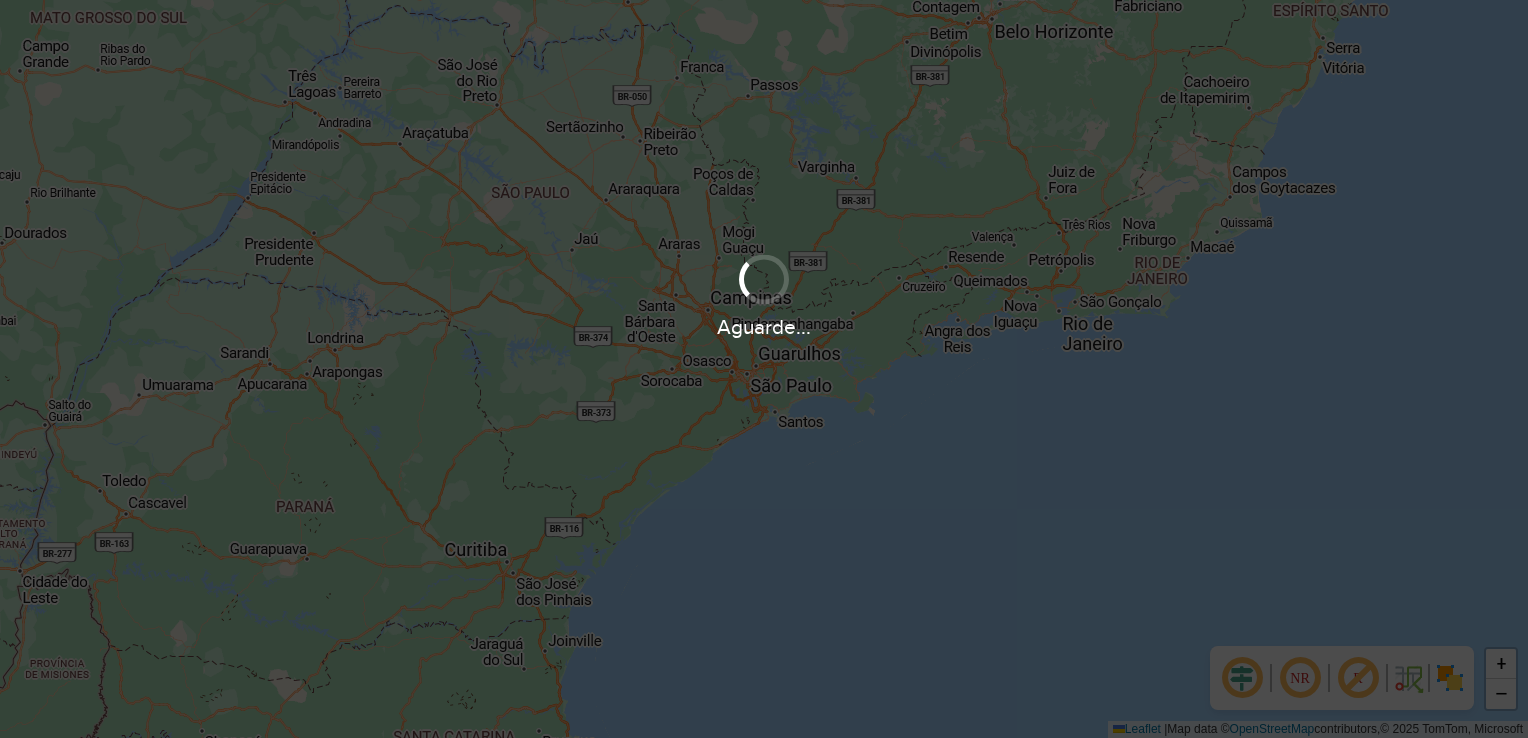 scroll, scrollTop: 0, scrollLeft: 0, axis: both 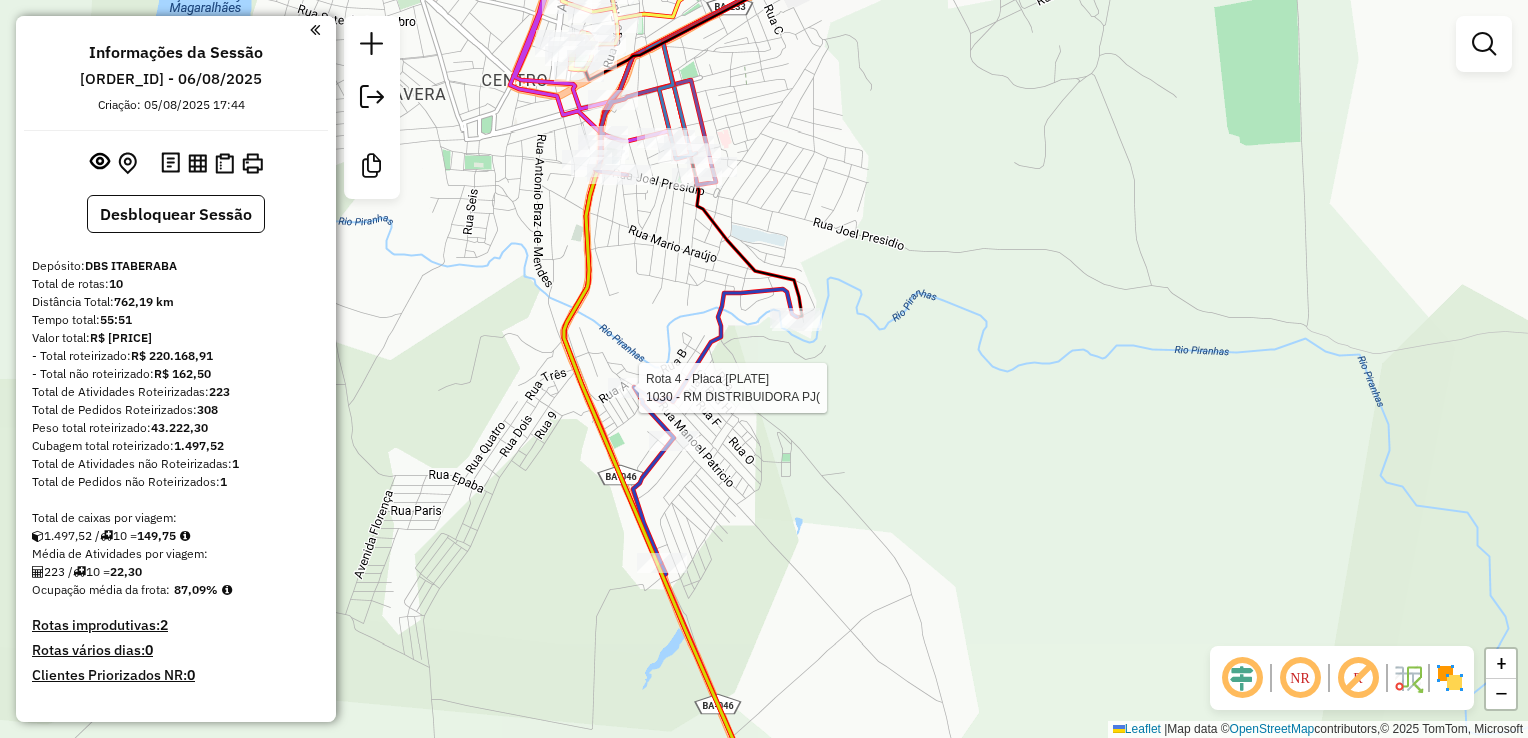 select on "**********" 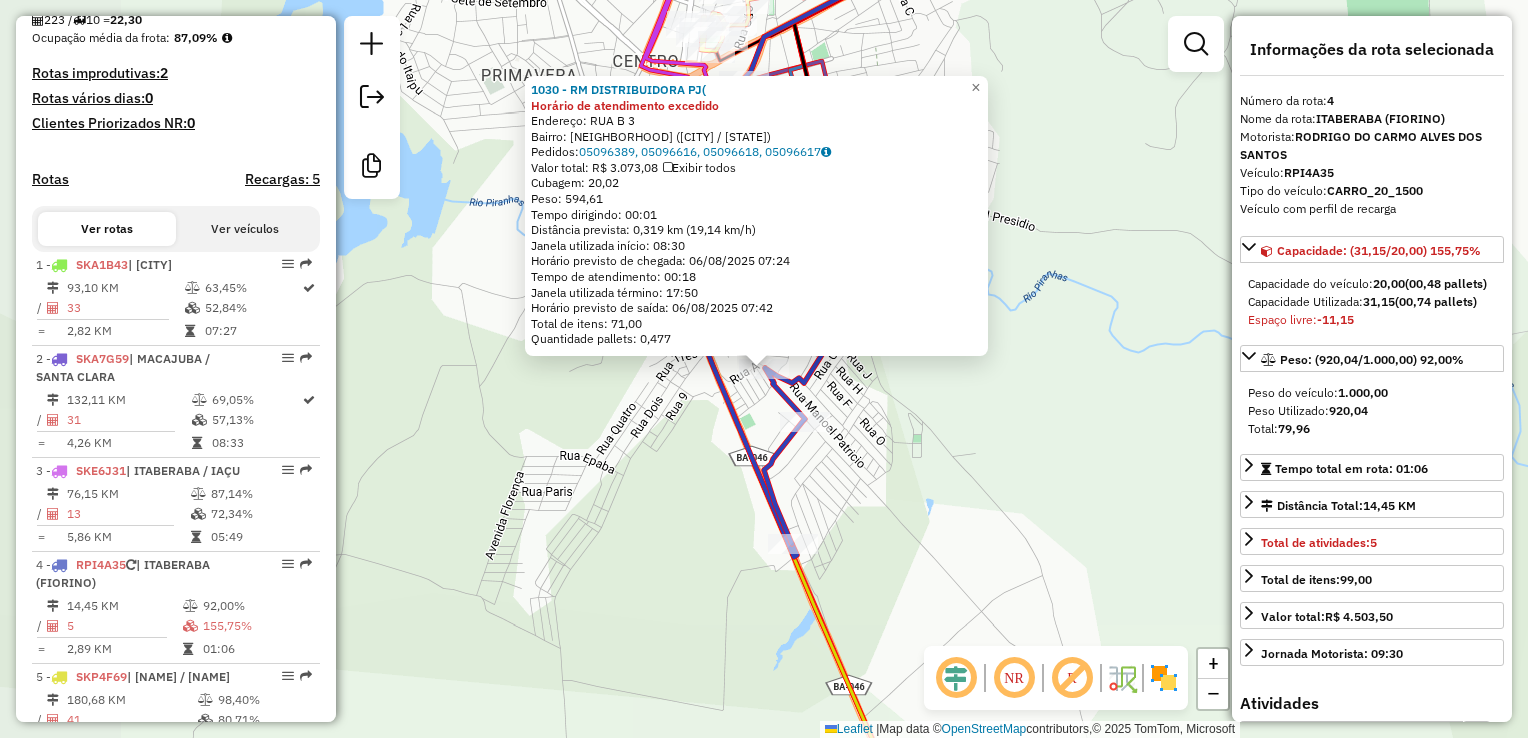 scroll, scrollTop: 1104, scrollLeft: 0, axis: vertical 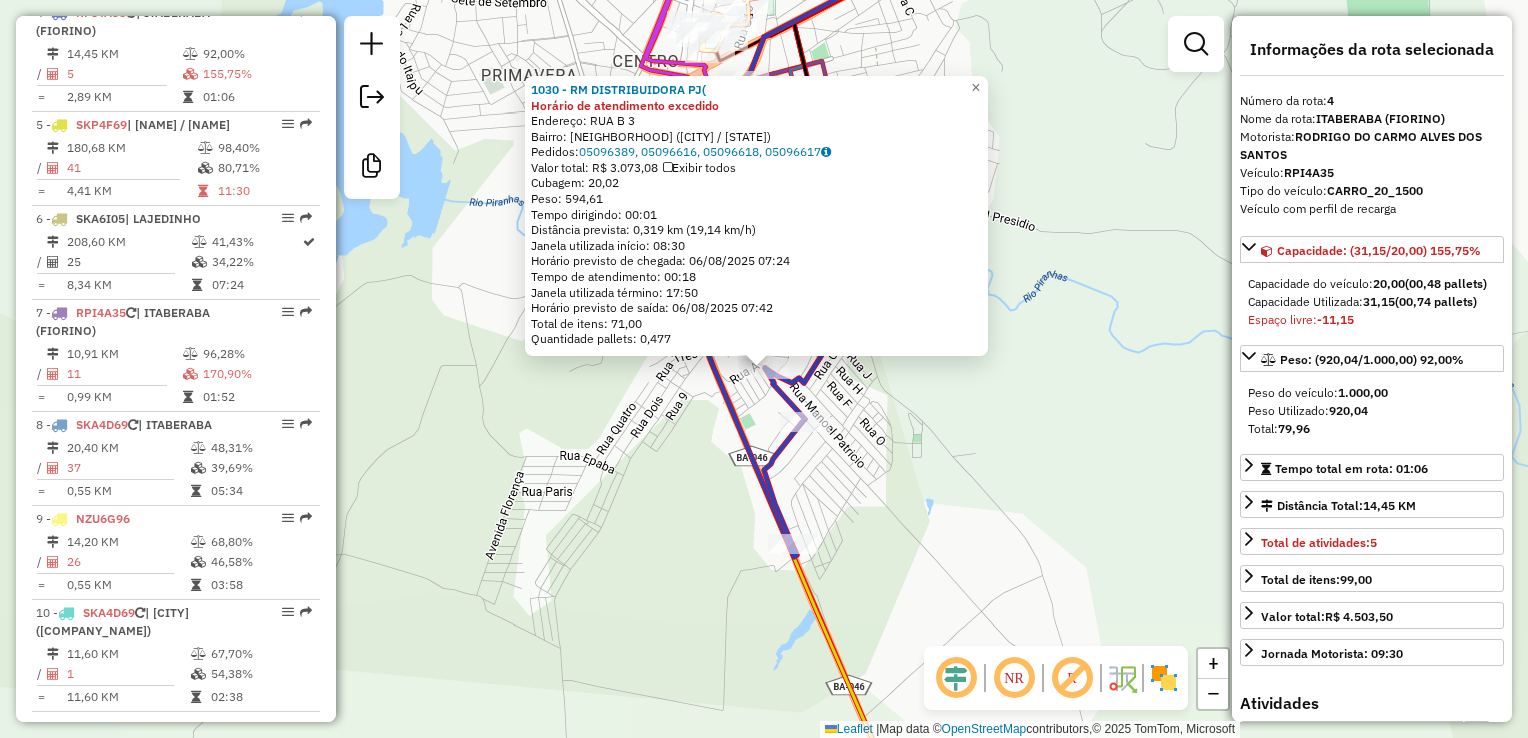 click on "[NUMBER] - RM DISTRIBUIDORA PJ( Horário de atendimento excedido Endereço: RUA B [NUMBER] Bairro: [NAME] ([CITY] / BA) Pedidos: [ORDER_ID], [ORDER_ID], [ORDER_ID], [ORDER_ID] Valor total: R$ [PRICE] Exibir todos Cubagem: [CUBAGE] Peso: [WEIGHT] Tempo dirigindo: [TIME] Distância prevista: [DISTANCE] km ([SPEED] km/h) Janela utilizada início: [TIME] Horário previsto de chegada: [DATE] [TIME] Tempo de atendimento: [TIME] Janela utilizada término: [TIME] Horário previsto de saída: [DATE] [TIME] Total de itens: [ITEMS] Quantidade pallets: [PALLETS] × Janela de atendimento Grade de atendimento Capacidade Transportadoras Veículos Cliente Pedidos Rotas Selecione os dias de semana para filtrar as janelas de atendimento Seg Ter Qua Qui Sex Sáb Dom Informe o período da janela de atendimento: De: Até: Filtrar exatamente a janela do cliente Considerar janela de atendimento padrão Selecione os dias de semana para filtrar as grades de atendimento Seg Ter Qua Qui Sex Sáb Dom De: +" 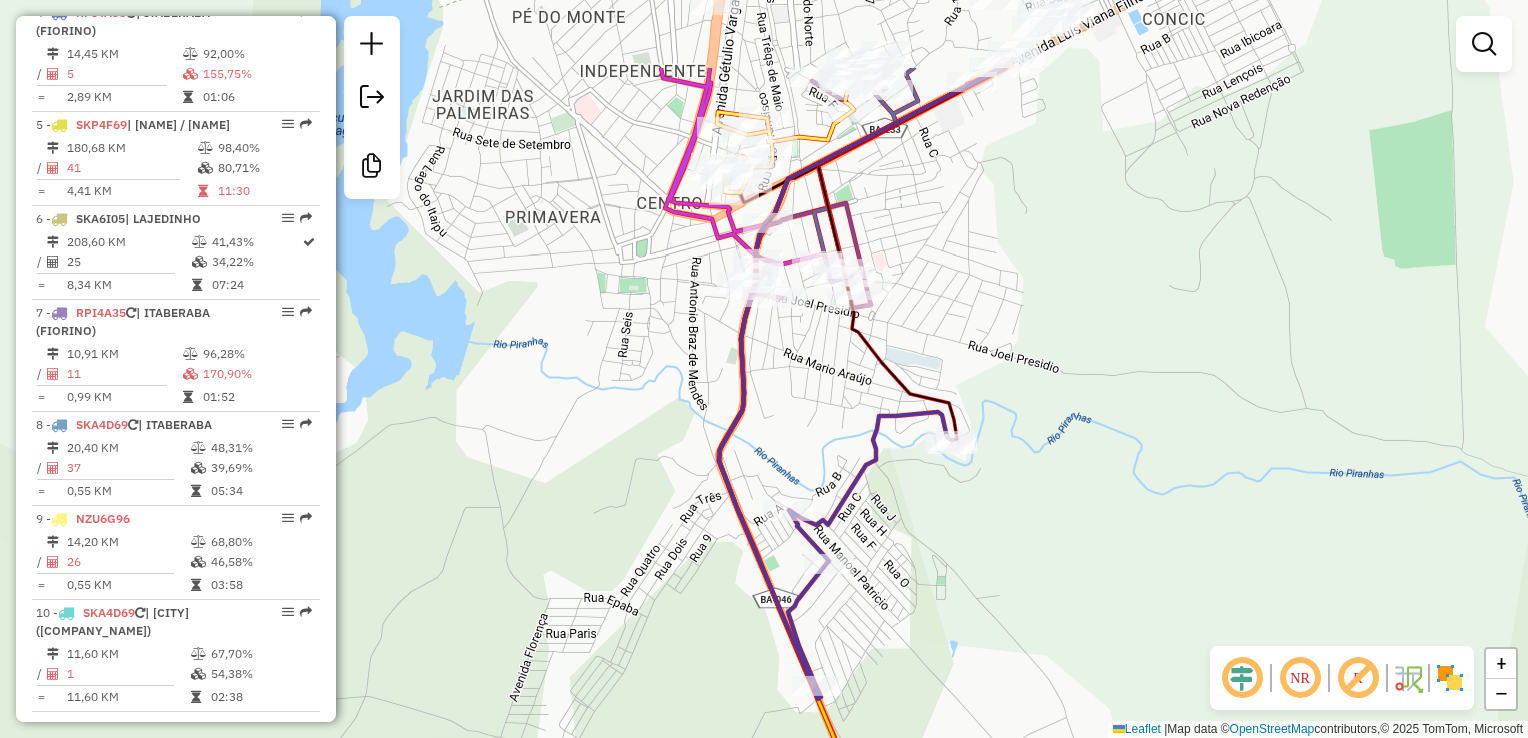 drag, startPoint x: 896, startPoint y: 404, endPoint x: 920, endPoint y: 548, distance: 145.9863 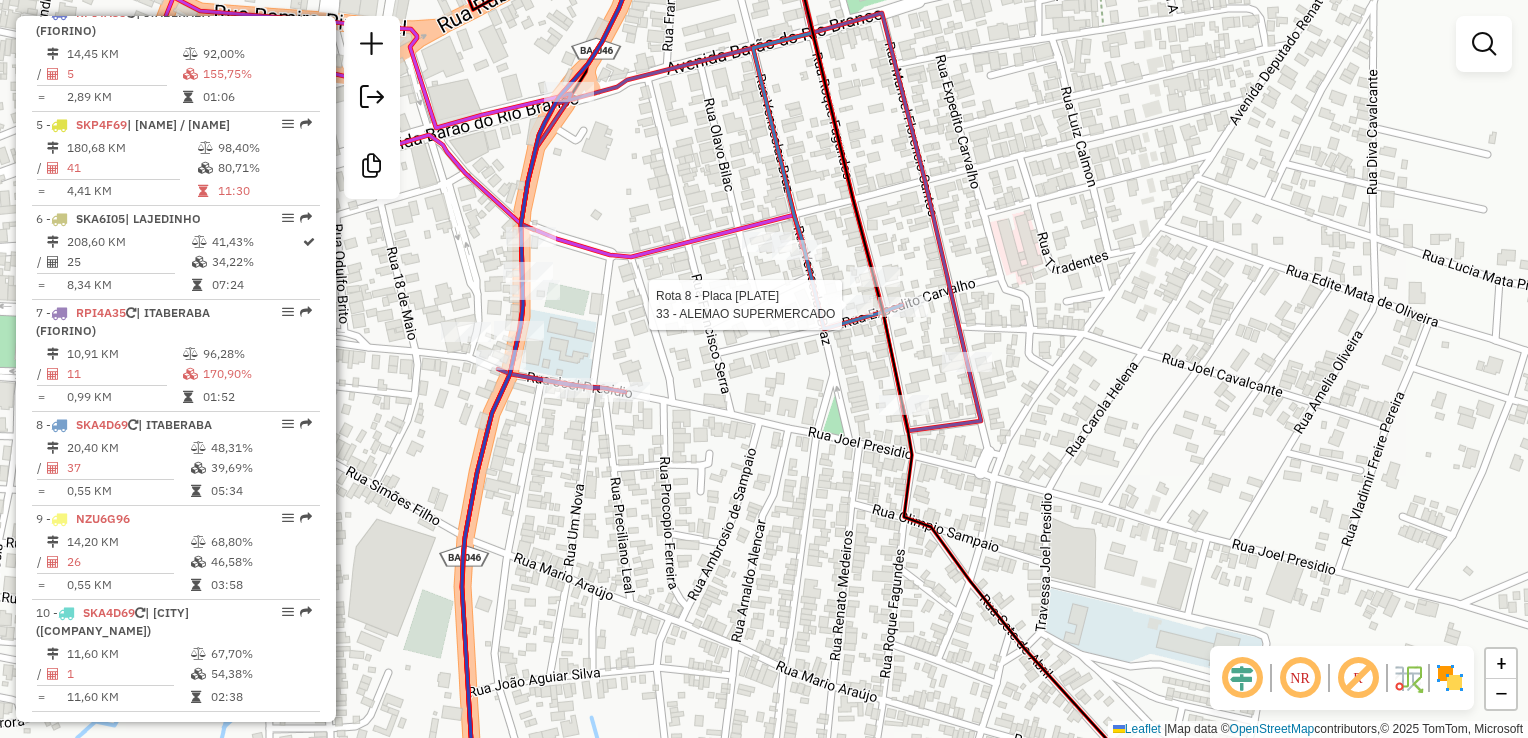 select on "**********" 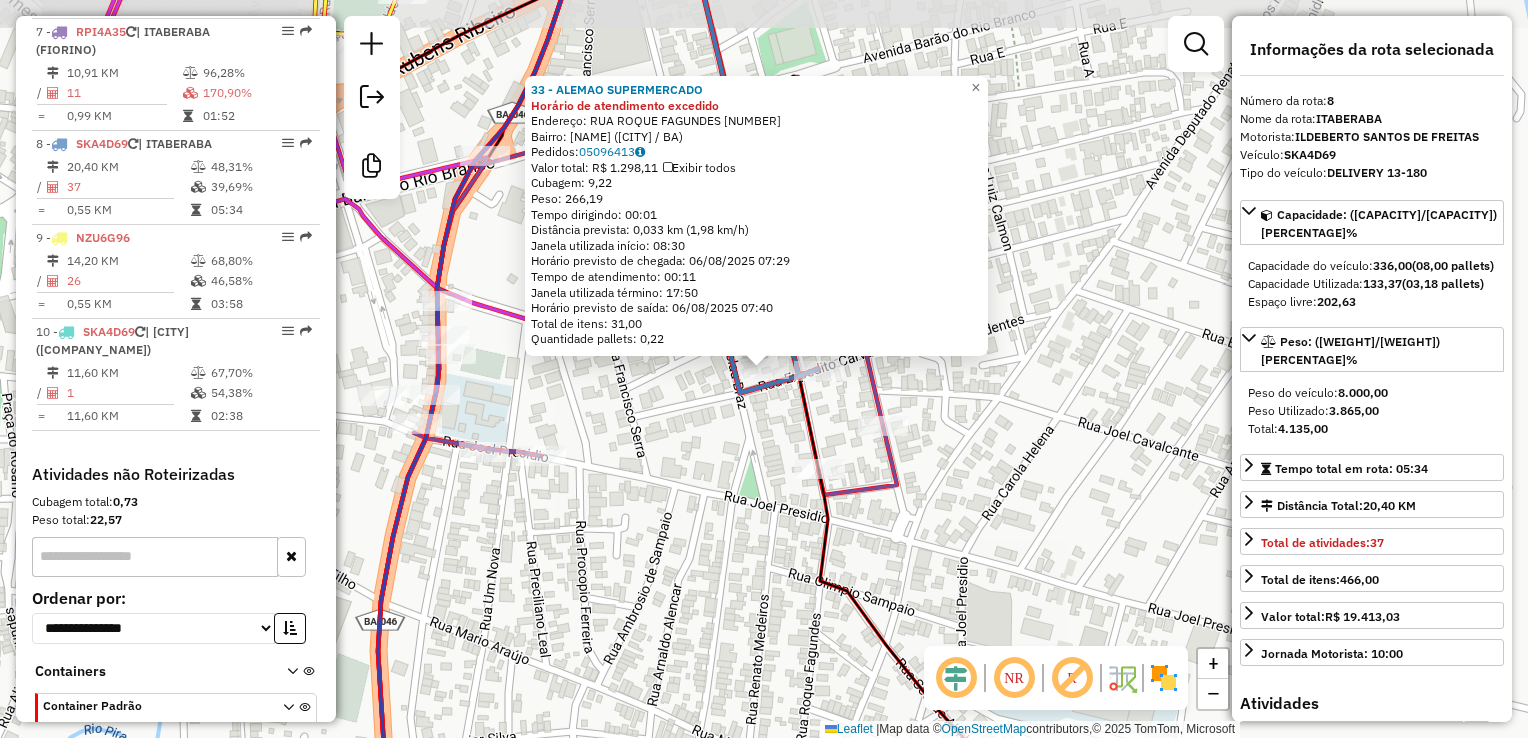 scroll, scrollTop: 1475, scrollLeft: 0, axis: vertical 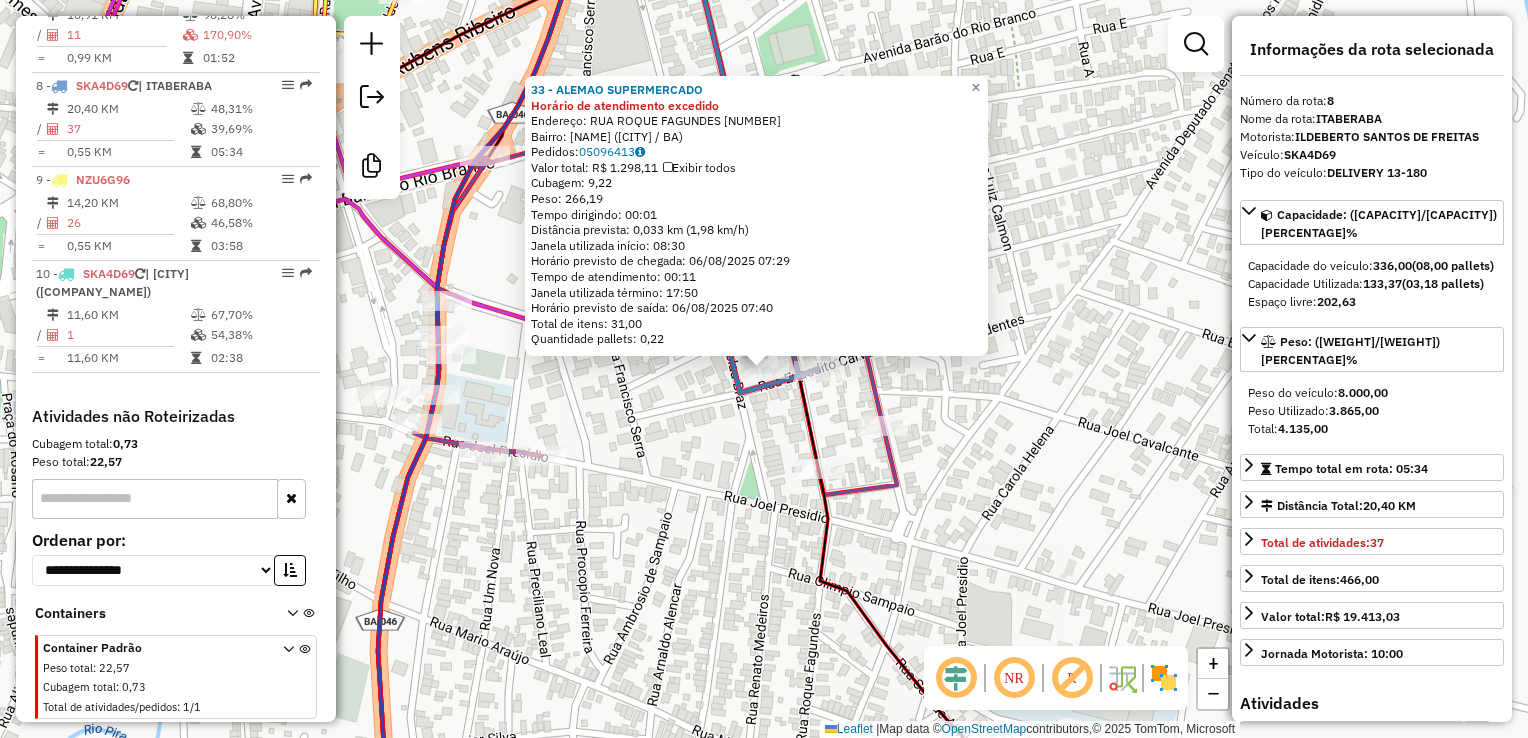 click on "33 - ALEMAO SUPERMERCADO Horário de atendimento excedido  Endereço:  RUA ROQUE FAGUNDES [NUMBER]   Bairro: Sao Joao ([CITY] / [STATE])   Pedidos:  [ORDER_ID]   Valor total: R$ 1.298,11   Exibir todos   Cubagem: 9,22  Peso: 266,19  Tempo dirigindo: 00:01   Distância prevista: 0,033 km (1,98 km/h)   Janela utilizada início: 08:30   Horário previsto de chegada: 06/08/2025 07:29   Tempo de atendimento: 00:11   Janela utilizada término: 17:50   Horário previsto de saída: 06/08/2025 07:40   Total de itens: 31,00   Quantidade pallets: 0,22  × Janela de atendimento Grade de atendimento Capacidade Transportadoras Veículos Cliente Pedidos  Rotas Selecione os dias de semana para filtrar as janelas de atendimento  Seg   Ter   Qua   Qui   Sex   Sáb   Dom  Informe o período da janela de atendimento: De: Até:  Filtrar exatamente a janela do cliente  Considerar janela de atendimento padrão  Selecione os dias de semana para filtrar as grades de atendimento  Seg   Ter   Qua   Qui   Sex   Sáb   Dom   Peso mínimo:   De:" 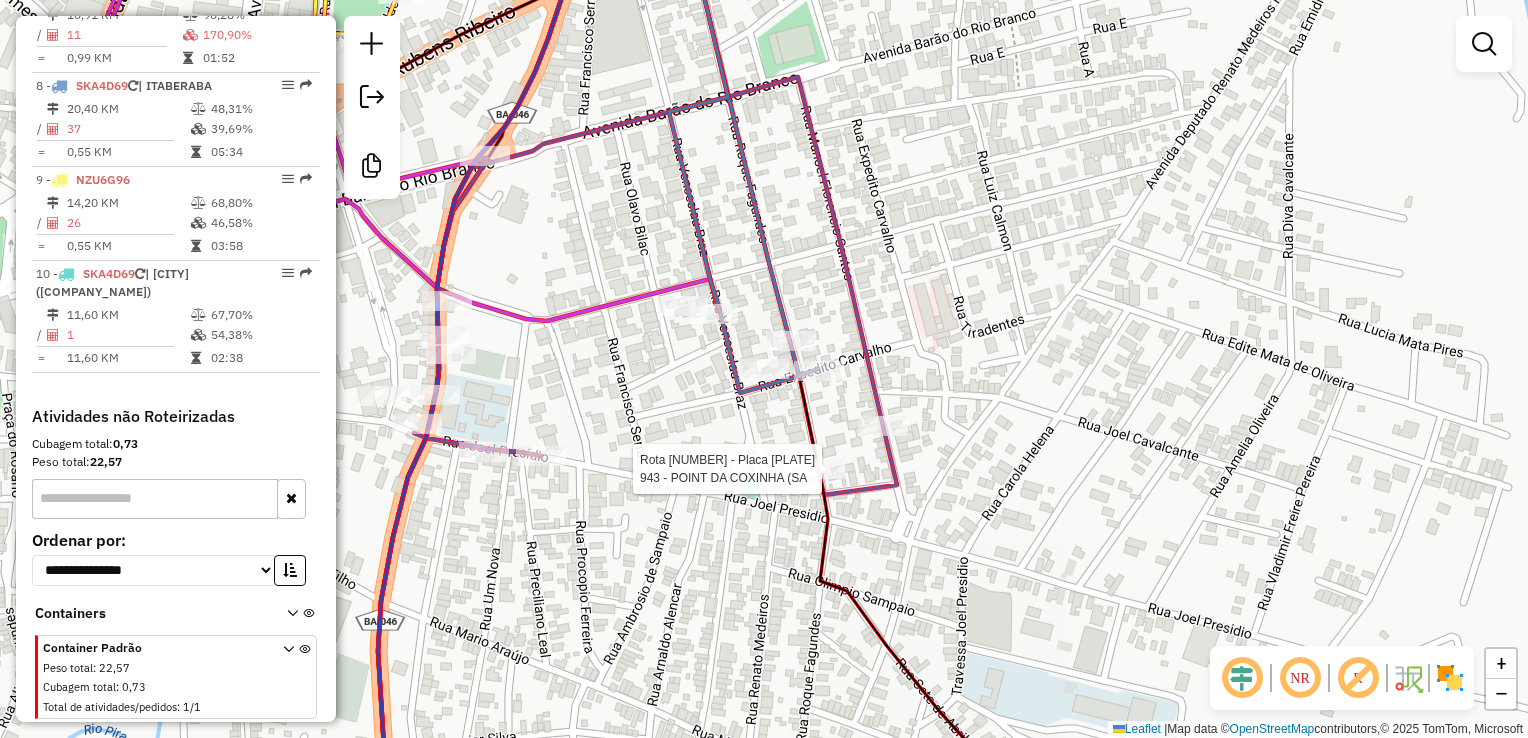 select on "**********" 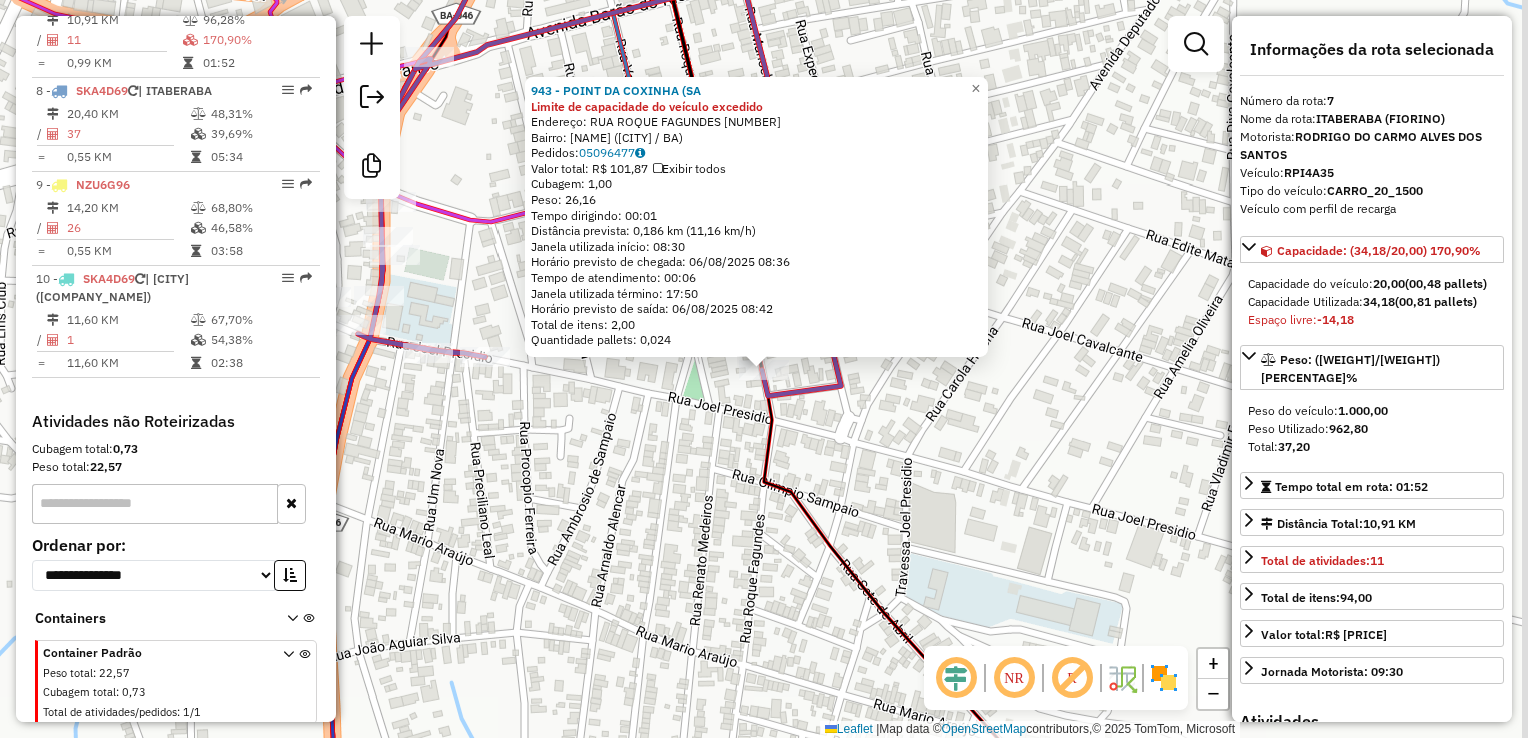 scroll, scrollTop: 1422, scrollLeft: 0, axis: vertical 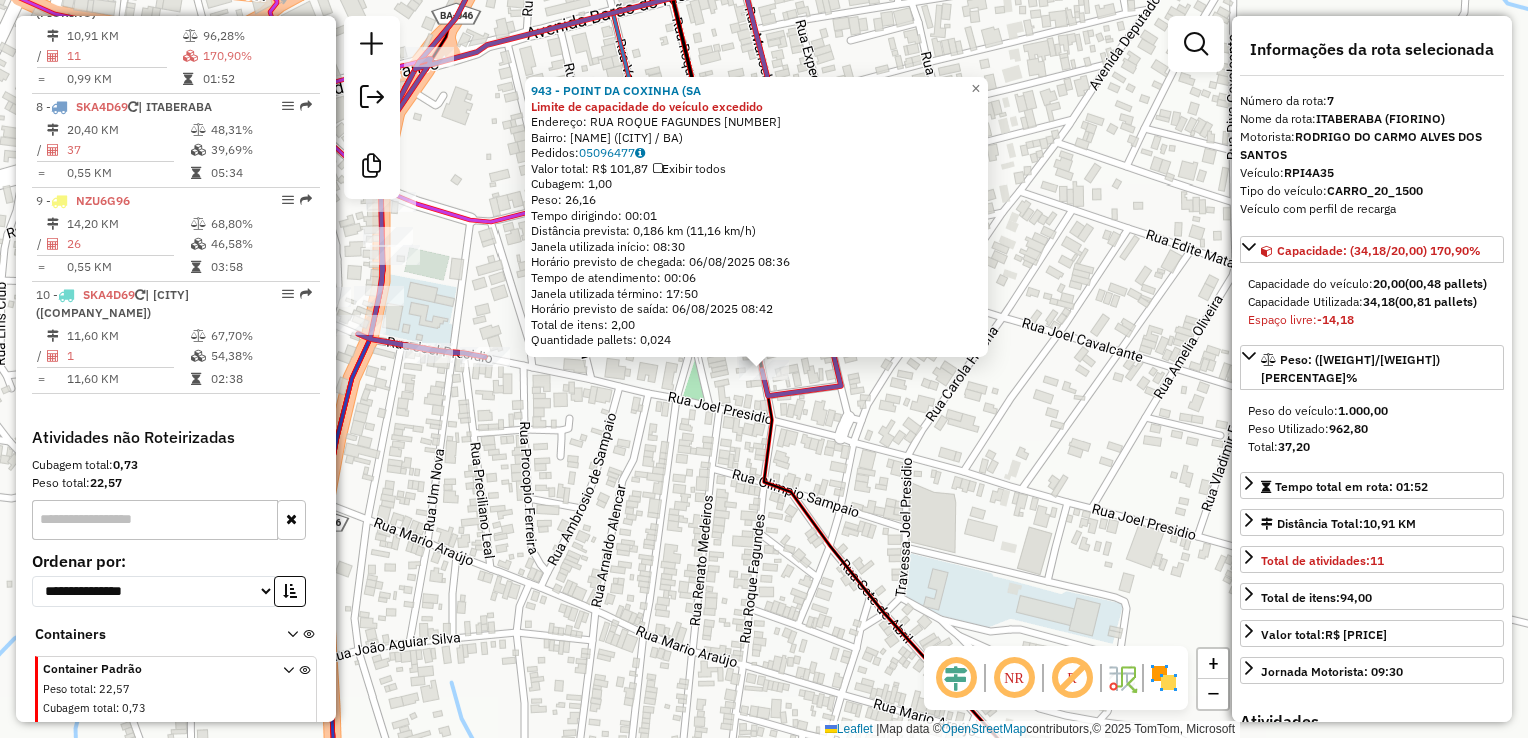 click on "[NUMBER] - POINT DA COXINHA (SA Limite de capacidade do veículo excedido Endereço: RUA ROQUE FAGUNDES [NUMBER] Bairro: [NAME] ([CITY] / BA) Pedidos: [ORDER_ID] Valor total: R$ [PRICE] Exibir todos Cubagem: [CUBAGE] Peso: [WEIGHT] Tempo dirigindo: [TIME] Distância prevista: [DISTANCE] km ([SPEED] km/h) Janela utilizada início: [TIME] Horário previsto de chegada: [DATE] [TIME] Tempo de atendimento: [TIME] Janela utilizada término: [TIME] Horário previsto de saída: [DATE] [TIME] Total de itens: [ITEMS] Quantidade pallets: [PALLETS] × Janela de atendimento Grade de atendimento Capacidade Transportadoras Veículos Cliente Pedidos Rotas Selecione os dias de semana para filtrar as janelas de atendimento Seg Ter Qua Qui Sex Sáb Dom Informe o período da janela de atendimento: De: Até: Filtrar exatamente a janela do cliente Considerar janela de atendimento padrão Selecione os dias de semana para filtrar as grades de atendimento Seg Ter Qua Qui Sex Sáb Dom De: +" 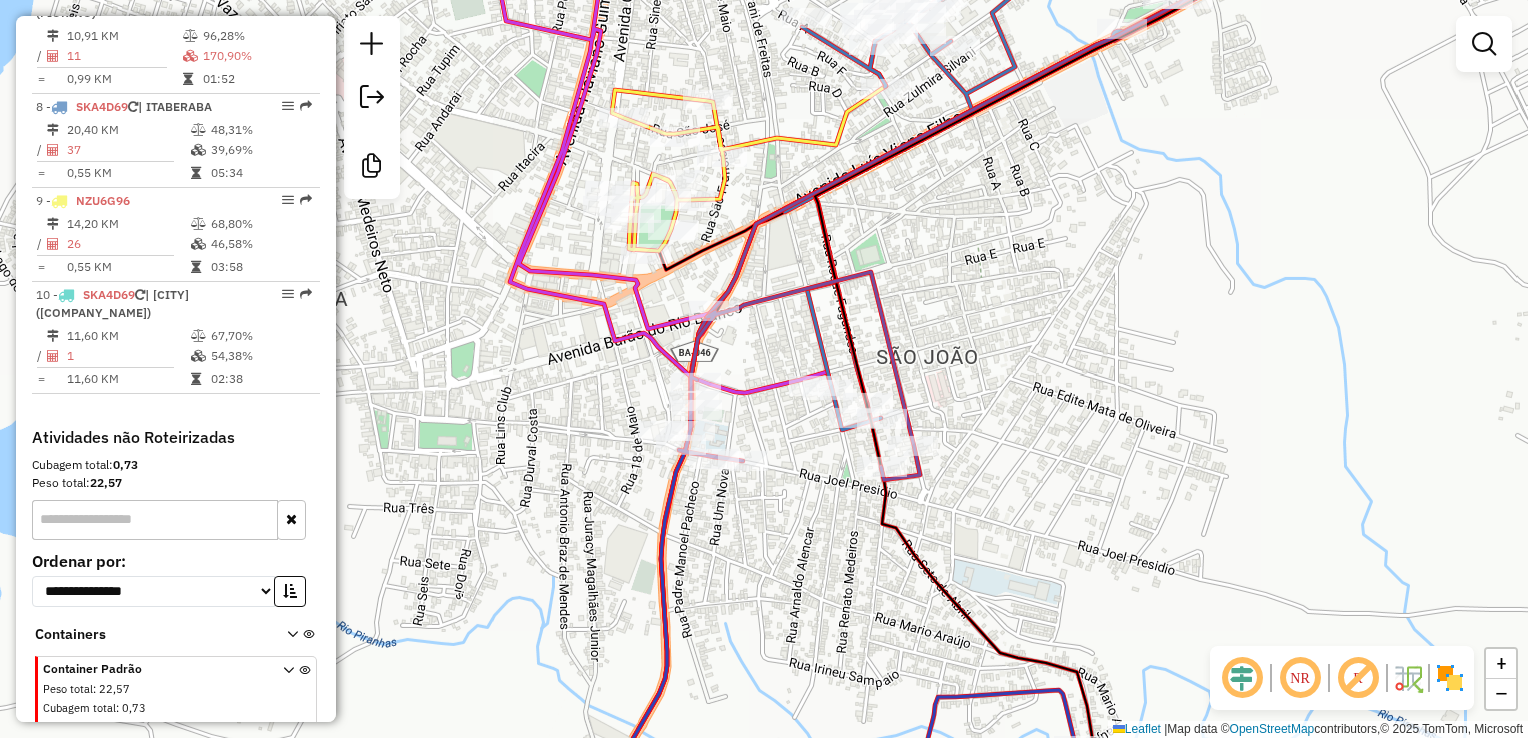 drag, startPoint x: 604, startPoint y: 474, endPoint x: 762, endPoint y: 538, distance: 170.46994 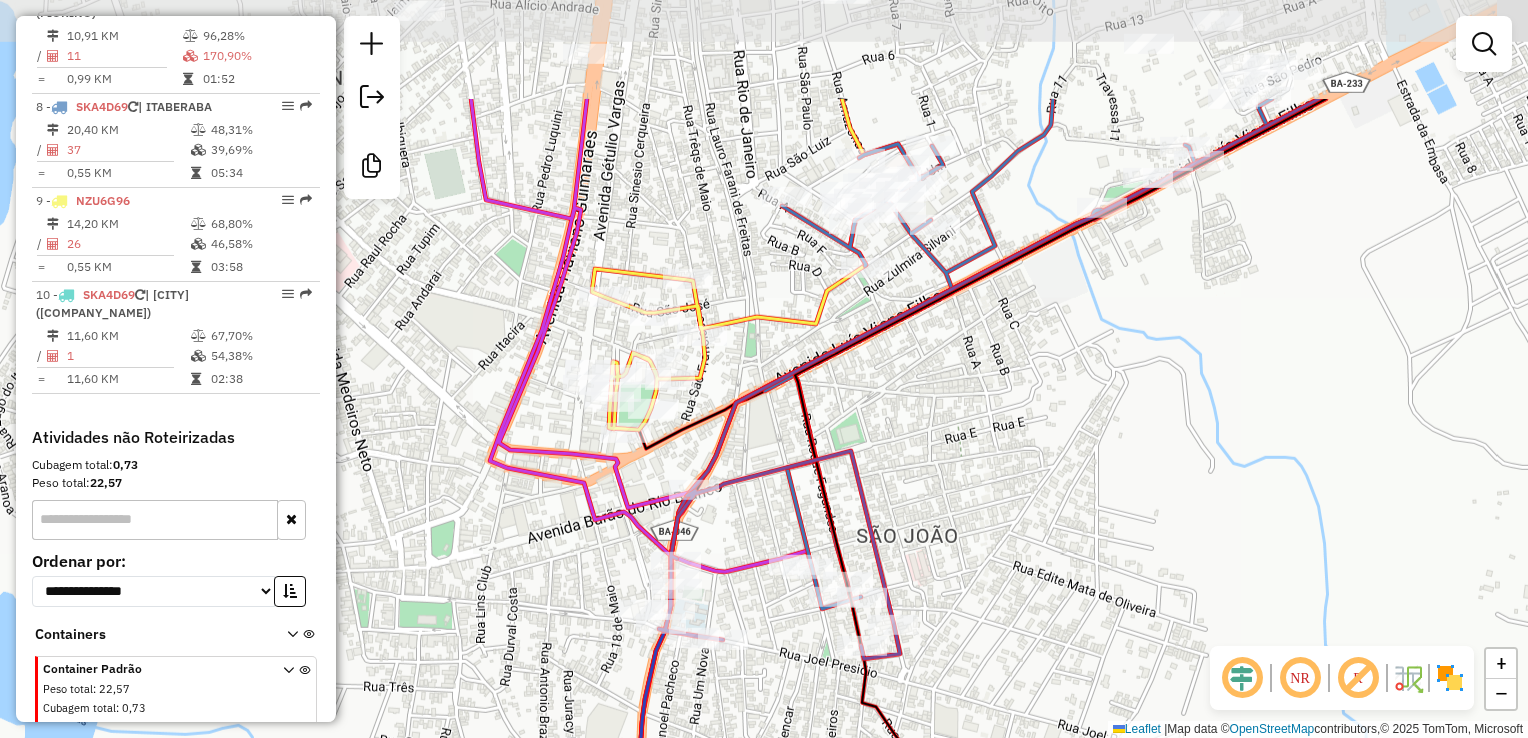 drag, startPoint x: 778, startPoint y: 346, endPoint x: 752, endPoint y: 519, distance: 174.94284 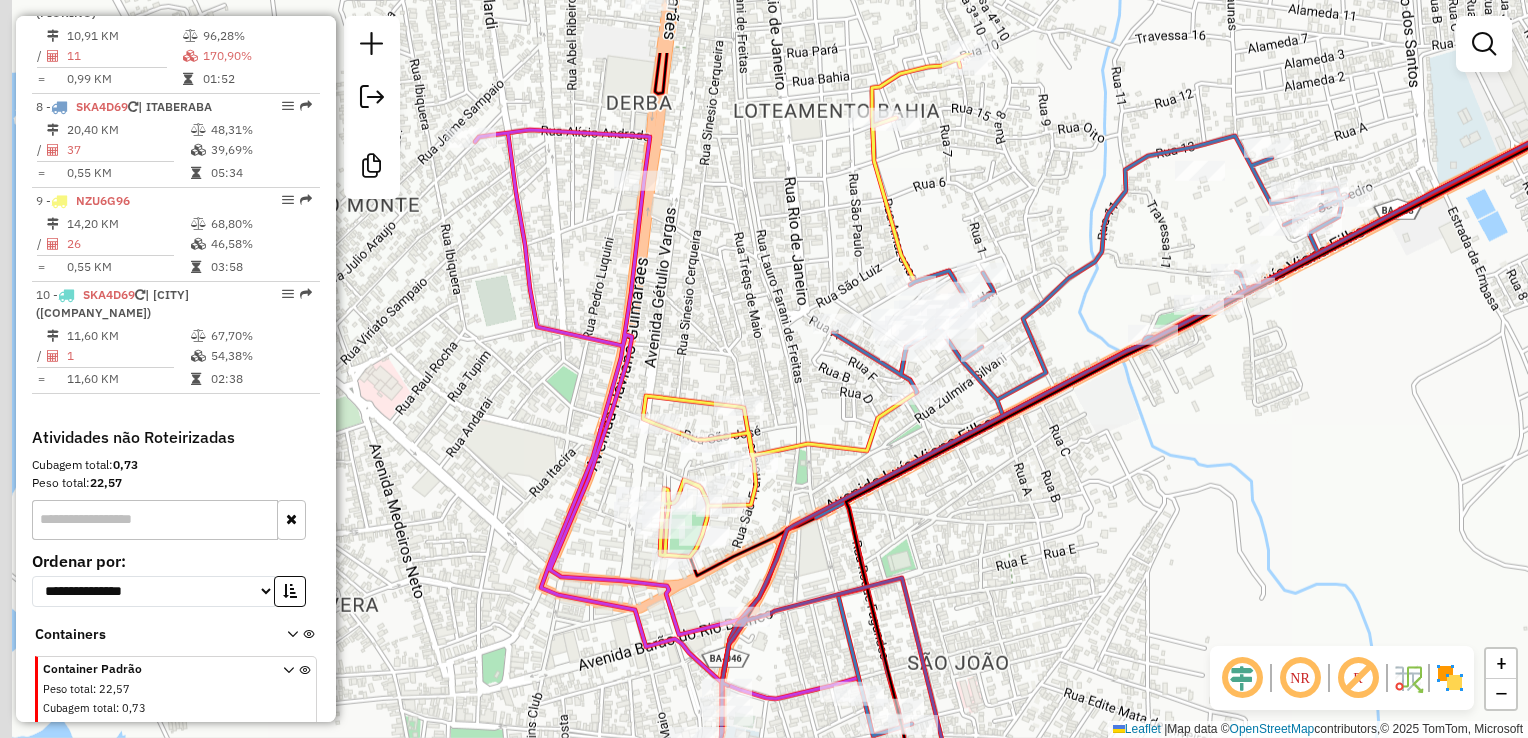 drag, startPoint x: 752, startPoint y: 519, endPoint x: 819, endPoint y: 674, distance: 168.86089 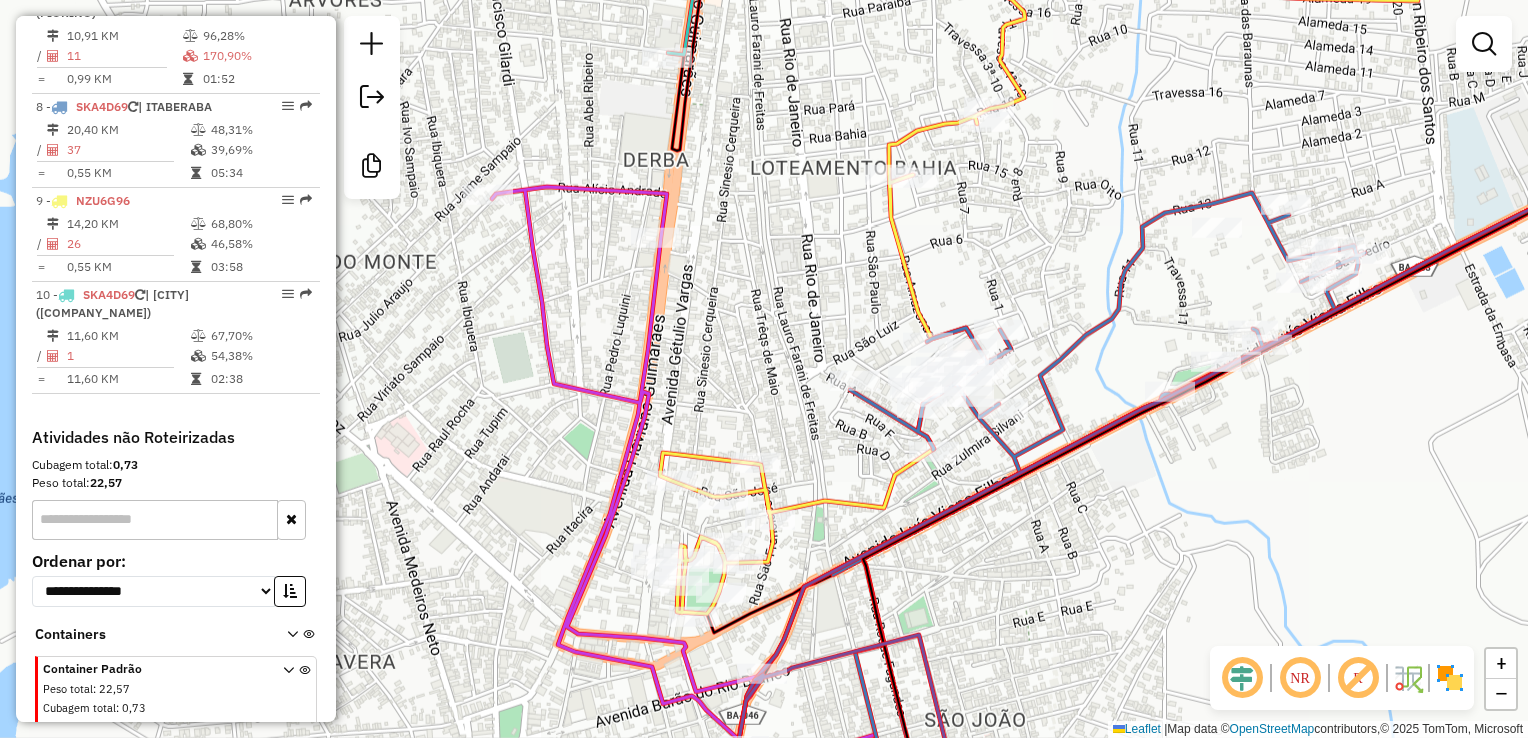 drag, startPoint x: 988, startPoint y: 591, endPoint x: 987, endPoint y: 620, distance: 29.017237 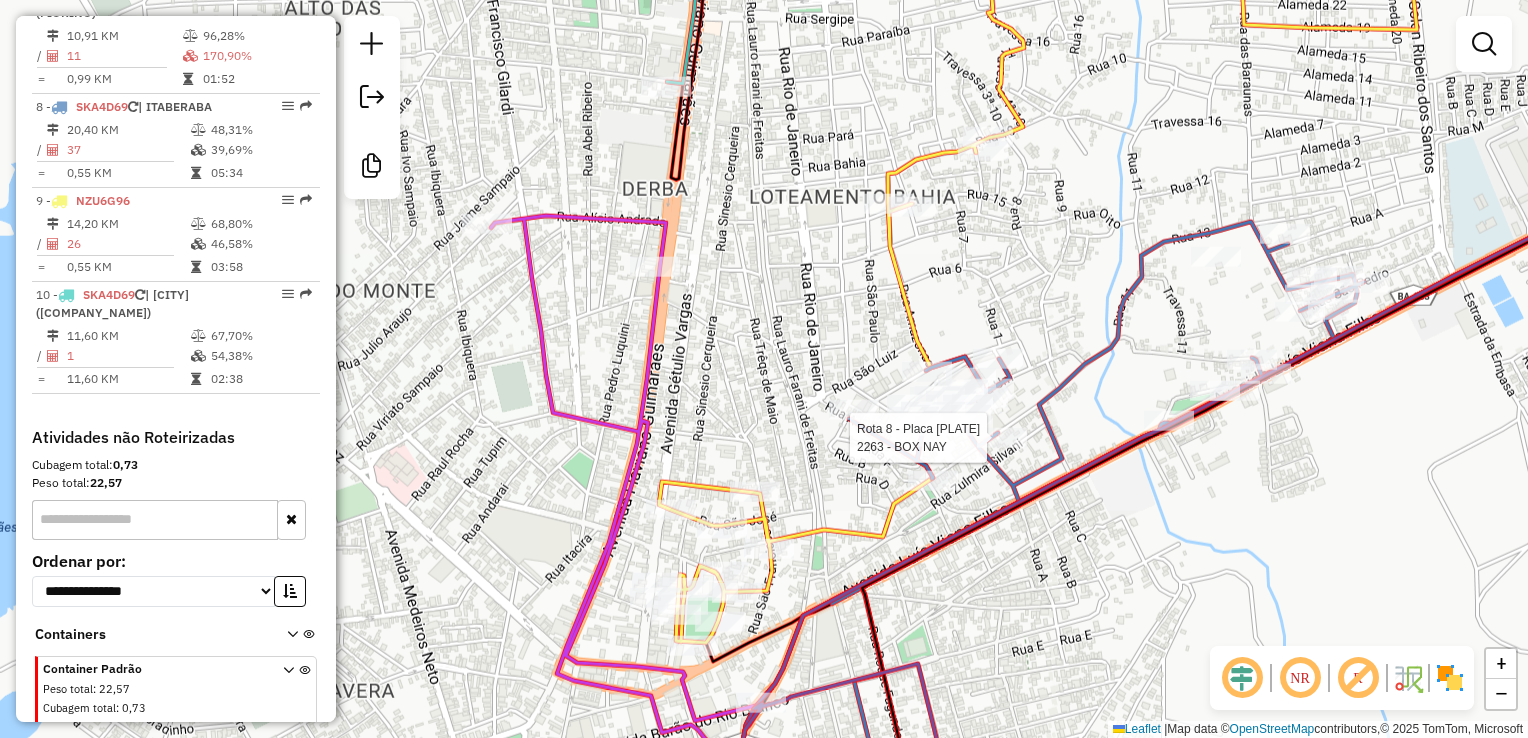 select on "**********" 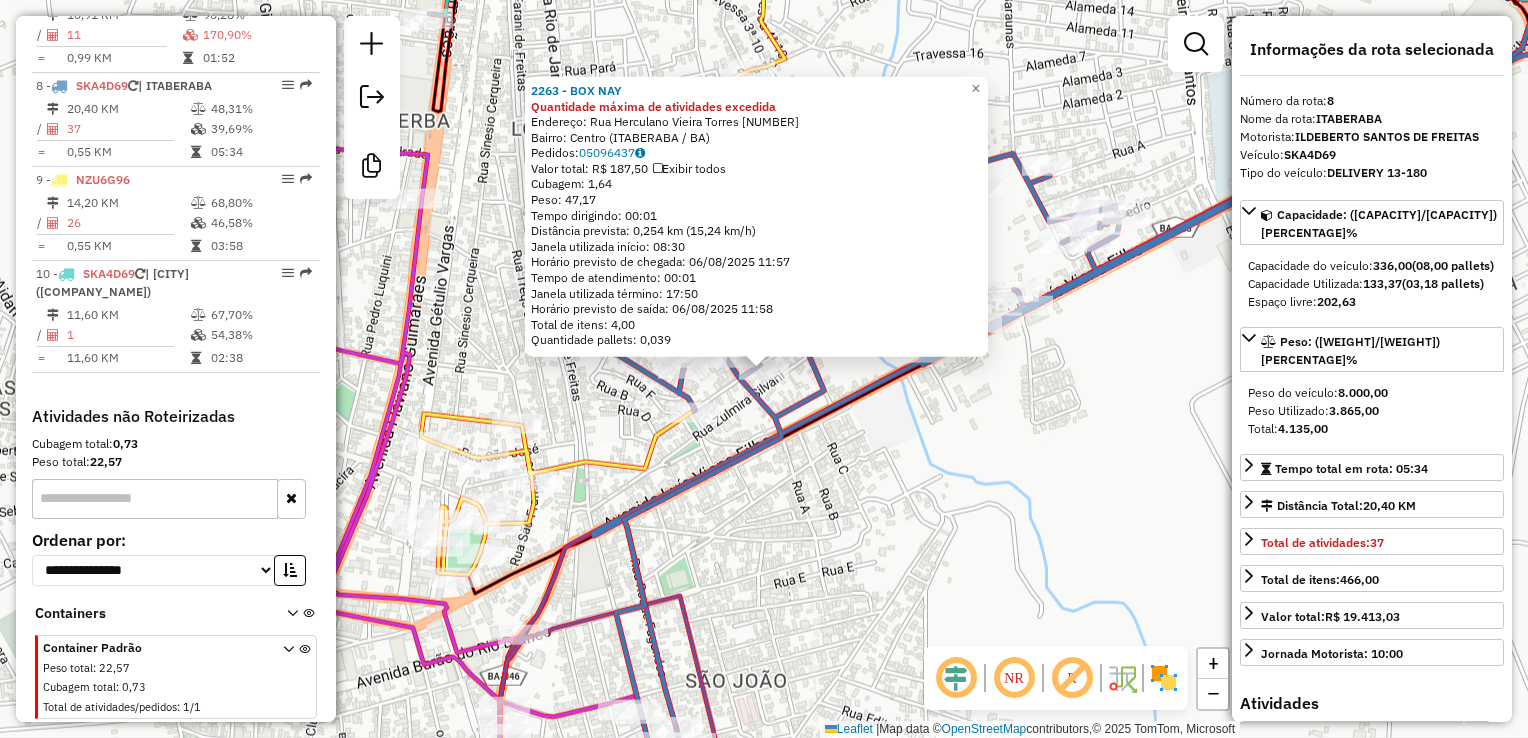 scroll, scrollTop: 1475, scrollLeft: 0, axis: vertical 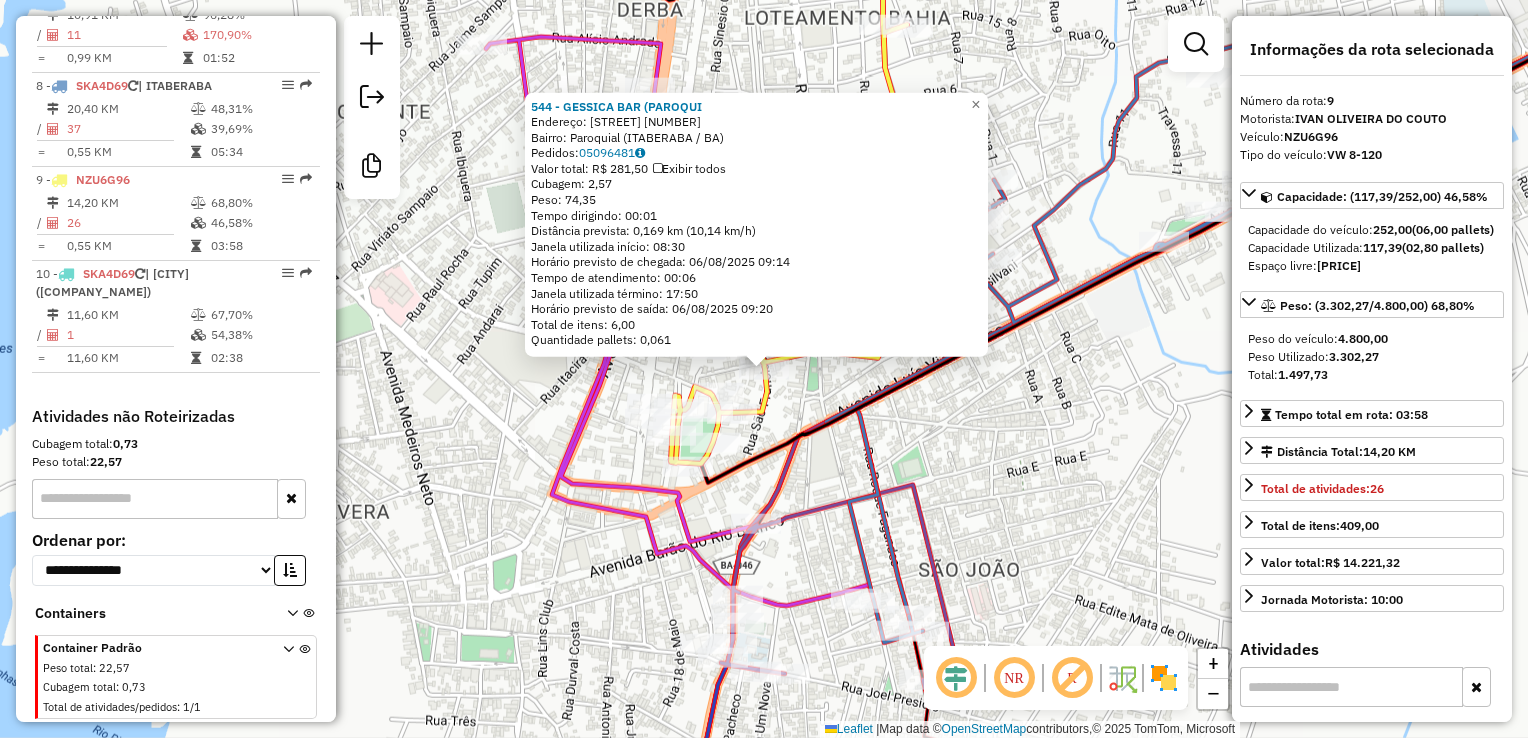 click on "544 - GESSICA BAR (PAROQUI  Endereço:  RUA AMADO CARVALHO DE SANTANA [NUMBER]   Bairro: Paroquial ([CITY] / [STATE])   Pedidos:  [ORDER_ID]   Valor total: R$ 281,50   Exibir todos   Cubagem: 2,57  Peso: 74,35  Tempo dirigindo: 00:01   Distância prevista: 0,169 km (10,14 km/h)   Janela utilizada início: 08:30   Horário previsto de chegada: 06/08/2025 09:14   Tempo de atendimento: 00:06   Janela utilizada término: 17:50   Horário previsto de saída: 06/08/2025 09:20   Total de itens: 6,00   Quantidade pallets: 0,061  × Janela de atendimento Grade de atendimento Capacidade Transportadoras Veículos Cliente Pedidos  Rotas Selecione os dias de semana para filtrar as janelas de atendimento  Seg   Ter   Qua   Qui   Sex   Sáb   Dom  Informe o período da janela de atendimento: De: Até:  Filtrar exatamente a janela do cliente  Considerar janela de atendimento padrão  Selecione os dias de semana para filtrar as grades de atendimento  Seg   Ter   Qua   Qui   Sex   Sáb   Dom   Peso mínimo:   Peso máximo:   De:   De:" 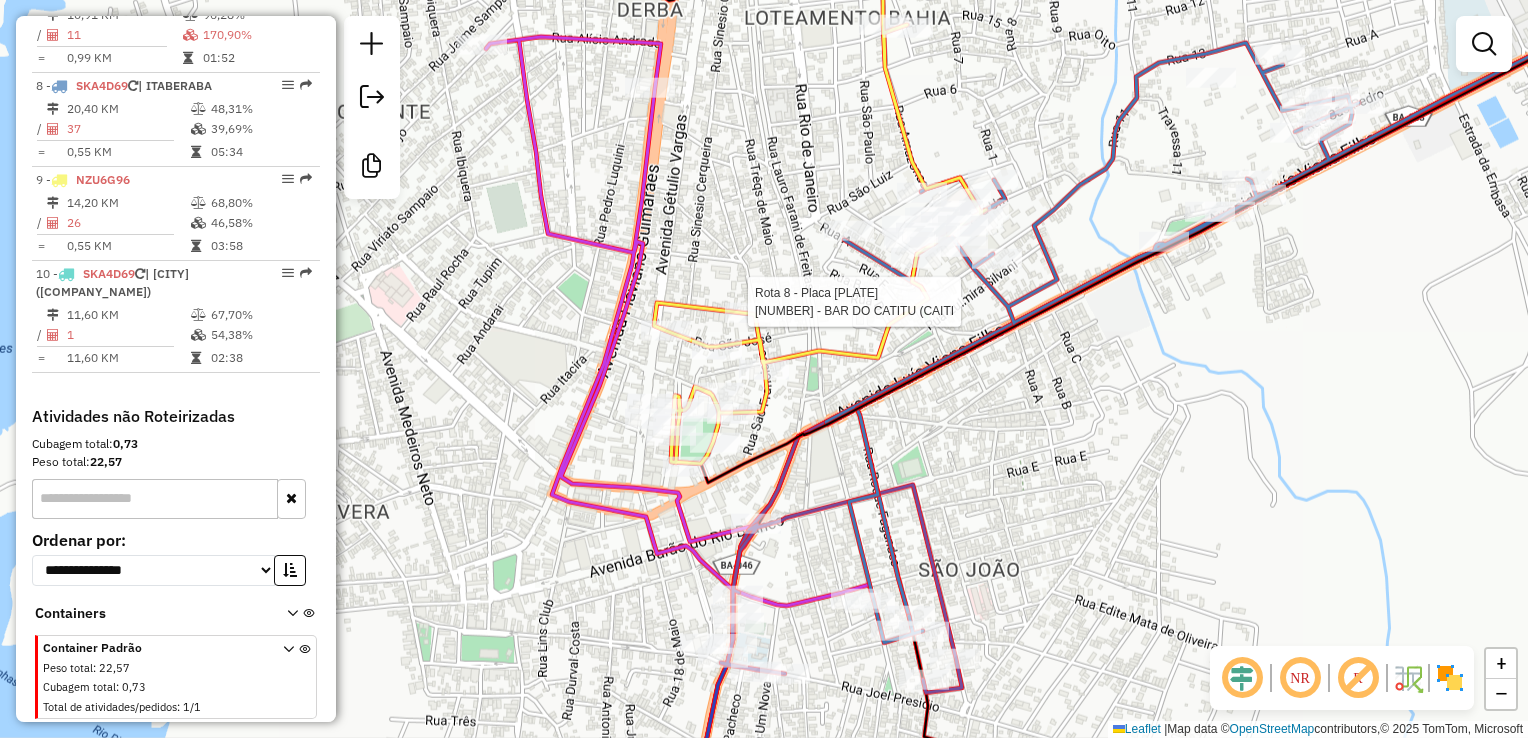 select on "**********" 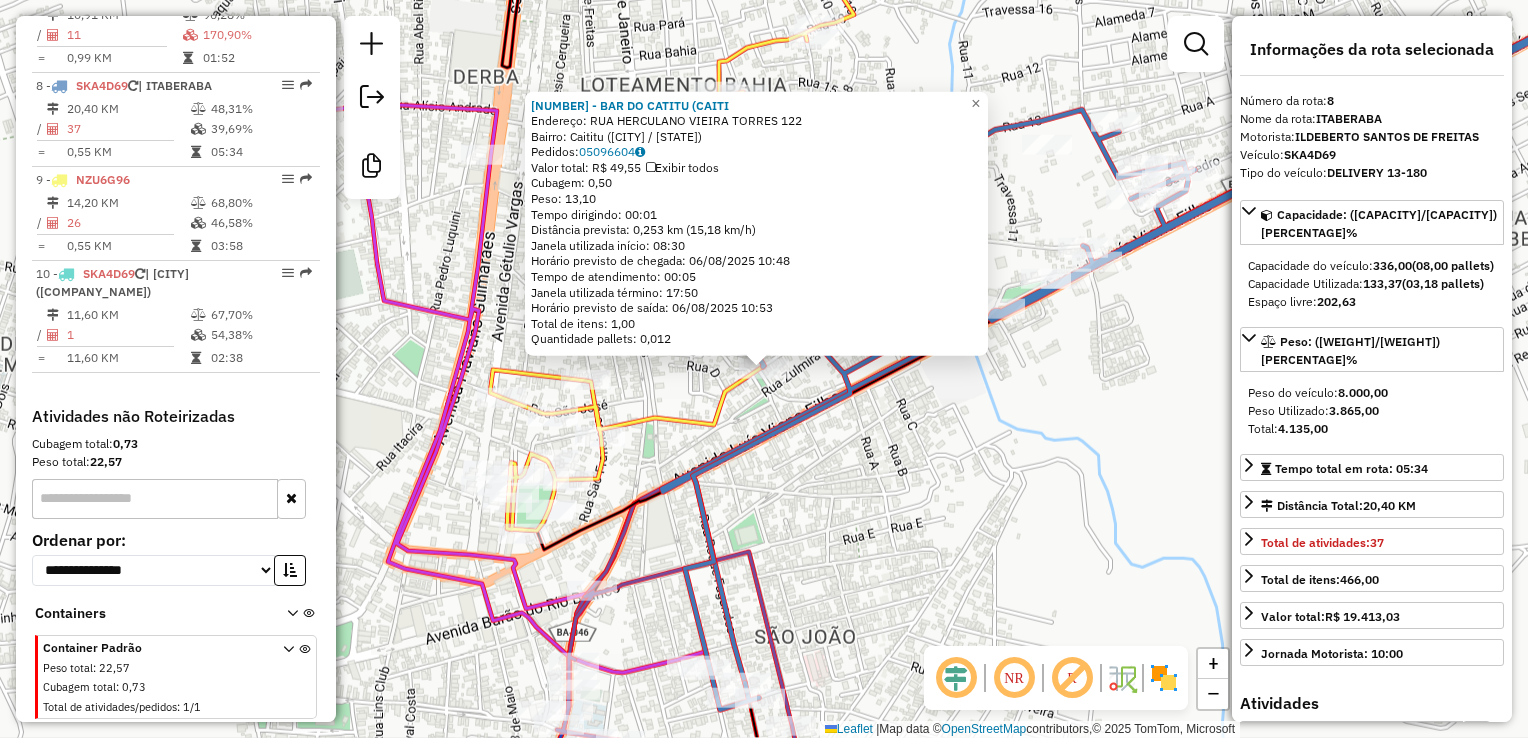 click on "162 - BAR DO CATITU (CAITI  Endereço:  RUA HERCULANO VIEIRA TORRES [NUMBER]   Bairro: Caititu ([CITY] / [STATE])   Pedidos:  [ORDER_ID]   Valor total: R$ 49,55   Exibir todos   Cubagem: 0,50  Peso: 13,10  Tempo dirigindo: 00:01   Distância prevista: 0,253 km (15,18 km/h)   Janela utilizada início: 08:30   Horário previsto de chegada: 06/08/2025 10:48   Tempo de atendimento: 00:05   Janela utilizada término: 17:50   Horário previsto de saída: 06/08/2025 10:53   Total de itens: 1,00   Quantidade pallets: 0,012  × Janela de atendimento Grade de atendimento Capacidade Transportadoras Veículos Cliente Pedidos  Rotas Selecione os dias de semana para filtrar as janelas de atendimento  Seg   Ter   Qua   Qui   Sex   Sáb   Dom  Informe o período da janela de atendimento: De: Até:  Filtrar exatamente a janela do cliente  Considerar janela de atendimento padrão  Selecione os dias de semana para filtrar as grades de atendimento  Seg   Ter   Qua   Qui   Sex   Sáb   Dom   Clientes fora do dia de atendimento selecionado" 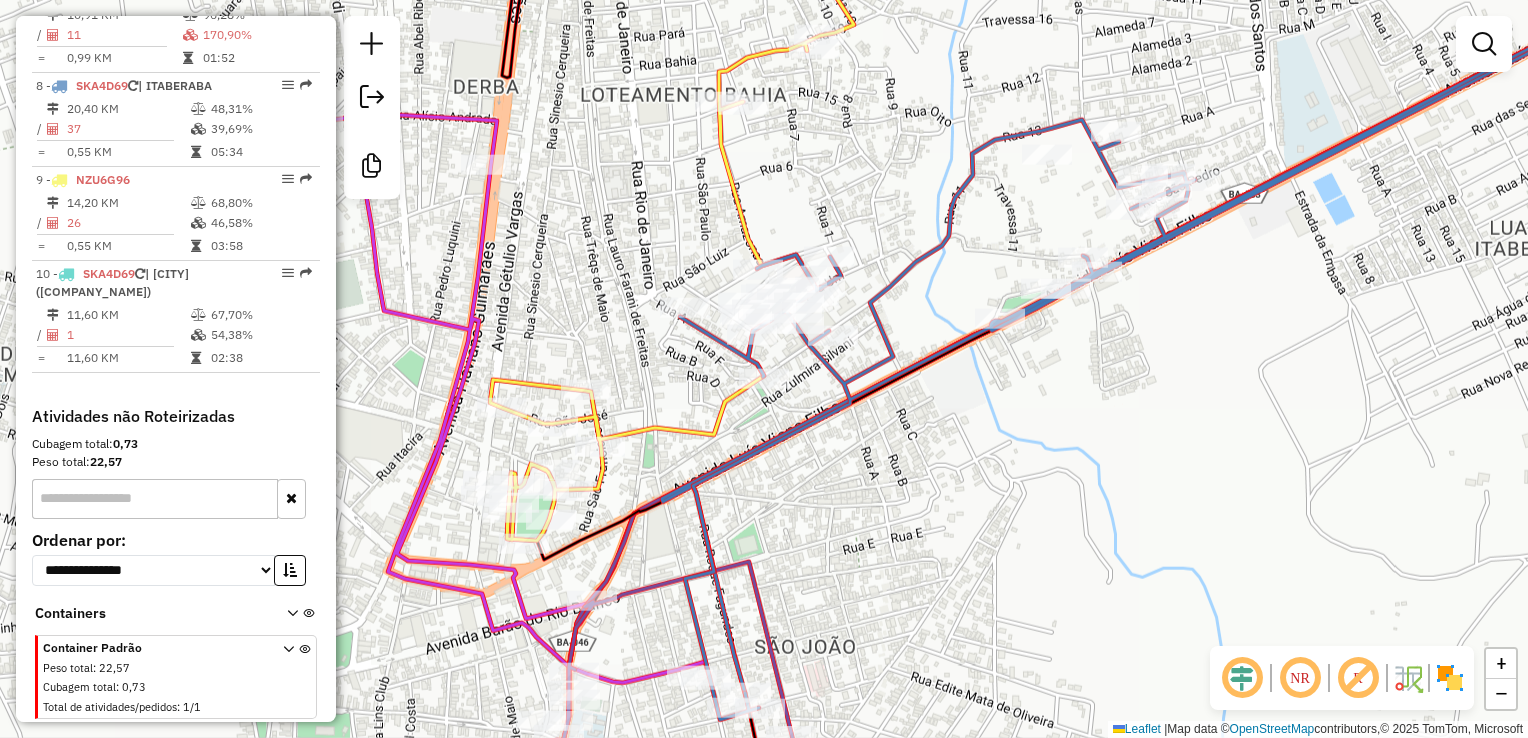 drag, startPoint x: 938, startPoint y: 451, endPoint x: 974, endPoint y: 530, distance: 86.815895 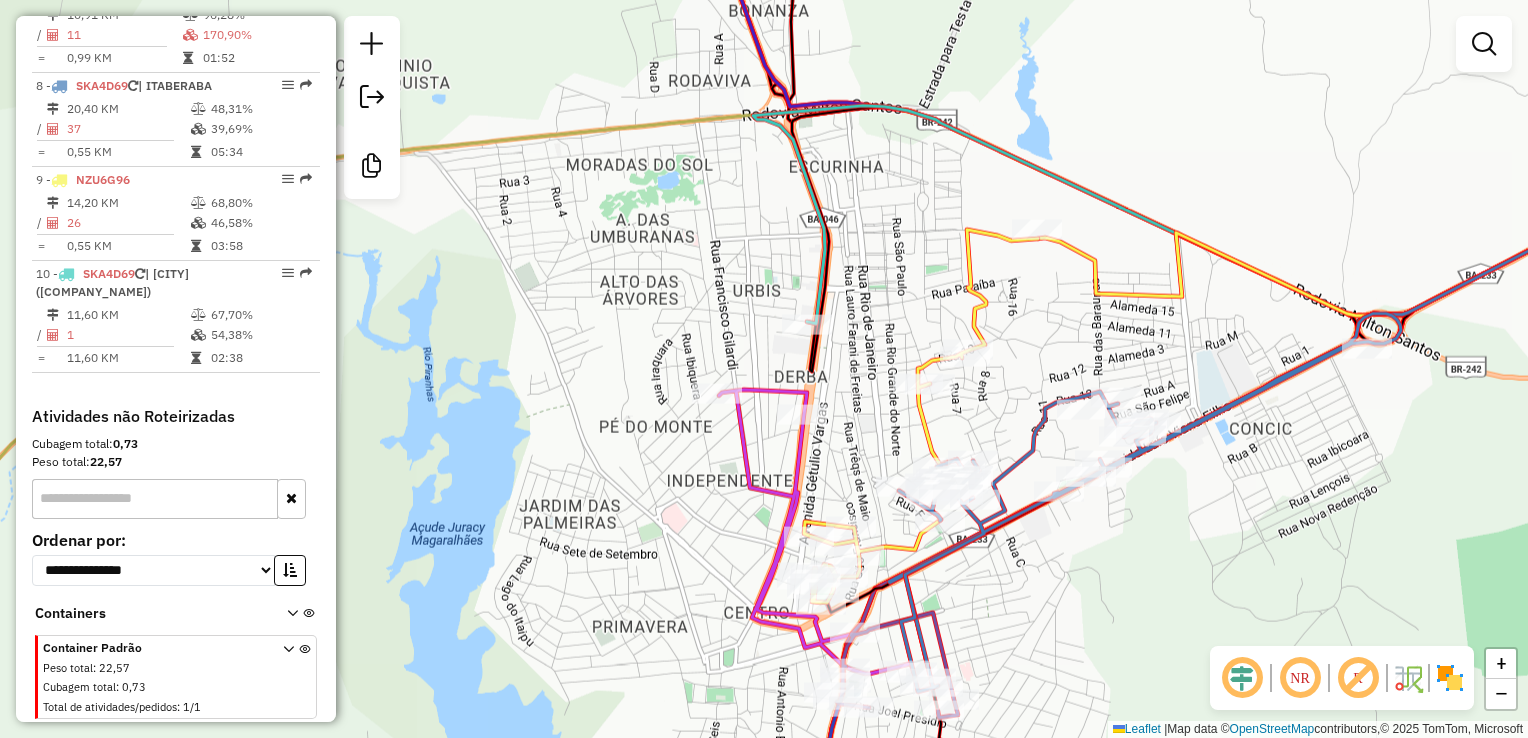 drag, startPoint x: 980, startPoint y: 522, endPoint x: 1032, endPoint y: 549, distance: 58.59181 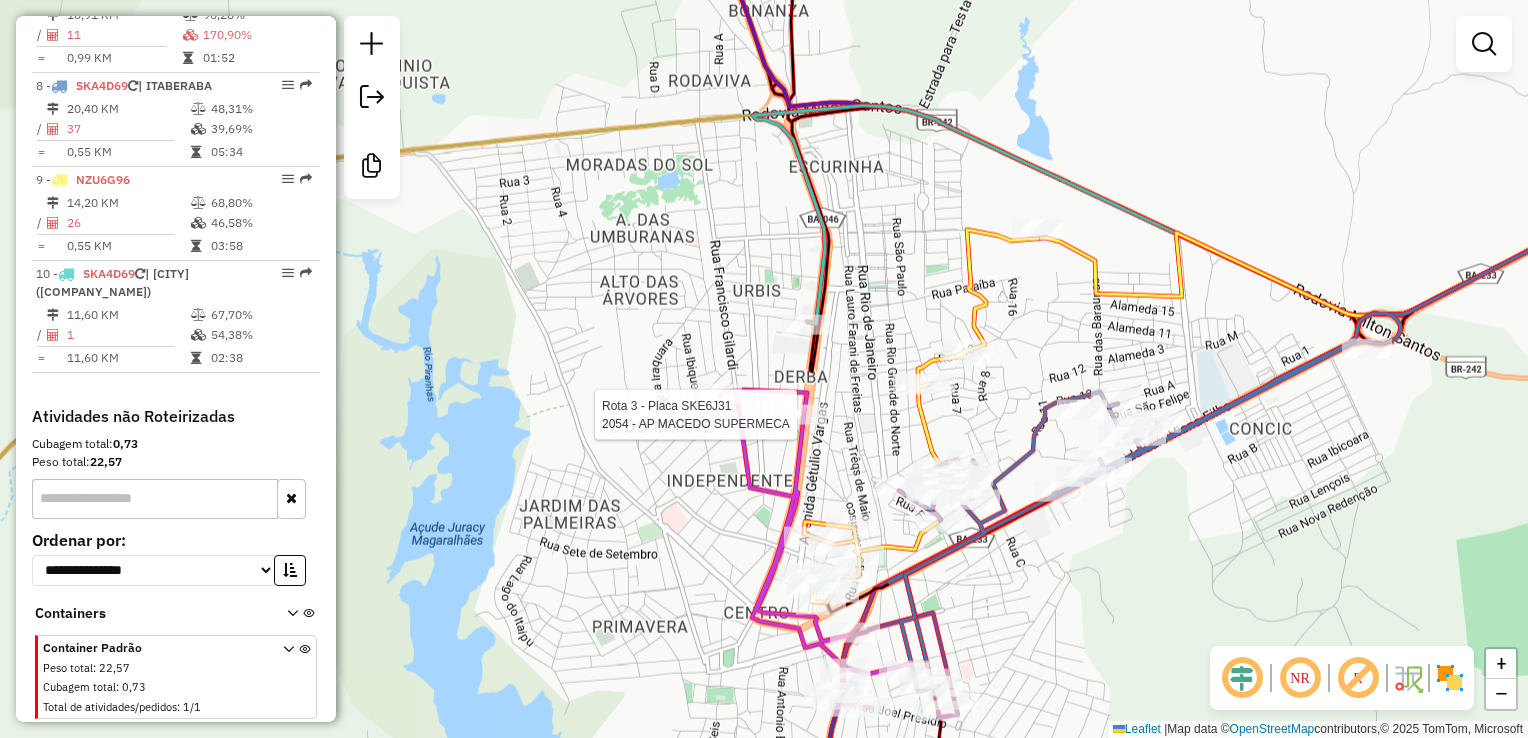 select on "**********" 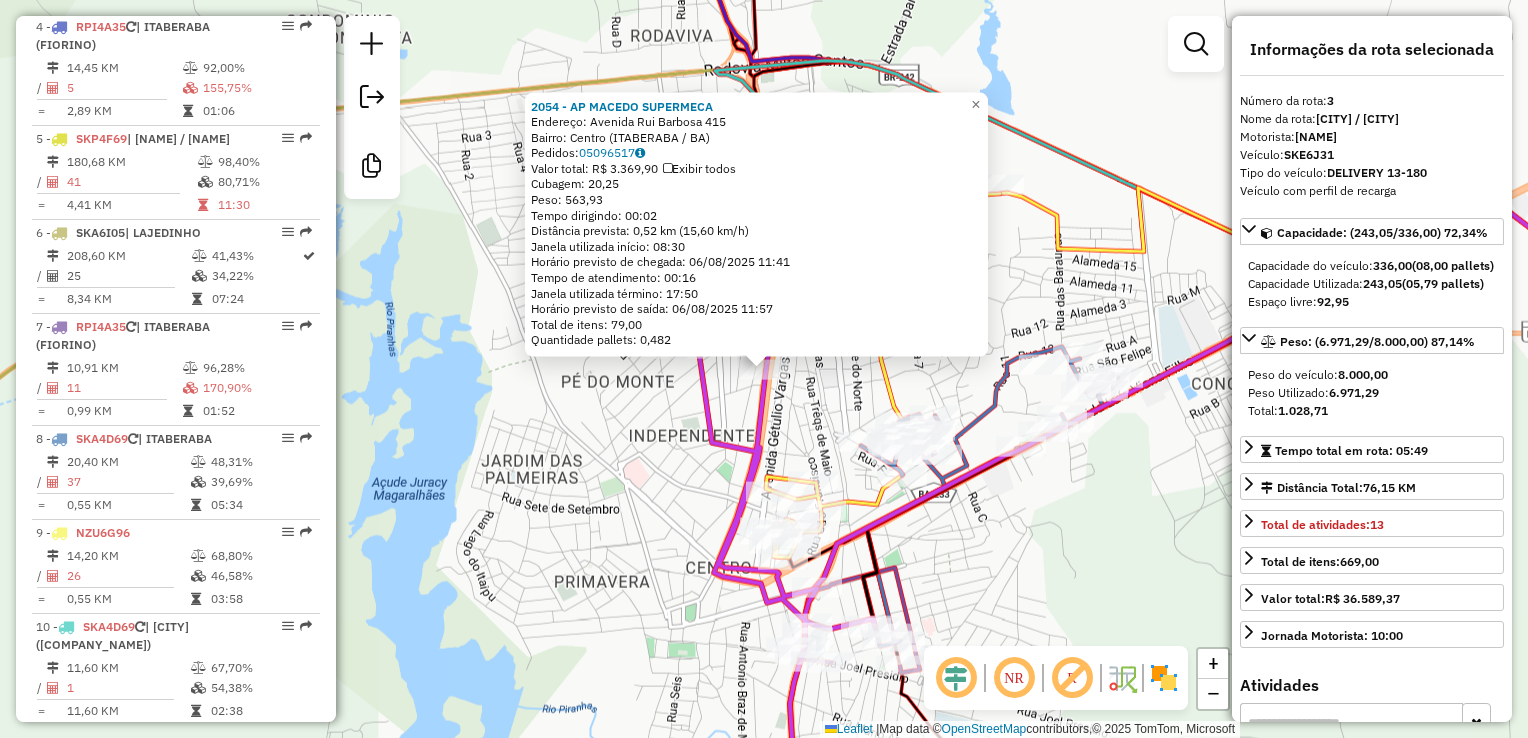 scroll, scrollTop: 992, scrollLeft: 0, axis: vertical 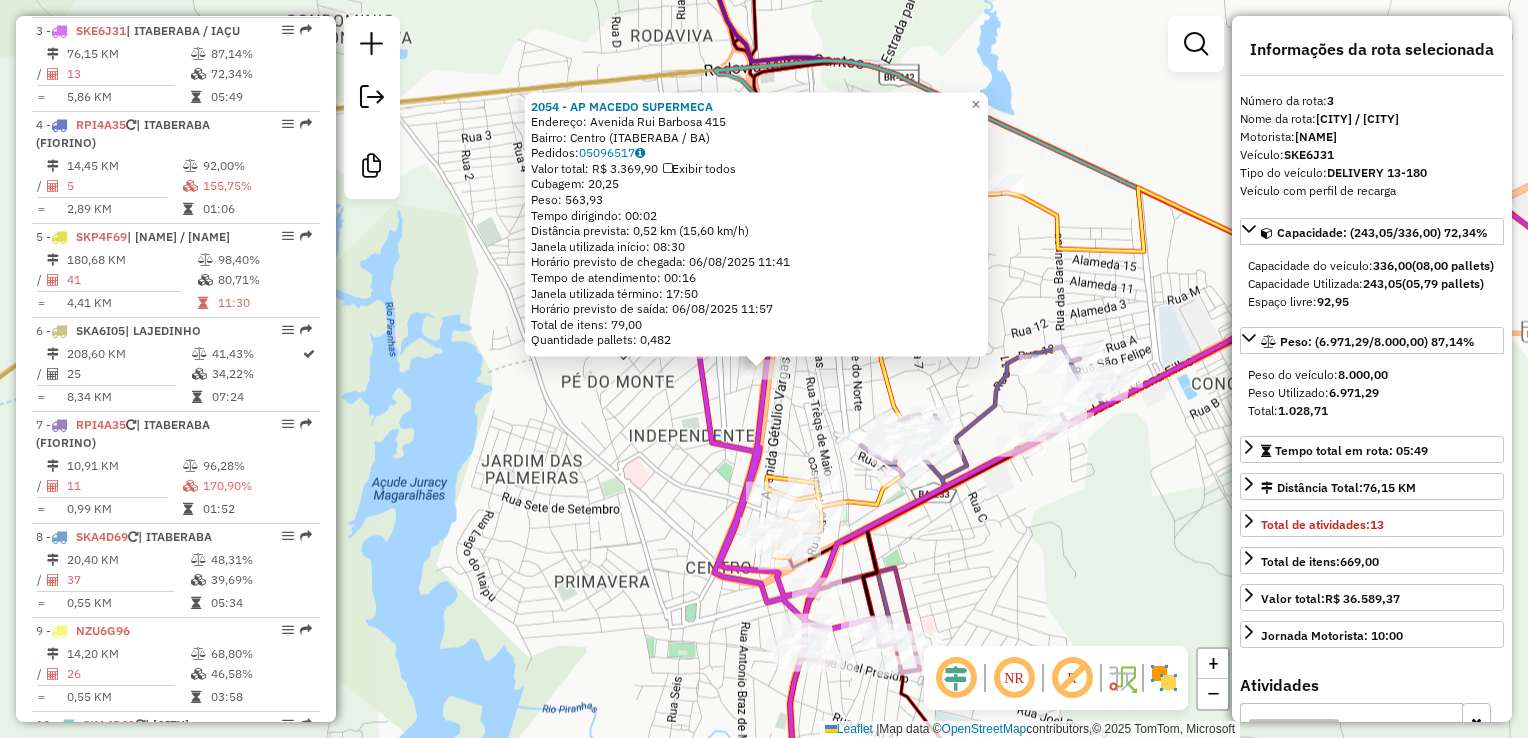 click on "[NUMBER] - AP MACEDO SUPERMECA Endereço: Avenida Rui Barbosa [NUMBER] Bairro: [NAME] ([CITY] / BA) Pedidos: [ORDER_ID] Valor total: R$ [PRICE] Exibir todos Cubagem: [CUBAGE] Peso: [WEIGHT] Tempo dirigindo: [TIME] Distância prevista: [DISTANCE] km ([SPEED] km/h) Janela utilizada início: [TIME] Horário previsto de chegada: [DATE] [TIME] Tempo de atendimento: [TIME] Janela utilizada término: [TIME] Horário previsto de saída: [DATE] [TIME] Total de itens: [ITEMS] Quantidade pallets: [PALLETS] × Janela de atendimento Grade de atendimento Capacidade Transportadoras Veículos Cliente Pedidos Rotas Selecione os dias de semana para filtrar as janelas de atendimento Seg Ter Qua Qui Sex Sáb Dom Informe o período da janela de atendimento: De: Até: Filtrar exatamente a janela do cliente Considerar janela de atendimento padrão Selecione os dias de semana para filtrar as grades de atendimento Seg Ter Qua Qui Sex Sáb Dom Clientes fora do dia de atendimento selecionado +" 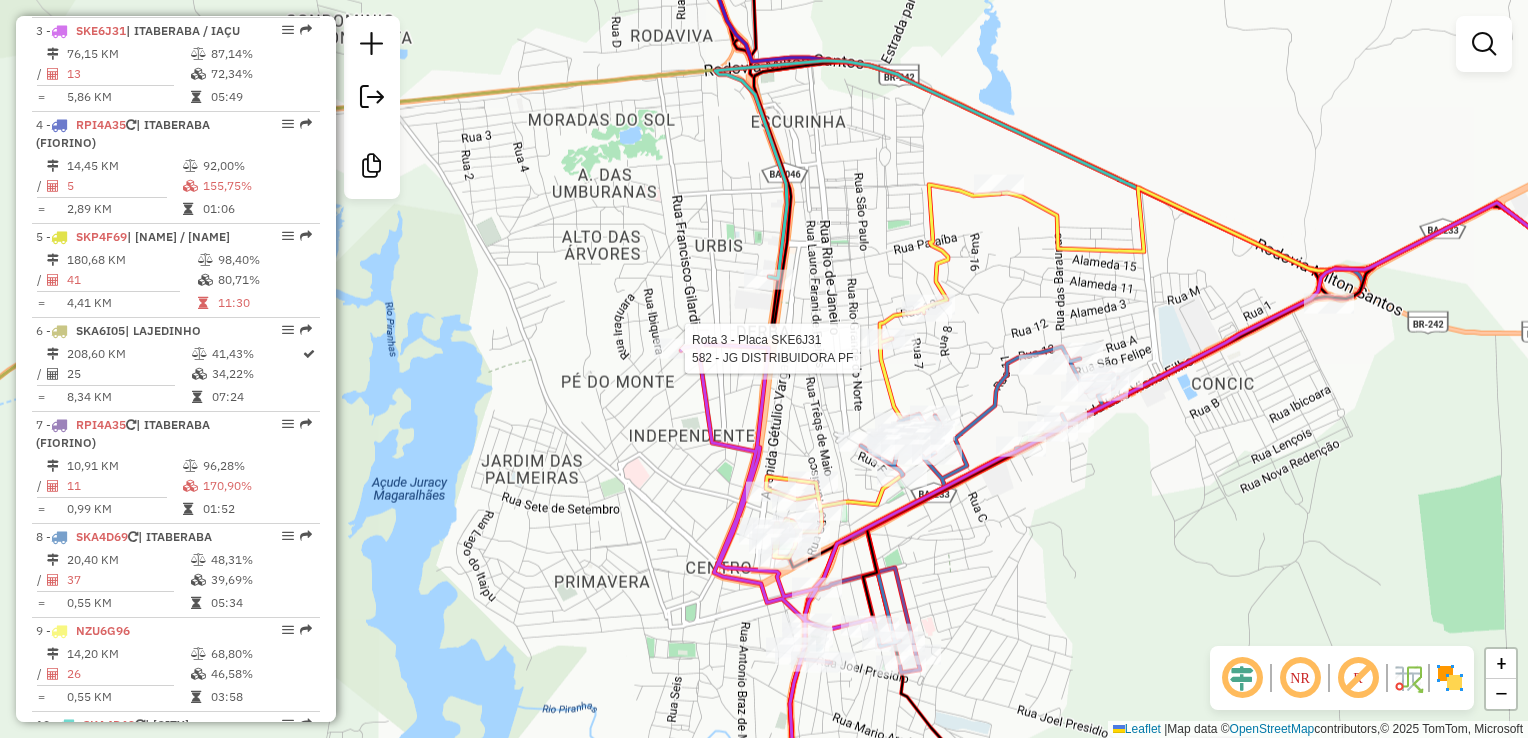 select on "**********" 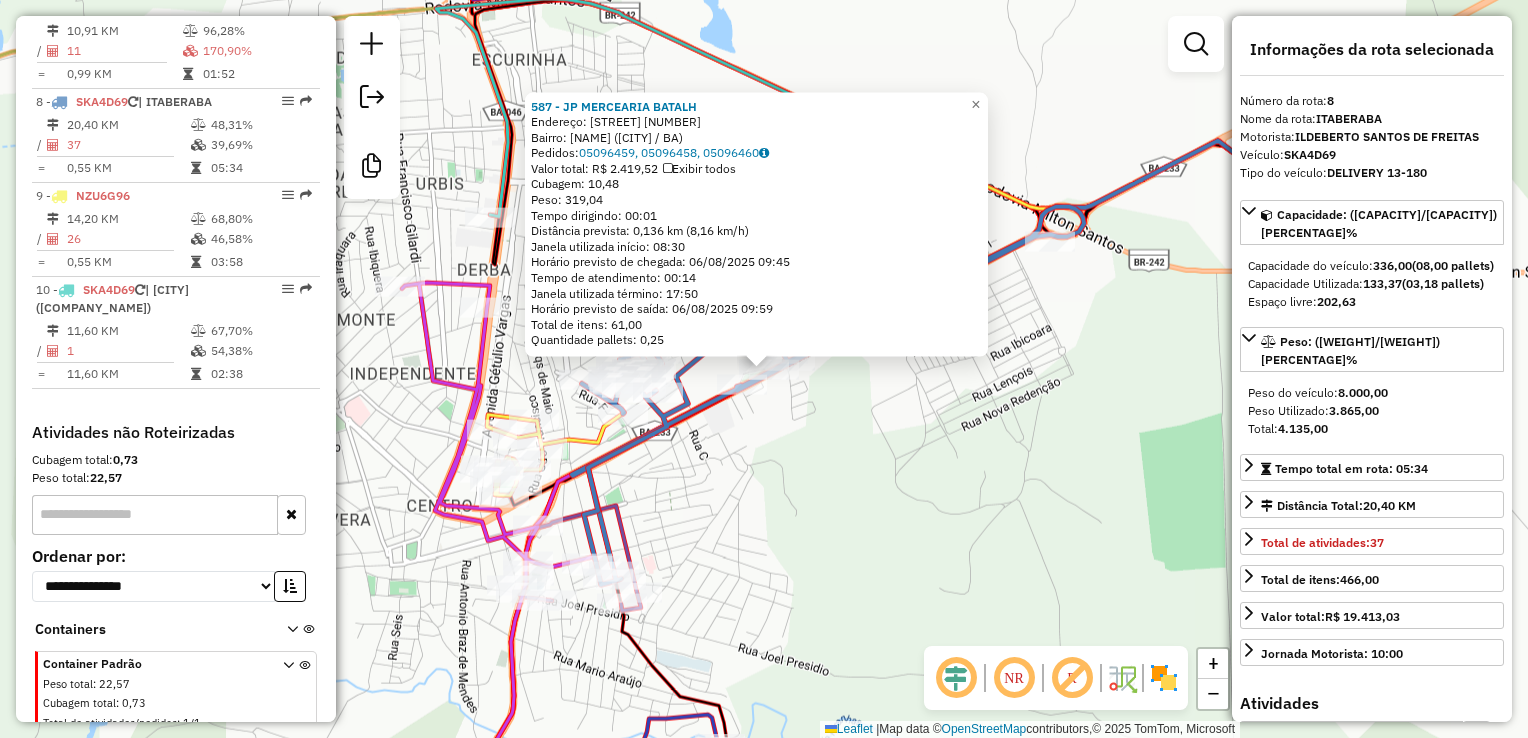 scroll, scrollTop: 1475, scrollLeft: 0, axis: vertical 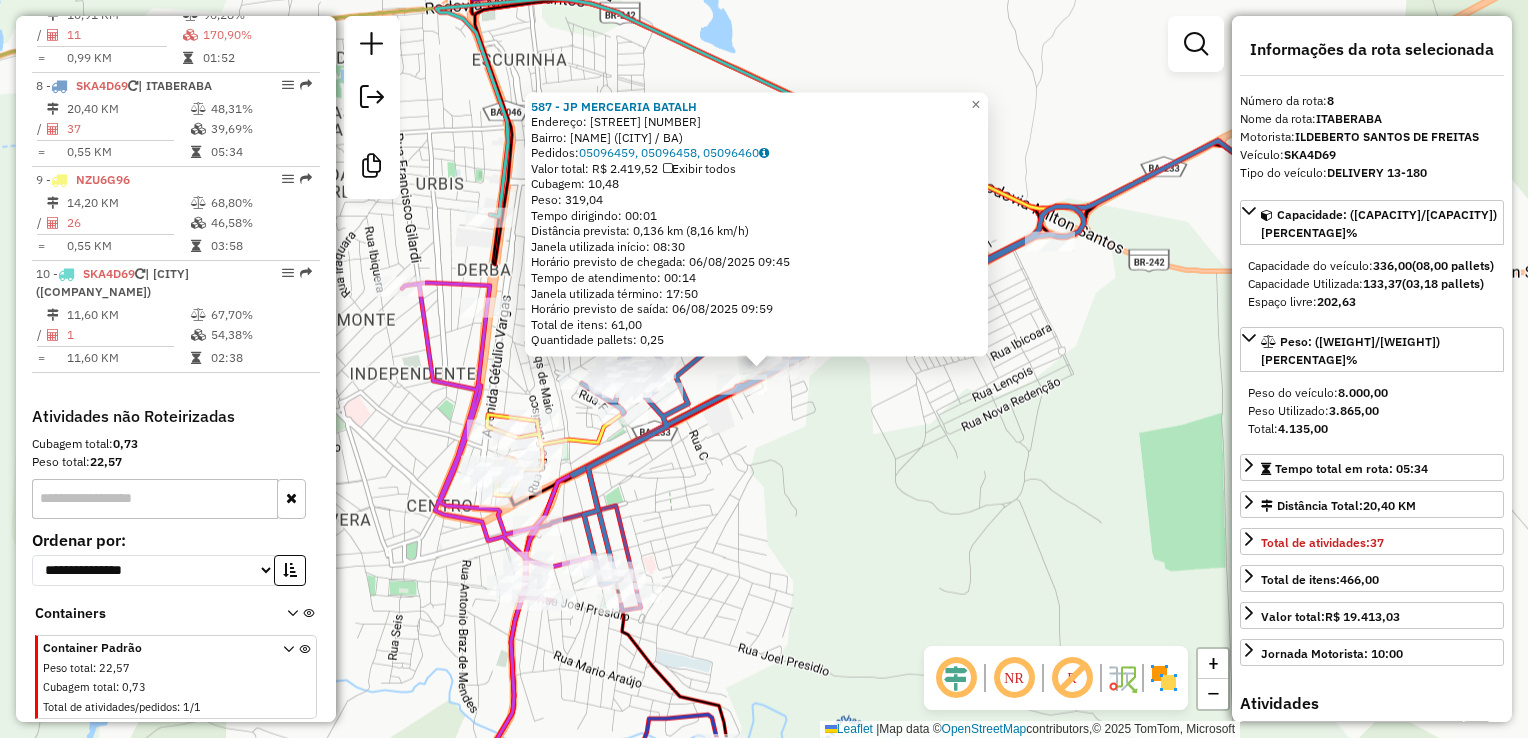 click on "[NUMBER] - JP MERCEARIA BATALH Endereço: AVENIDA GOVERNADOR LUIZ VIANA FILHO[NUMBER] Bairro: [NAME] ([CITY] / BA) Pedidos: [ORDER_ID], [ORDER_ID], [ORDER_ID] Valor total: R$ [PRICE] Exibir todos Cubagem: [CUBAGE] Peso: [WEIGHT] Tempo dirigindo: [TIME] Distância prevista: [DISTANCE] km ([SPEED] km/h) Janela utilizada início: [TIME] Horário previsto de chegada: [DATE] [TIME] Tempo de atendimento: [TIME] Janela utilizada término: [TIME] Horário previsto de saída: [DATE] [TIME] Total de itens: [ITEMS] Quantidade pallets: [PALLETS] × Janela de atendimento Grade de atendimento Capacidade Transportadoras Veículos Cliente Pedidos Rotas Selecione os dias de semana para filtrar as janelas de atendimento Seg Ter Qua Qui Sex Sáb Dom Informe o período da janela de atendimento: De: Até: Filtrar exatamente a janela do cliente Considerar janela de atendimento padrão Selecione os dias de semana para filtrar as grades de atendimento Seg Ter Qua Qui Sex Sáb Dom Peso mínimo: +" 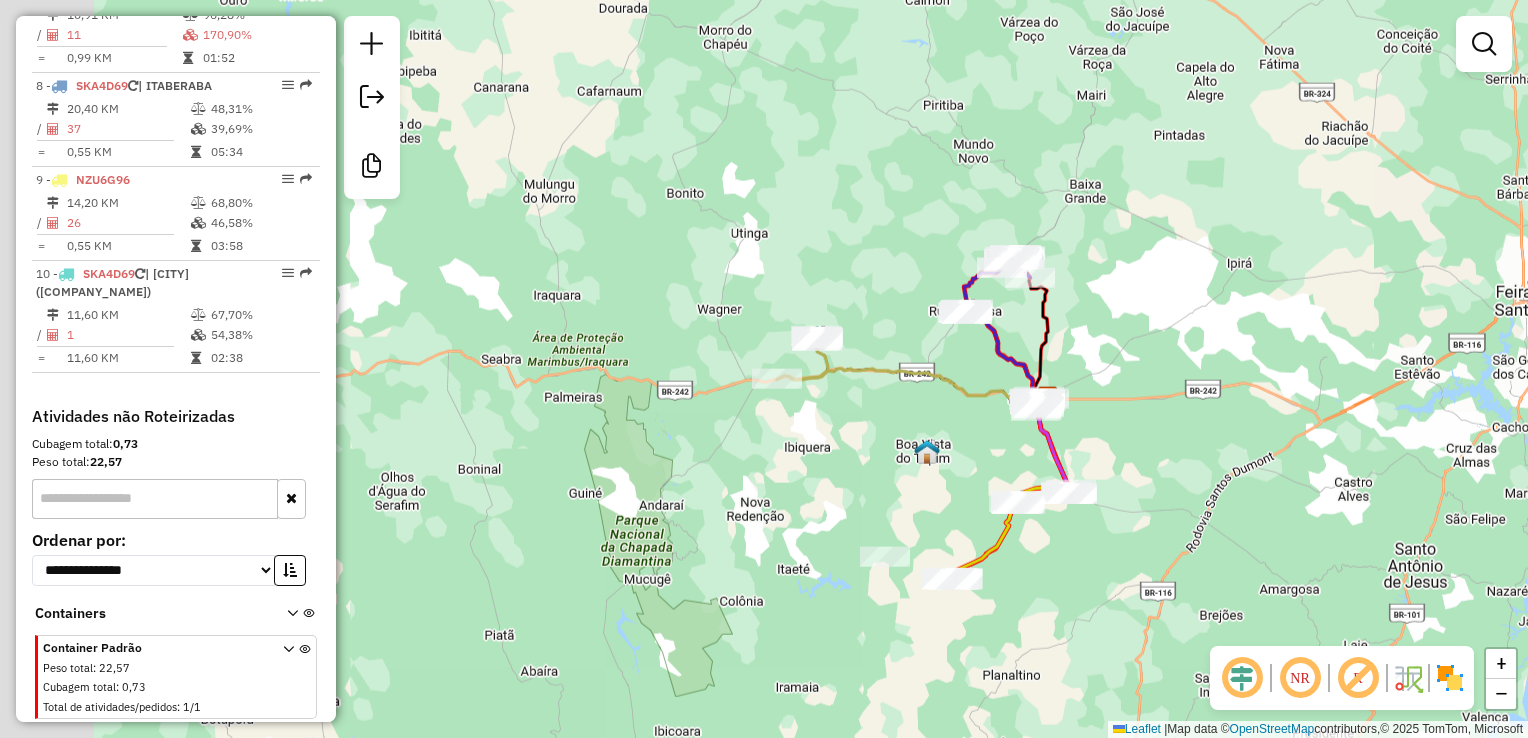 drag, startPoint x: 846, startPoint y: 383, endPoint x: 904, endPoint y: 370, distance: 59.439045 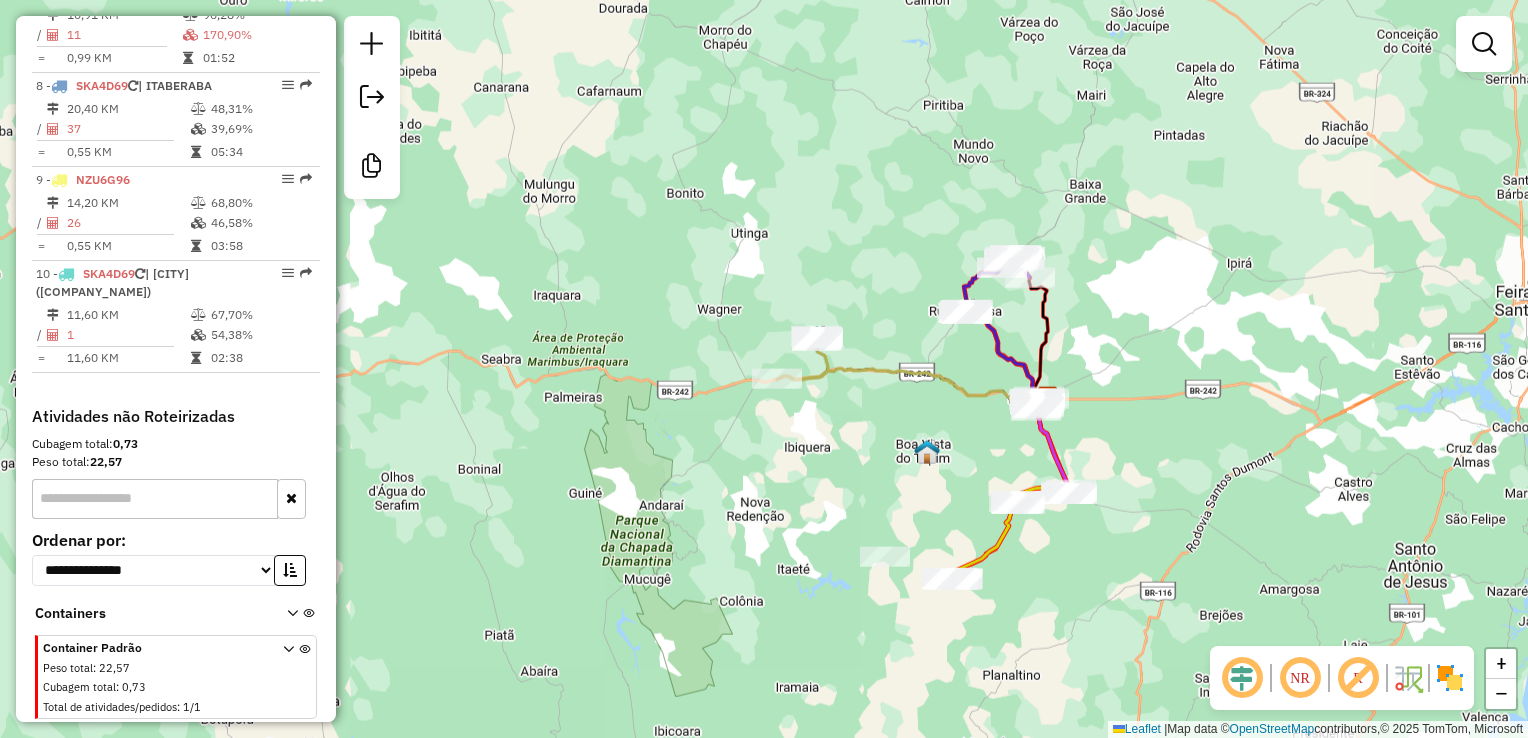 select on "**********" 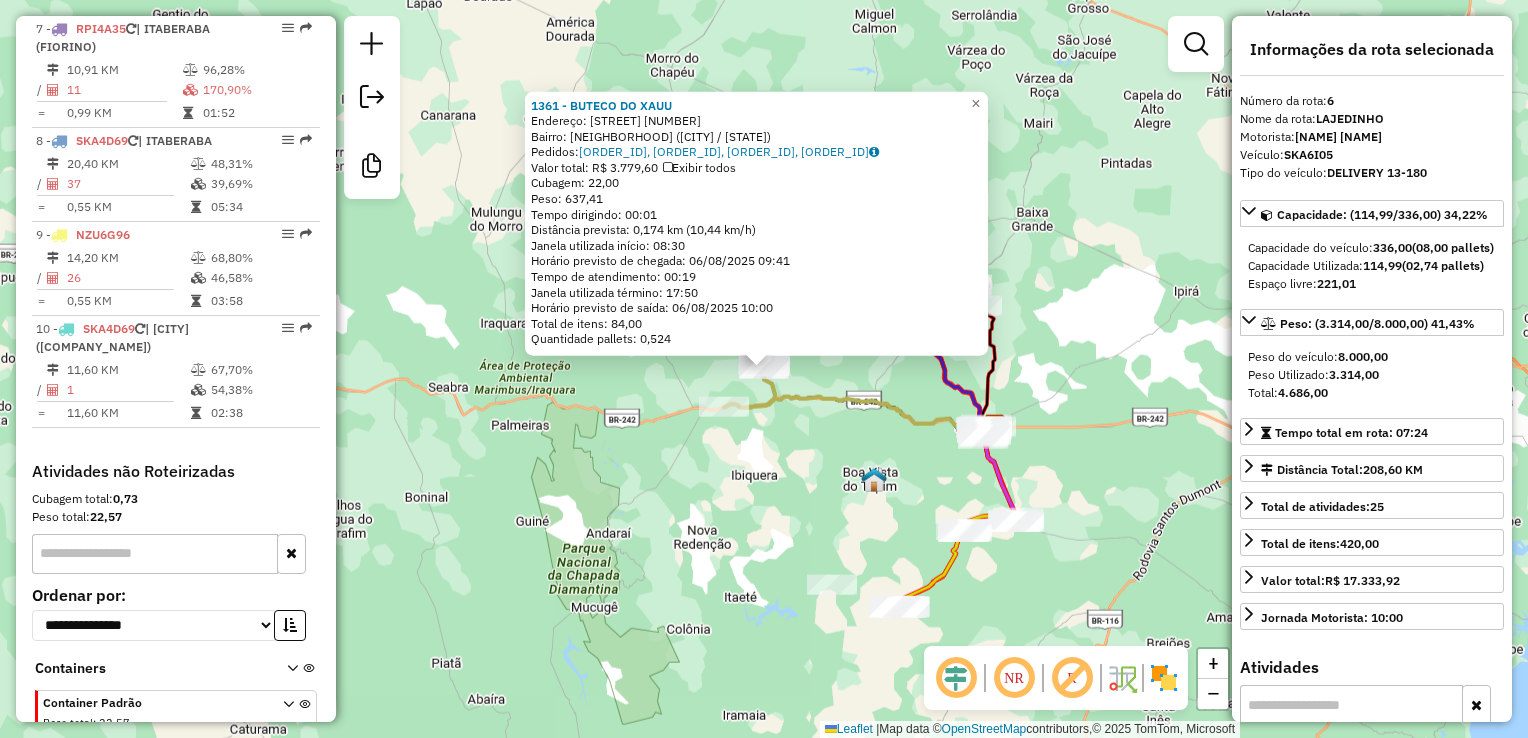 scroll, scrollTop: 1328, scrollLeft: 0, axis: vertical 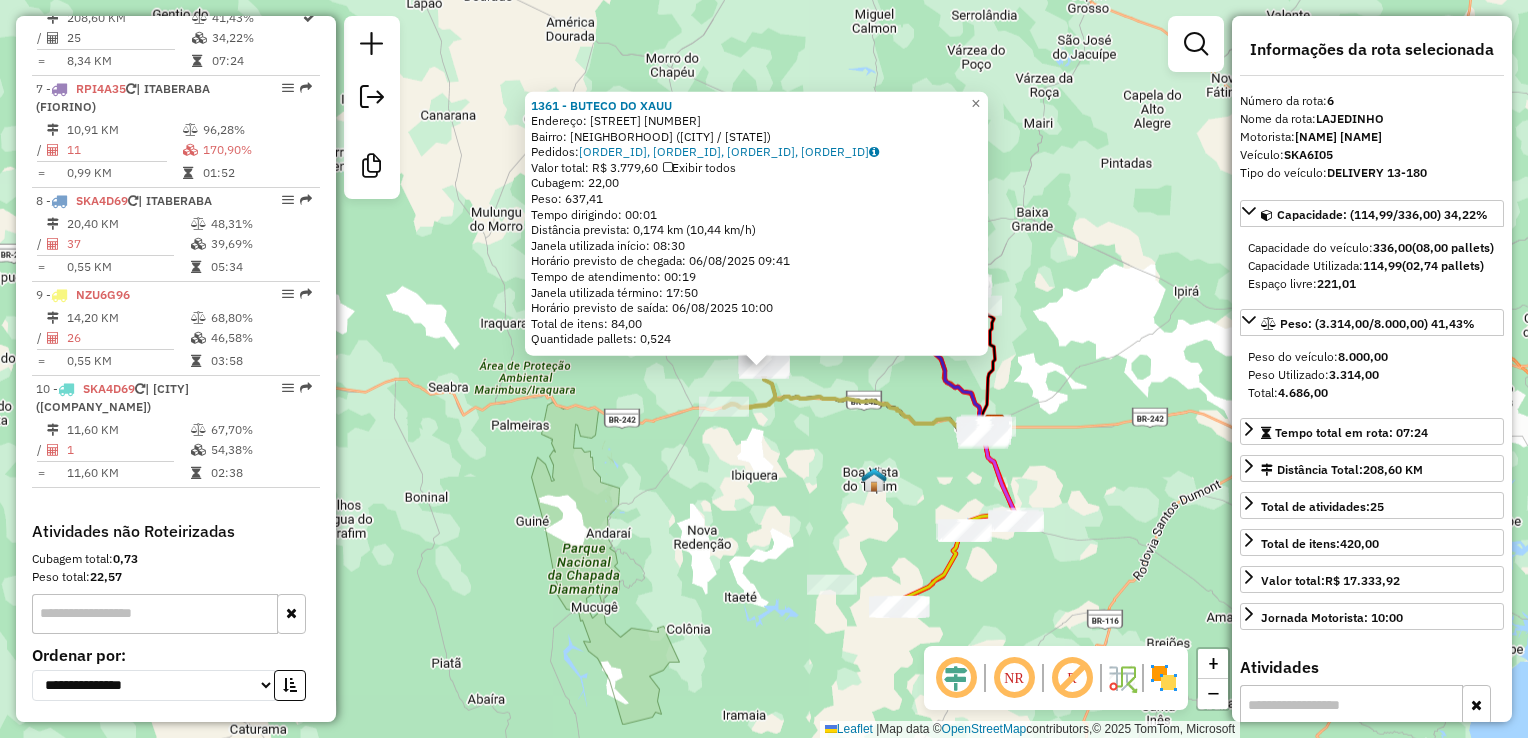 click on "1361 - BUTECO DO XAUU  Endereço:  Carla Fernanda [NUMBER]   Bairro: Centro ([CITY] / [STATE])   Pedidos:  [ORDER_ID], [ORDER_ID], [ORDER_ID], [ORDER_ID]   Valor total: R$ 3.779,60   Exibir todos   Cubagem: 22,00  Peso: 637,41  Tempo dirigindo: 00:01   Distância prevista: 0,174 km (10,44 km/h)   Janela utilizada início: 08:30   Horário previsto de chegada: 06/08/2025 09:41   Tempo de atendimento: 00:19   Janela utilizada término: 17:50   Horário previsto de saída: 06/08/2025 10:00   Total de itens: 84,00   Quantidade pallets: 0,524  × Janela de atendimento Grade de atendimento Capacidade Transportadoras Veículos Cliente Pedidos  Rotas Selecione os dias de semana para filtrar as janelas de atendimento  Seg   Ter   Qua   Qui   Sex   Sáb   Dom  Informe o período da janela de atendimento: De: Até:  Filtrar exatamente a janela do cliente  Considerar janela de atendimento padrão  Selecione os dias de semana para filtrar as grades de atendimento  Seg   Ter   Qua   Qui   Sex   Sáb   Dom   Peso mínimo:   Peso máximo:" 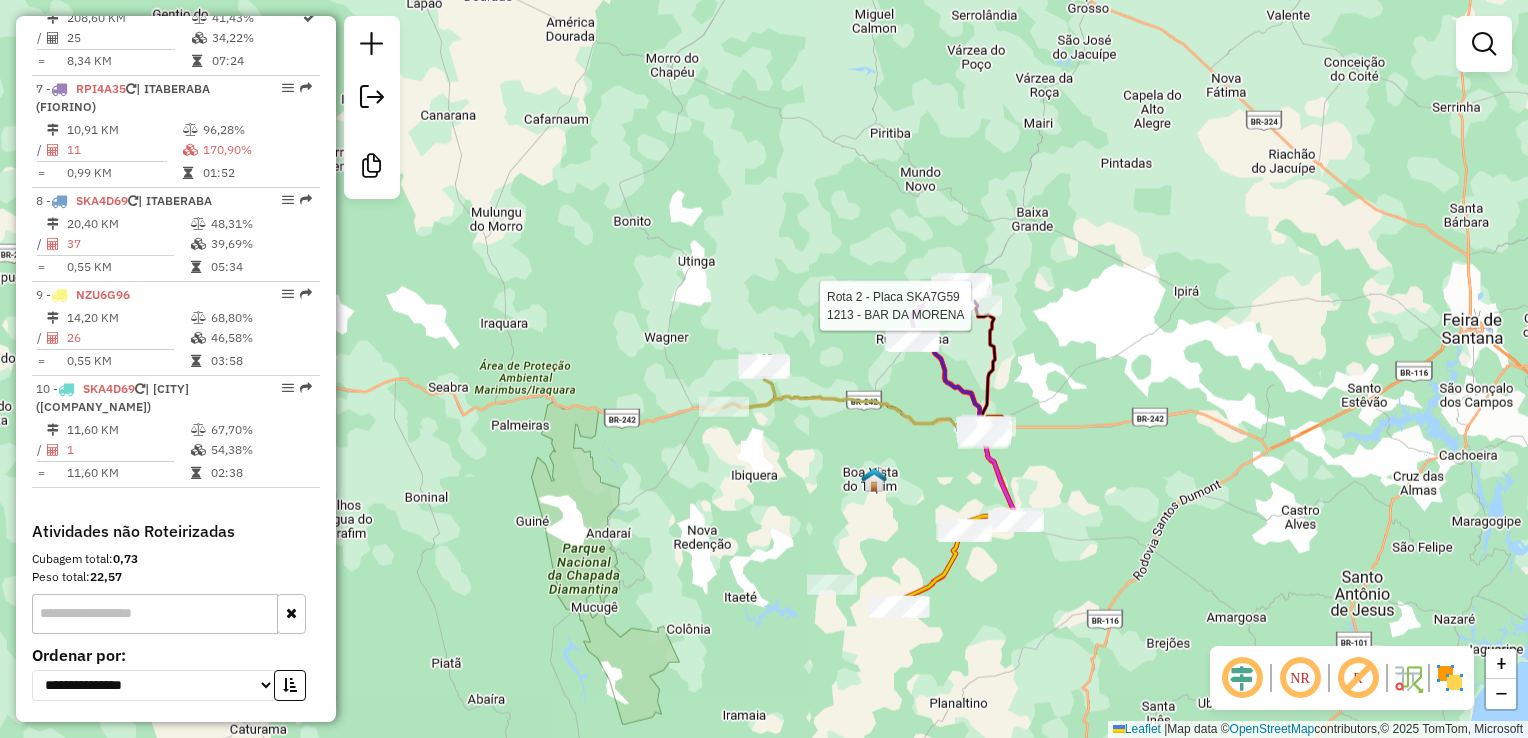 select on "**********" 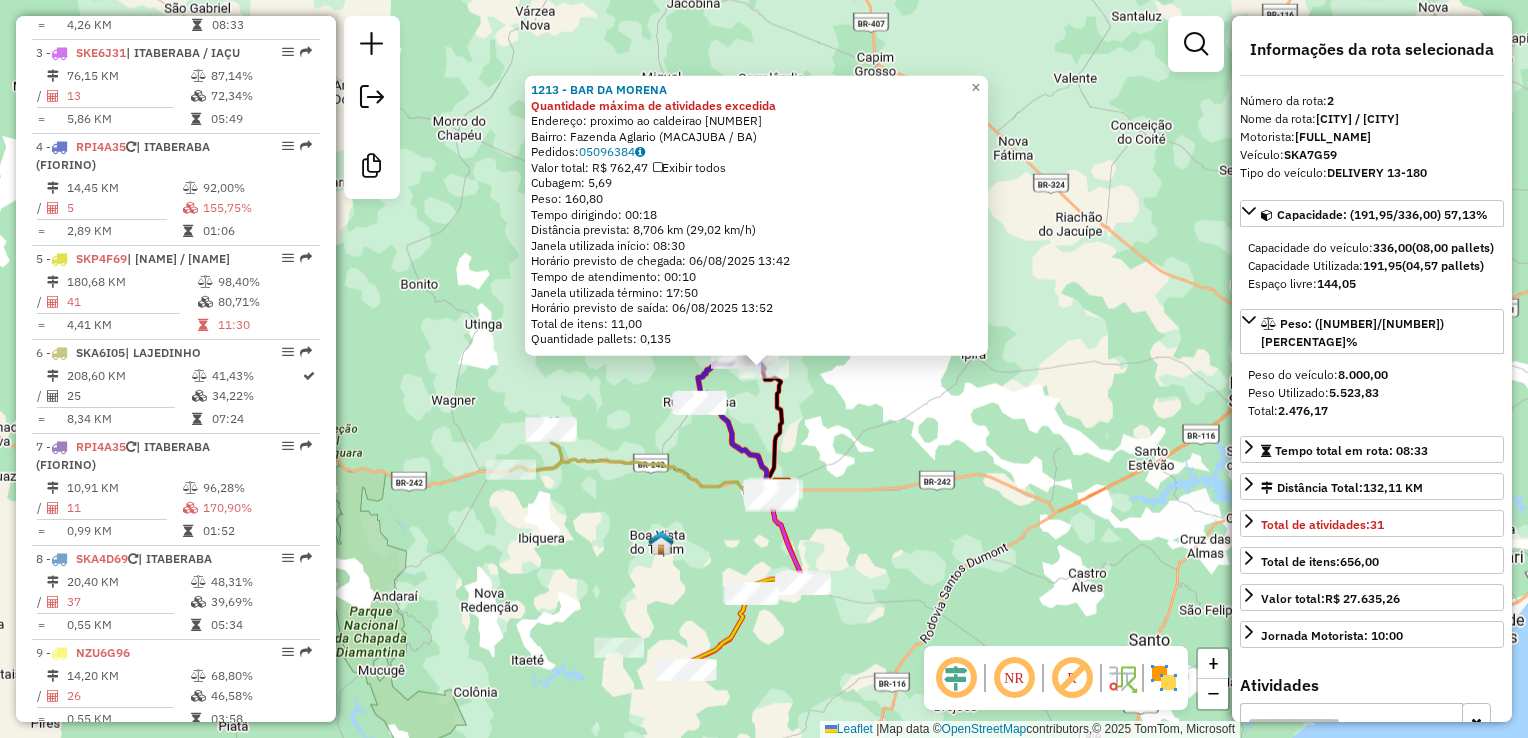 scroll, scrollTop: 880, scrollLeft: 0, axis: vertical 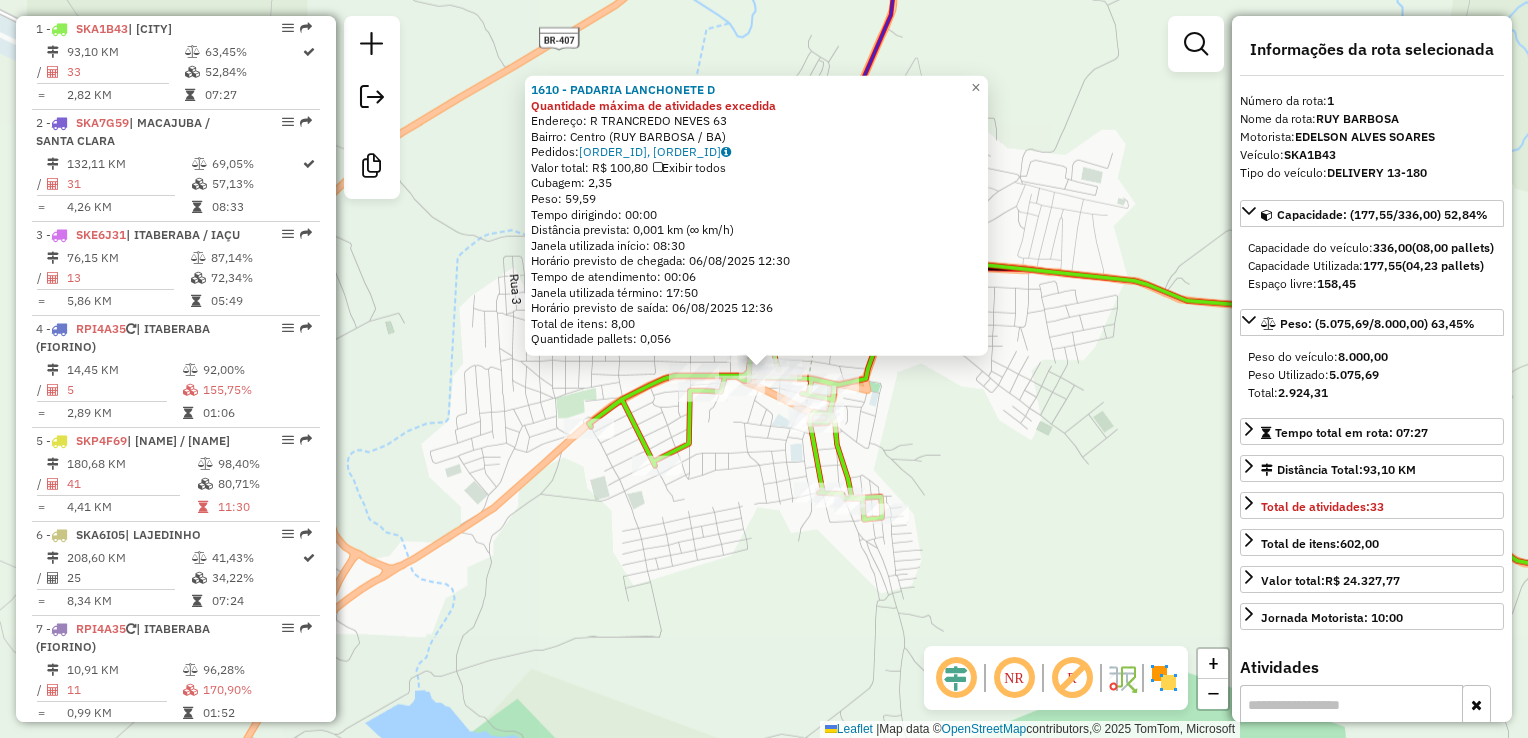 click on "1610 - [COMPANY_NAME] Quantidade máxima de atividades excedida  Endereço:  [STREET] [NUMBER]   Bairro: [NEIGHBORHOOD] ([CITY] / [STATE])   Pedidos:  [ORDER_ID], [ORDER_ID]   Valor total: R$ [PRICE]   Exibir todos   Cubagem: [CUBAGE]  Peso: [WEIGHT]  Tempo dirigindo: [TIME]   Distância prevista: [DISTANCE] km ([SPEED] km/h)   Janela utilizada início: [TIME]   Horário previsto de chegada: [DATE] [TIME]   Tempo de atendimento: [TIME]   Janela utilizada término: [TIME]   Horário previsto de saída: [DATE] [TIME]   Total de itens: [ITEMS]   Quantidade pallets: [PALLETS]  × Janela de atendimento Grade de atendimento Capacidade Transportadoras Veículos Cliente Pedidos  Rotas Selecione os dias de semana para filtrar as janelas de atendimento  Seg   Ter   Qua   Qui   Sex   Sáb   Dom  Informe o período da janela de atendimento: De: [TIME] Até: [TIME]  Filtrar exatamente a janela do cliente  Considerar janela de atendimento padrão  Selecione os dias de semana para filtrar as grades de atendimento  Seg   Ter   Qua   Qui   Sex   Sáb   Dom   De:" 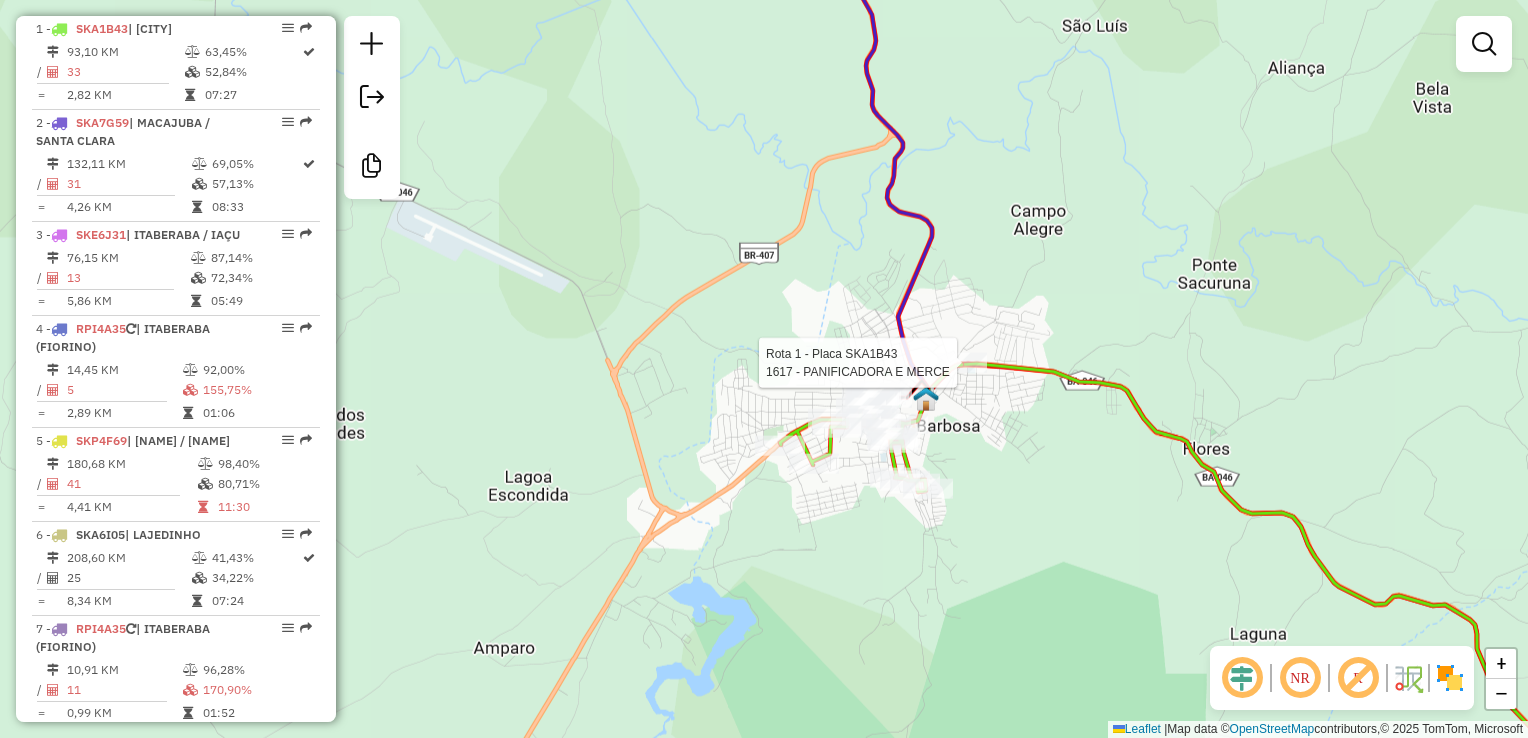 select on "**********" 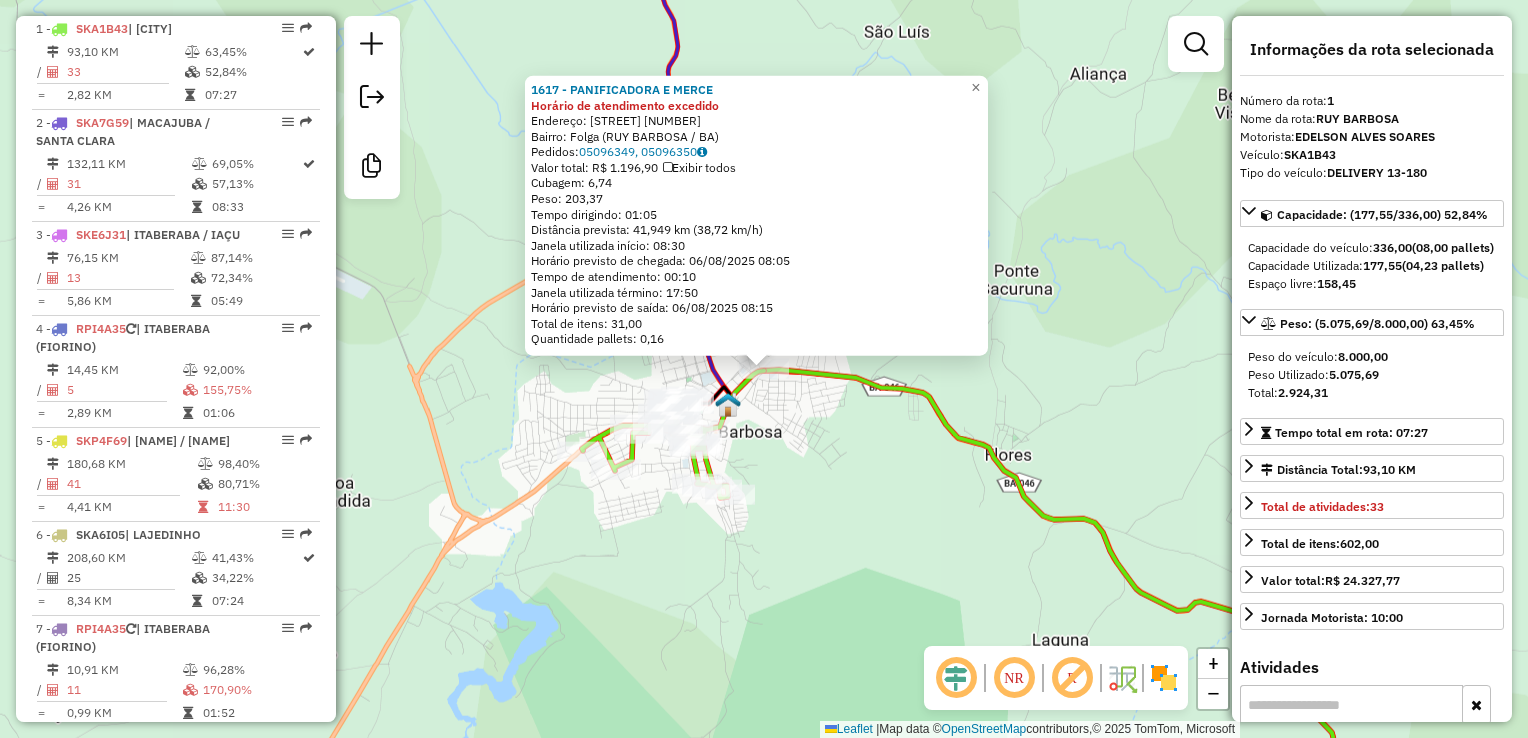 click on "[NUMBER] - PANIFICADORA E MERCE Horário de atendimento excedido Endereço: Avenida Itaberaba [NUMBER] Bairro: [NAME] ([CITY] / BA) Pedidos: [ORDER_ID], [ORDER_ID] Valor total: R$ [PRICE] Exibir todos Cubagem: [CUBAGE] Peso: [WEIGHT] Tempo dirigindo: [TIME] Distância prevista: [DISTANCE] km ([SPEED] km/h) Janela utilizada início: [TIME] Horário previsto de chegada: [DATE] [TIME] Tempo de atendimento: [TIME] Janela utilizada término: [TIME] Horário previsto de saída: [DATE] [TIME] Total de itens: [ITEMS] Quantidade pallets: [PALLETS] × Janela de atendimento Grade de atendimento Capacidade Transportadoras Veículos Cliente Pedidos Rotas Selecione os dias de semana para filtrar as janelas de atendimento Seg Ter Qua Qui Sex Sáb Dom Informe o período da janela de atendimento: De: Até: Filtrar exatamente a janela do cliente Considerar janela de atendimento padrão Selecione os dias de semana para filtrar as grades de atendimento Seg Ter Qua Qui Sex Sáb Dom De: De:" 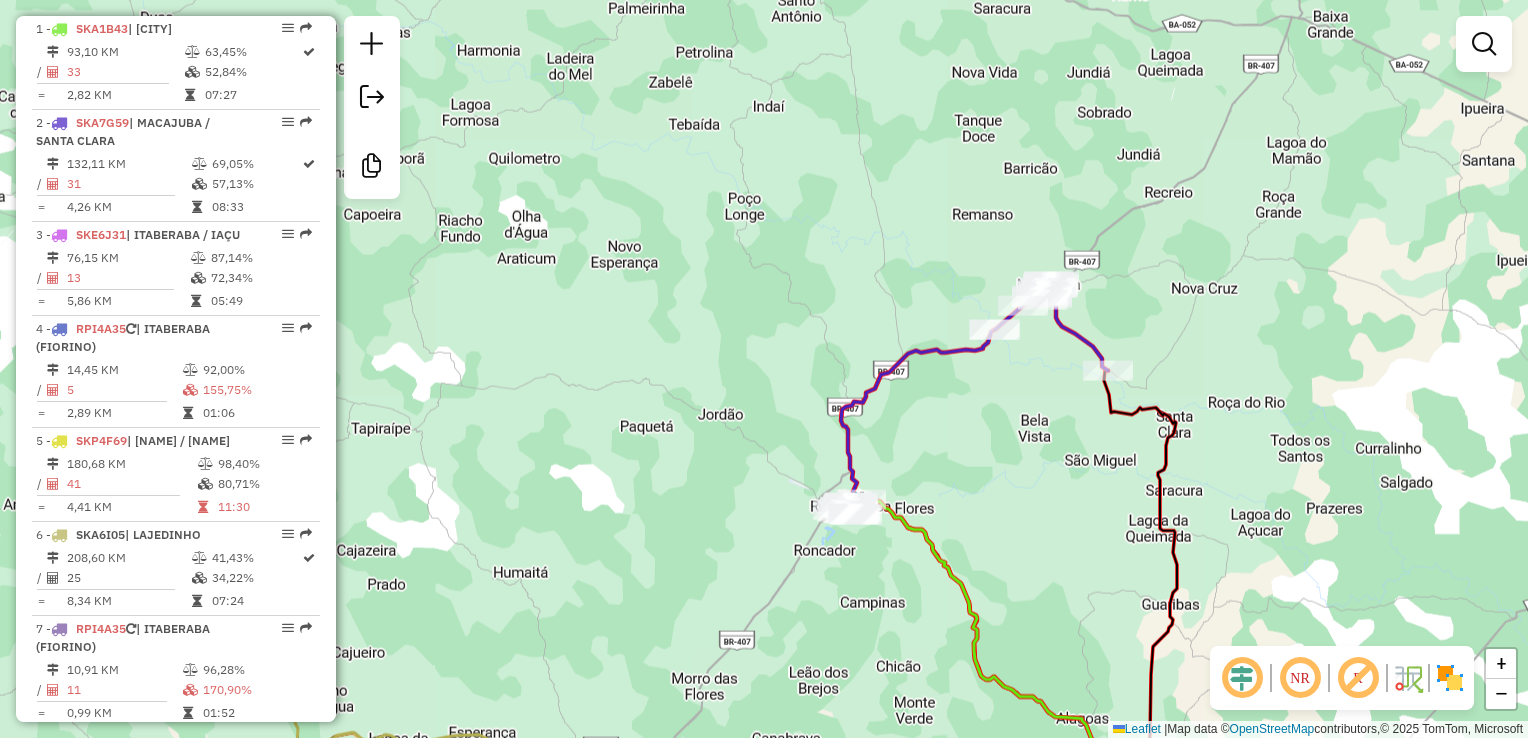 drag, startPoint x: 1036, startPoint y: 462, endPoint x: 914, endPoint y: 514, distance: 132.61975 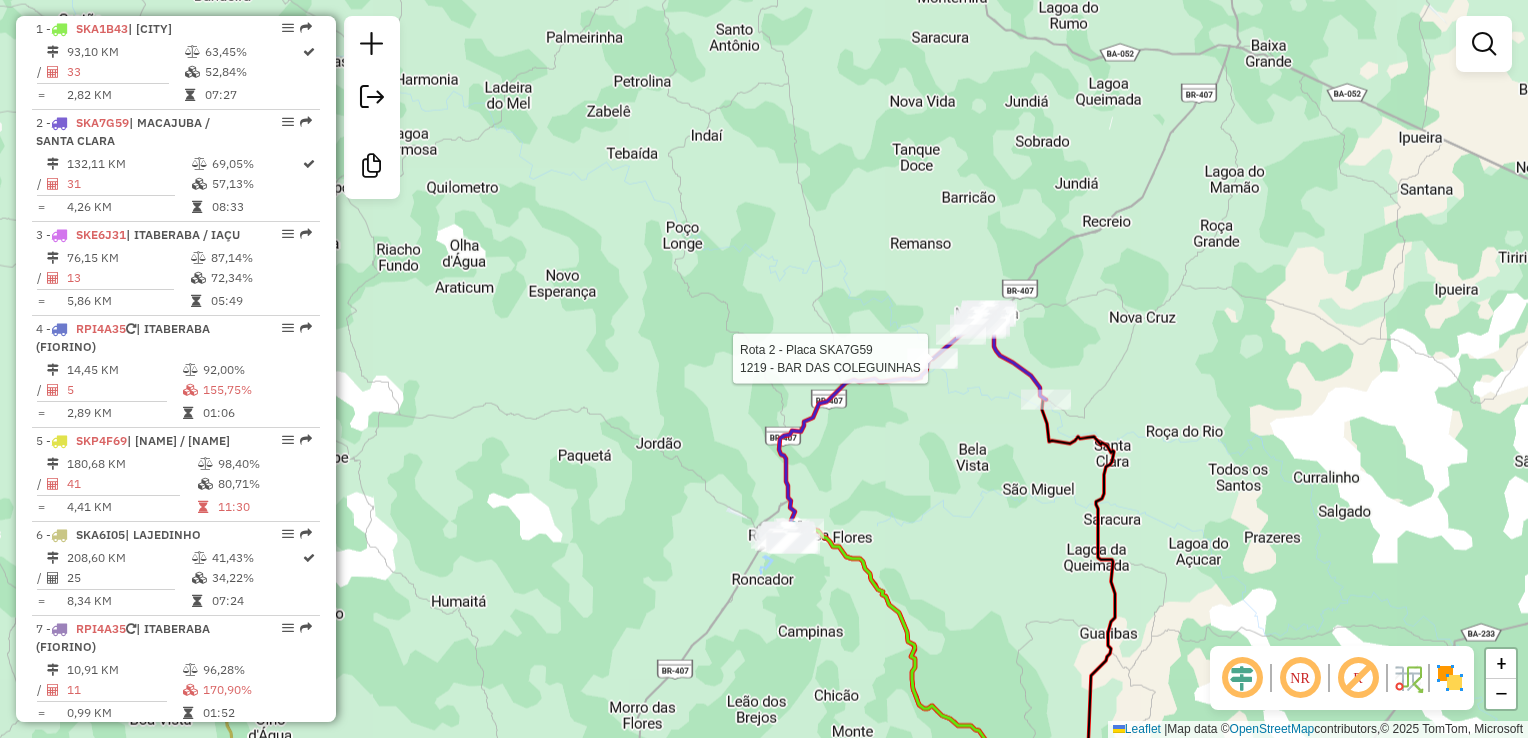 select on "**********" 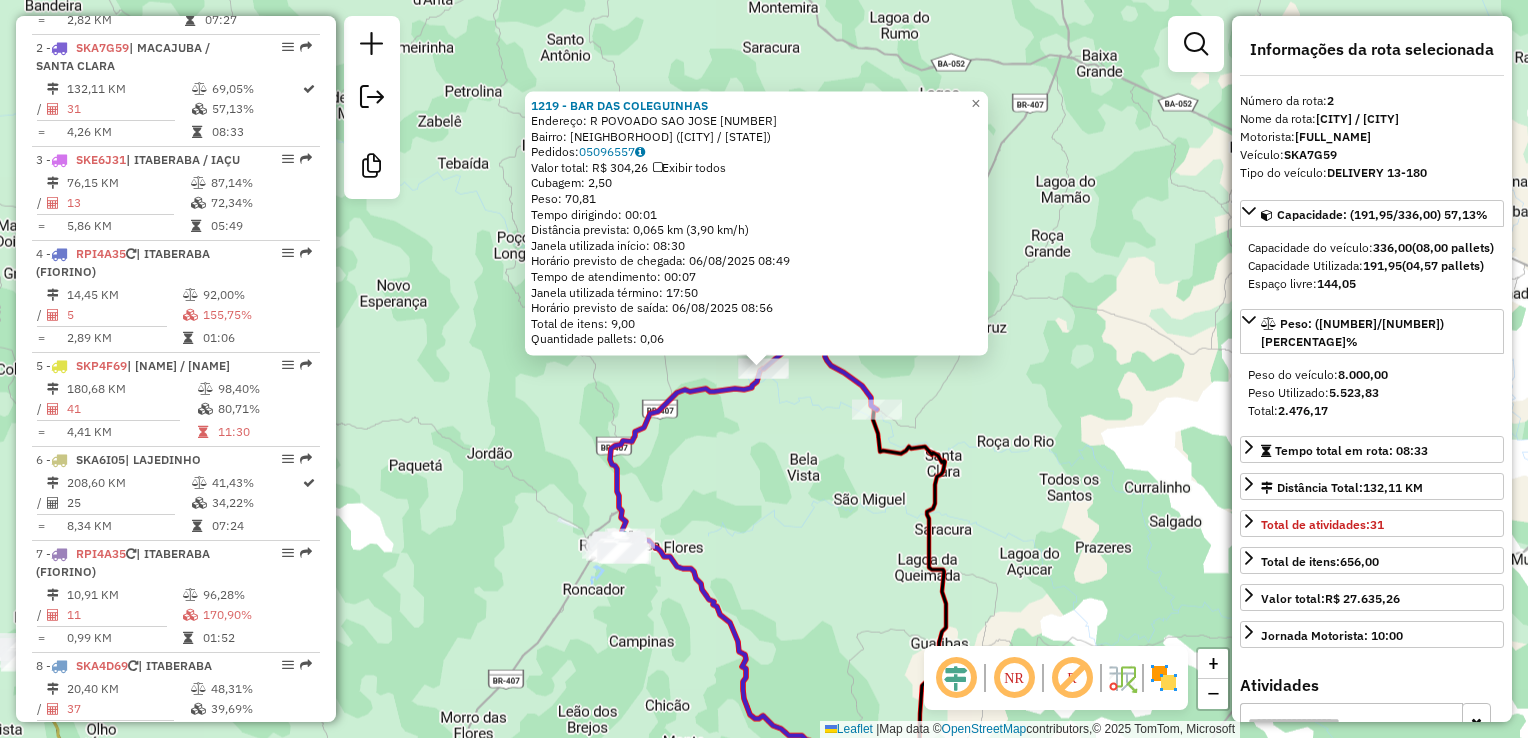 scroll, scrollTop: 880, scrollLeft: 0, axis: vertical 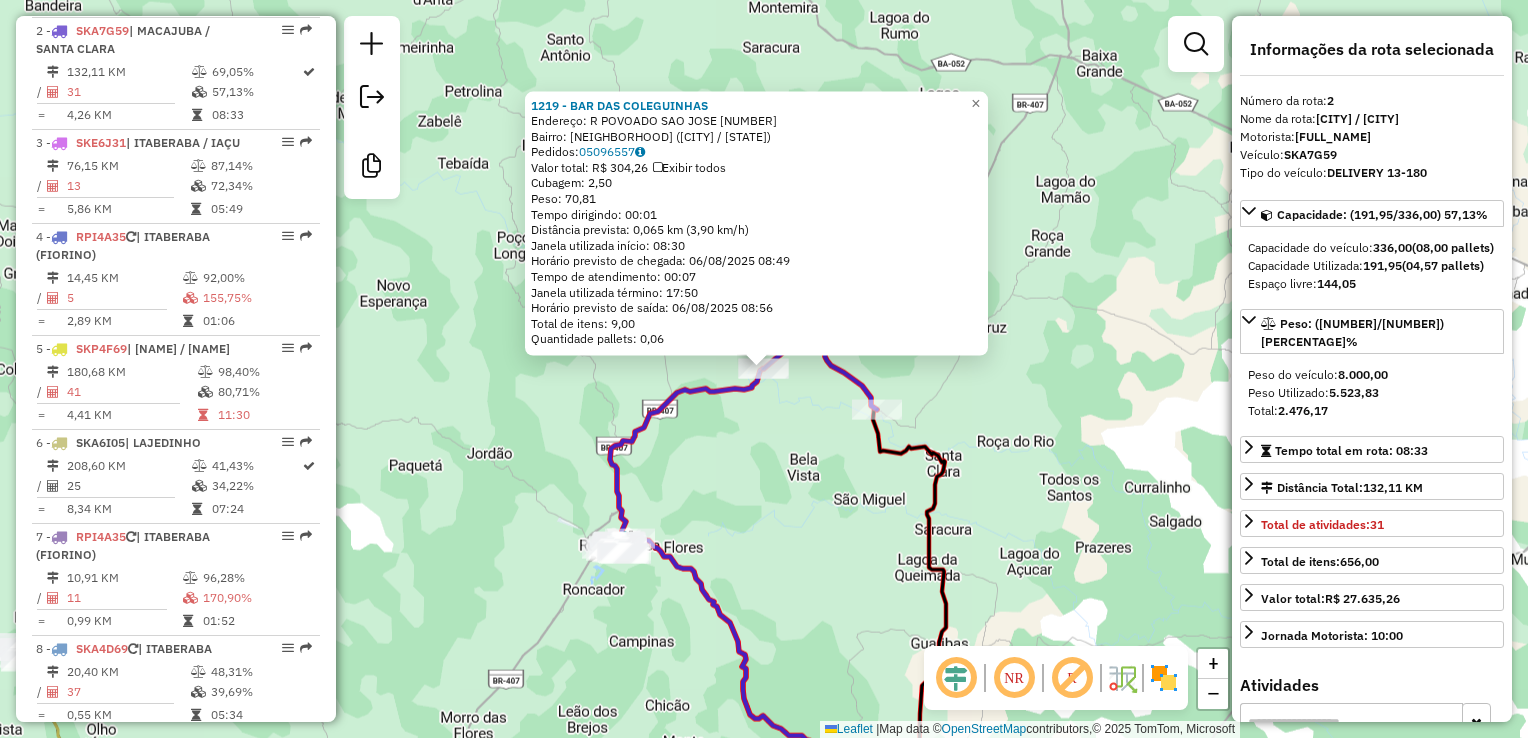 click on "1219 - BAR DAS COLEGUINHAS  Endereço:  R POVOADO SAO JOSE [NUMBER]   Bairro: Povoado Sao Jose ([CITY] / [STATE])   Pedidos:  [ORDER_ID]   Valor total: R$ 304,26   Exibir todos   Cubagem: 2,50  Peso: 70,81  Tempo dirigindo: 00:01   Distância prevista: 0,065 km (3,90 km/h)   Janela utilizada início: 08:30   Horário previsto de chegada: 06/08/2025 08:49   Tempo de atendimento: 00:07   Janela utilizada término: 17:50   Horário previsto de saída: 06/08/2025 08:56   Total de itens: 9,00   Quantidade pallets: 0,06  × Janela de atendimento Grade de atendimento Capacidade Transportadoras Veículos Cliente Pedidos  Rotas Selecione os dias de semana para filtrar as janelas de atendimento  Seg   Ter   Qua   Qui   Sex   Sáb   Dom  Informe o período da janela de atendimento: De: Até:  Filtrar exatamente a janela do cliente  Considerar janela de atendimento padrão  Selecione os dias de semana para filtrar as grades de atendimento  Seg   Ter   Qua   Qui   Sex   Sáb   Dom   Clientes fora do dia de atendimento selecionado +" 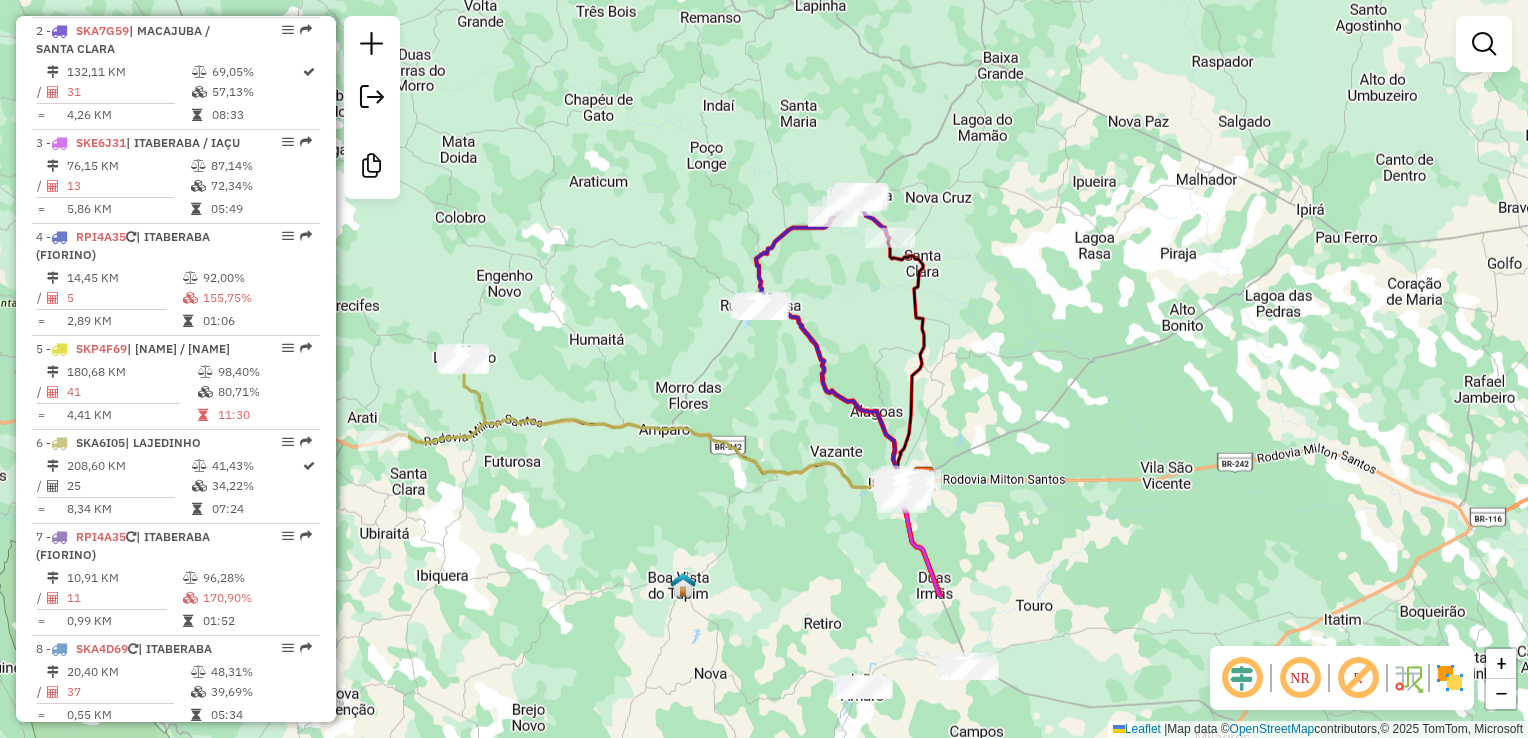 drag, startPoint x: 860, startPoint y: 538, endPoint x: 880, endPoint y: 322, distance: 216.92395 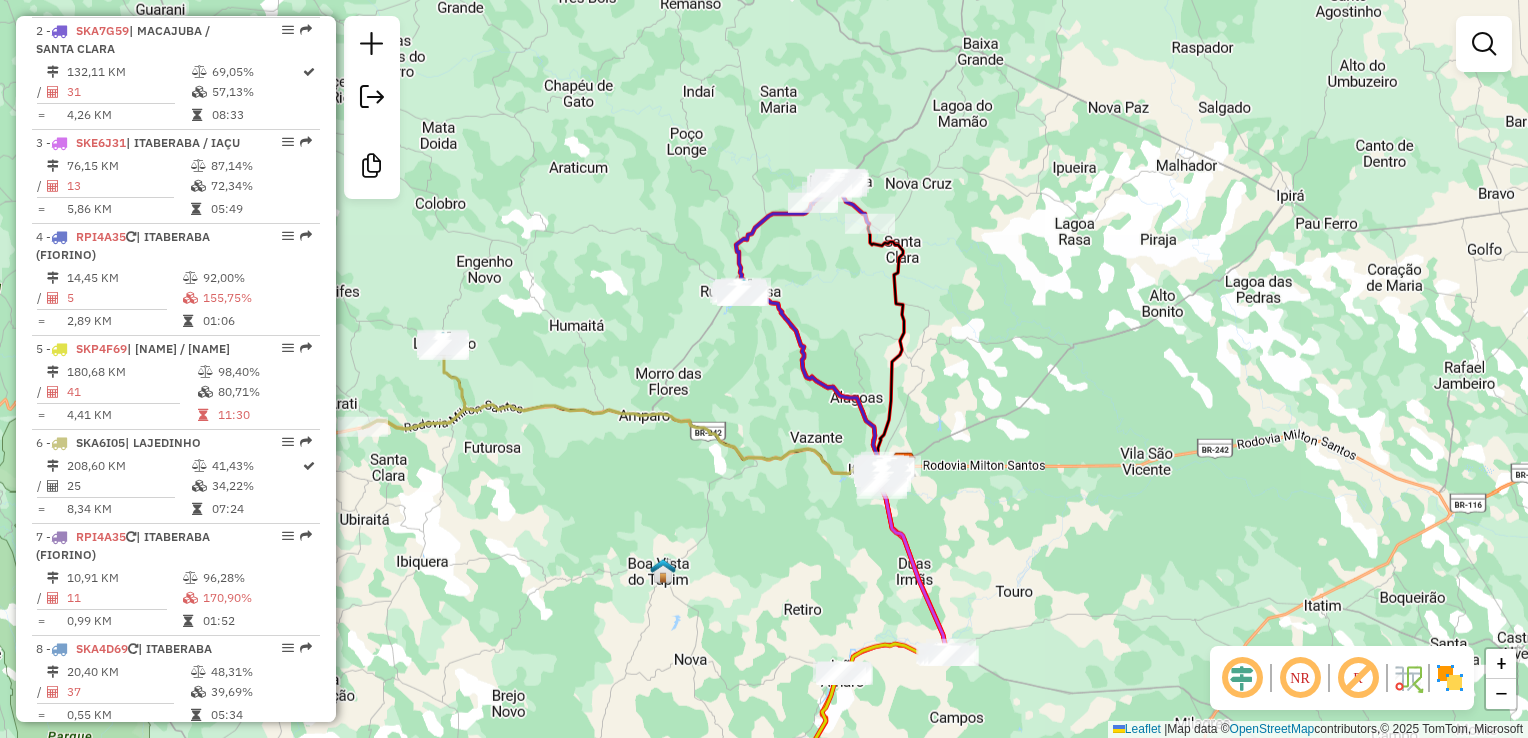 drag, startPoint x: 876, startPoint y: 360, endPoint x: 820, endPoint y: 338, distance: 60.166435 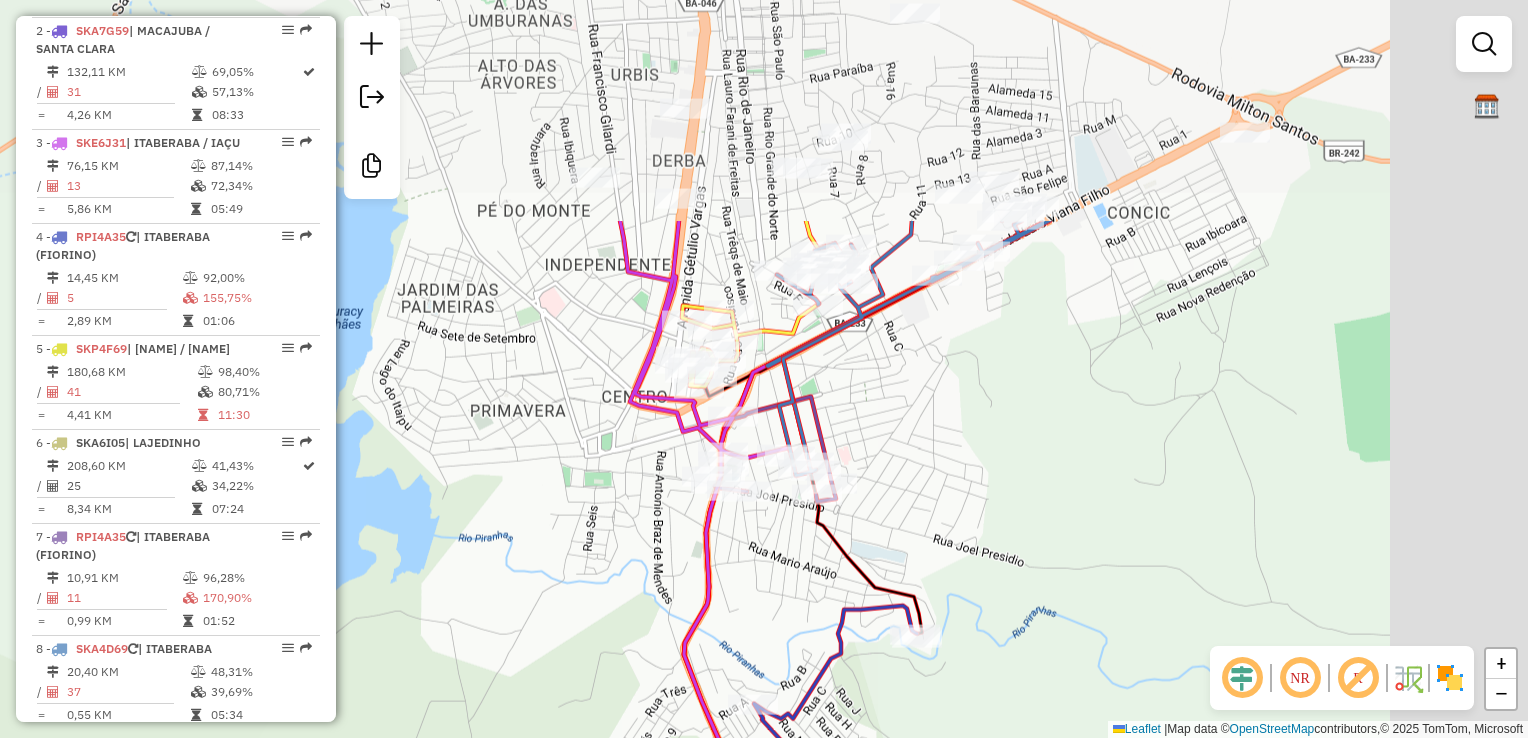 drag, startPoint x: 973, startPoint y: 238, endPoint x: 566, endPoint y: 546, distance: 510.40475 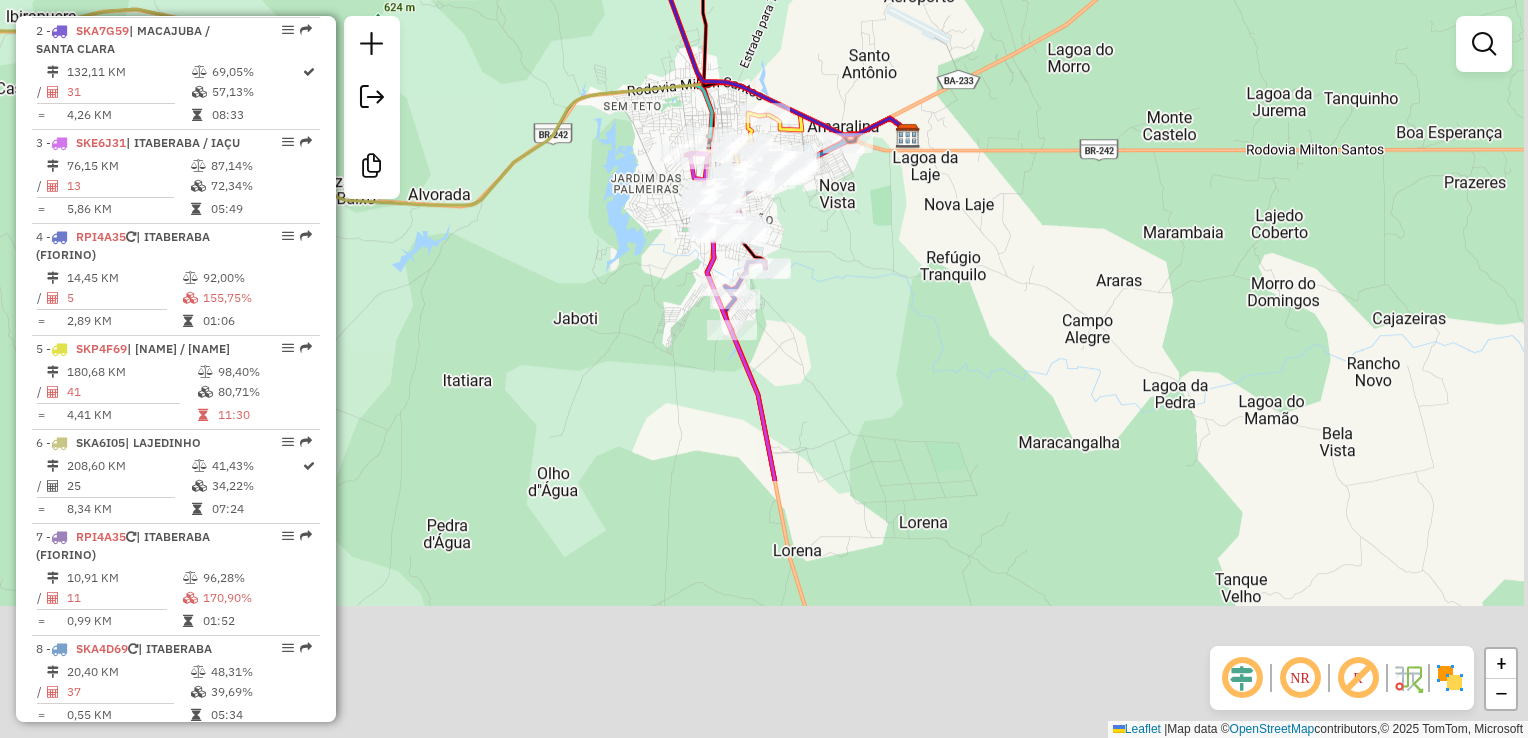 drag, startPoint x: 636, startPoint y: 643, endPoint x: 623, endPoint y: 96, distance: 547.1545 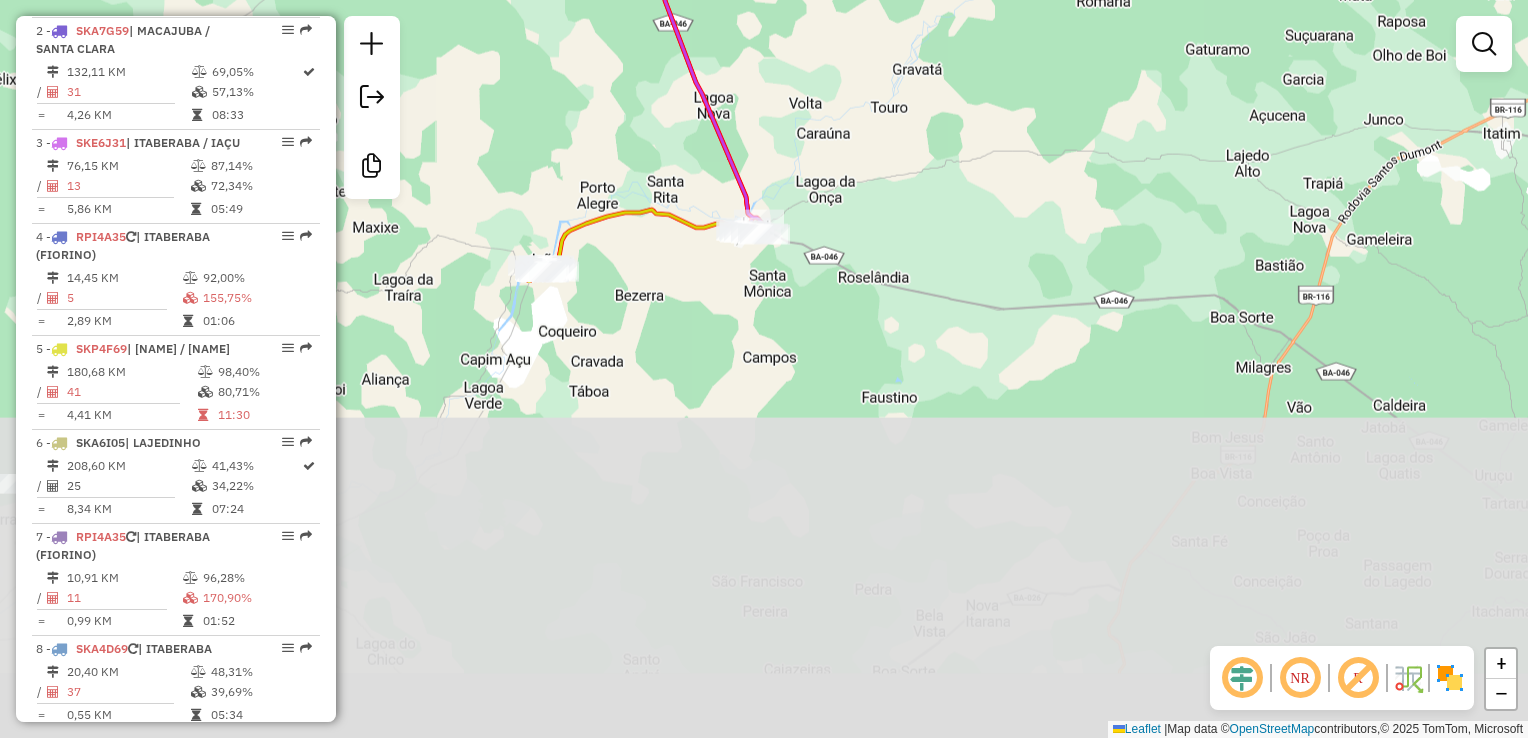 drag, startPoint x: 705, startPoint y: 674, endPoint x: 649, endPoint y: 174, distance: 503.12622 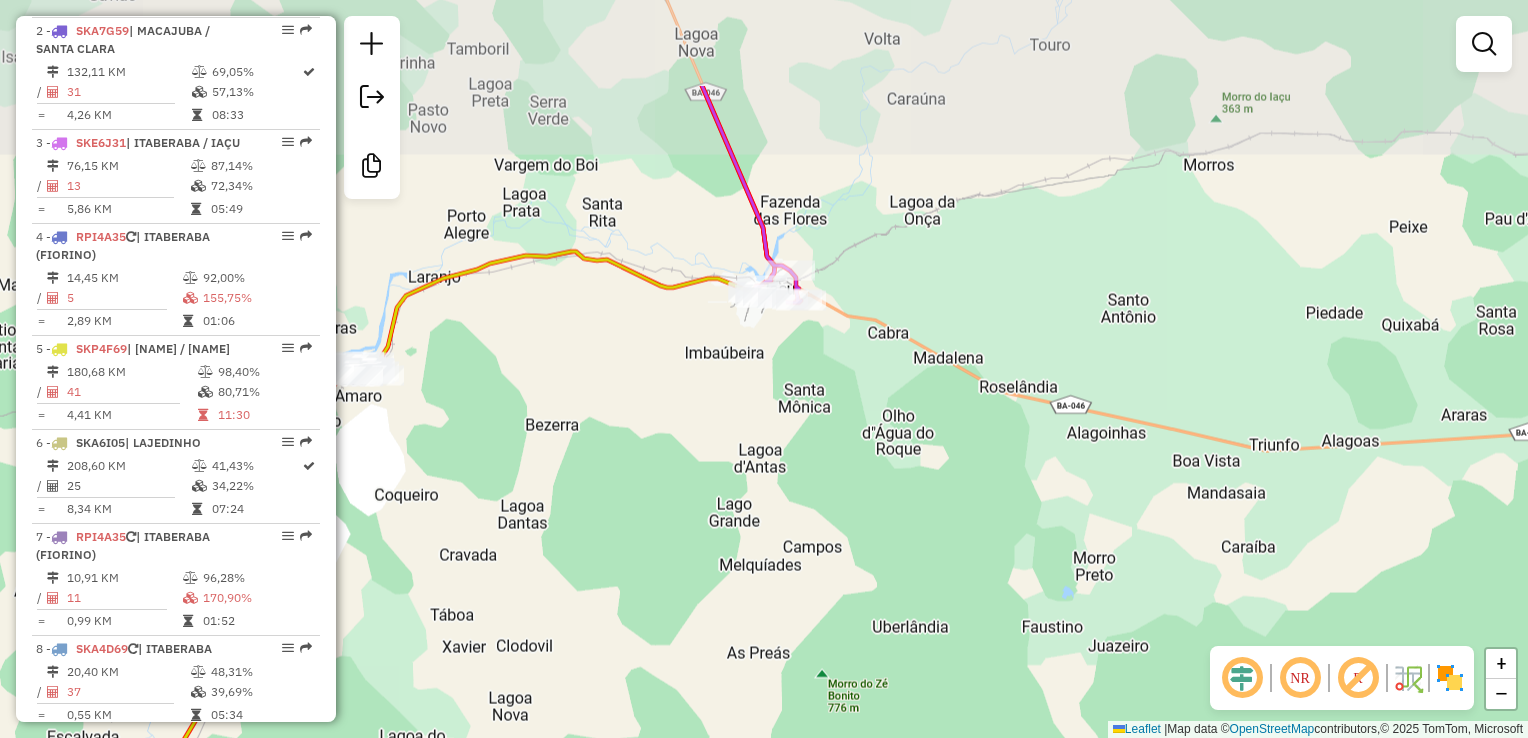 drag, startPoint x: 769, startPoint y: 186, endPoint x: 780, endPoint y: 348, distance: 162.37303 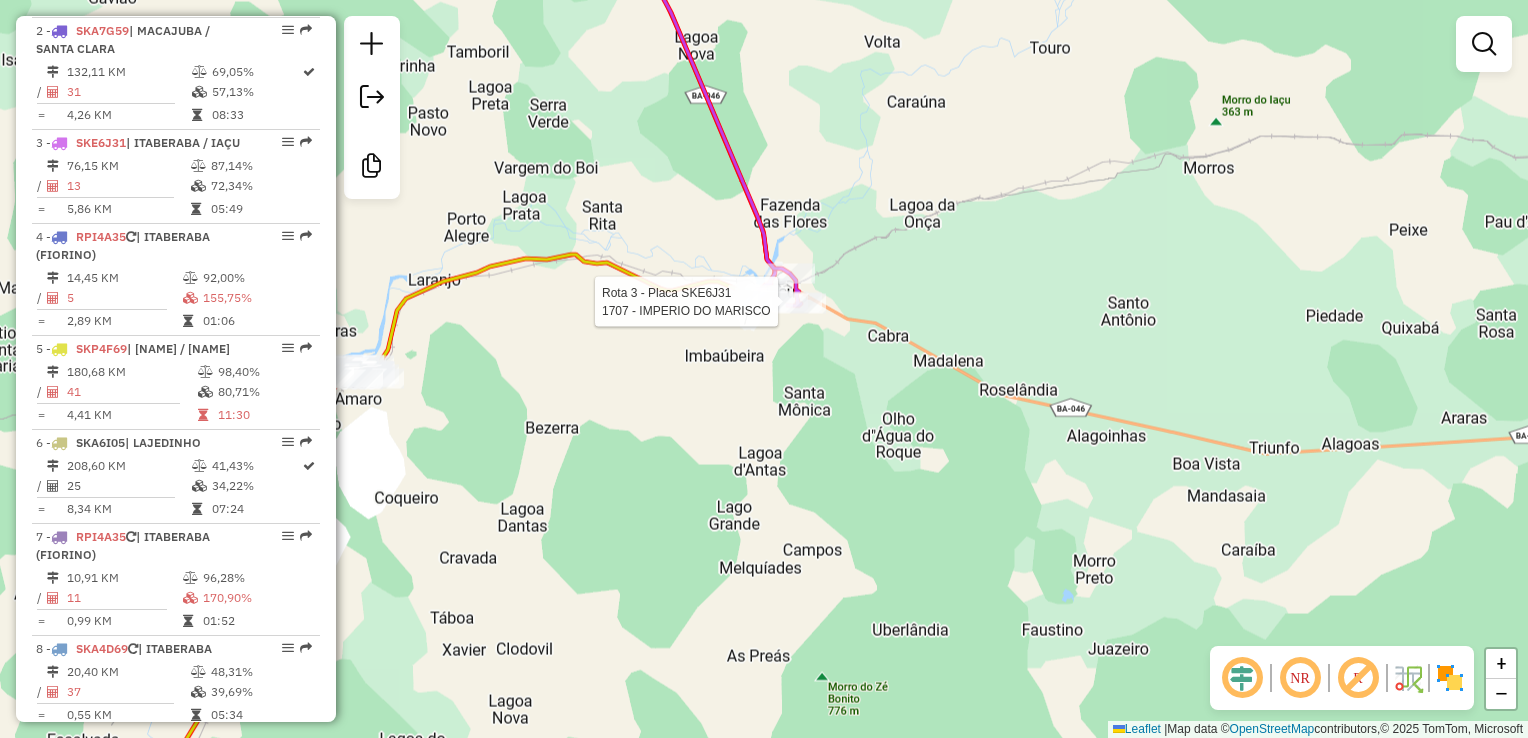 select on "**********" 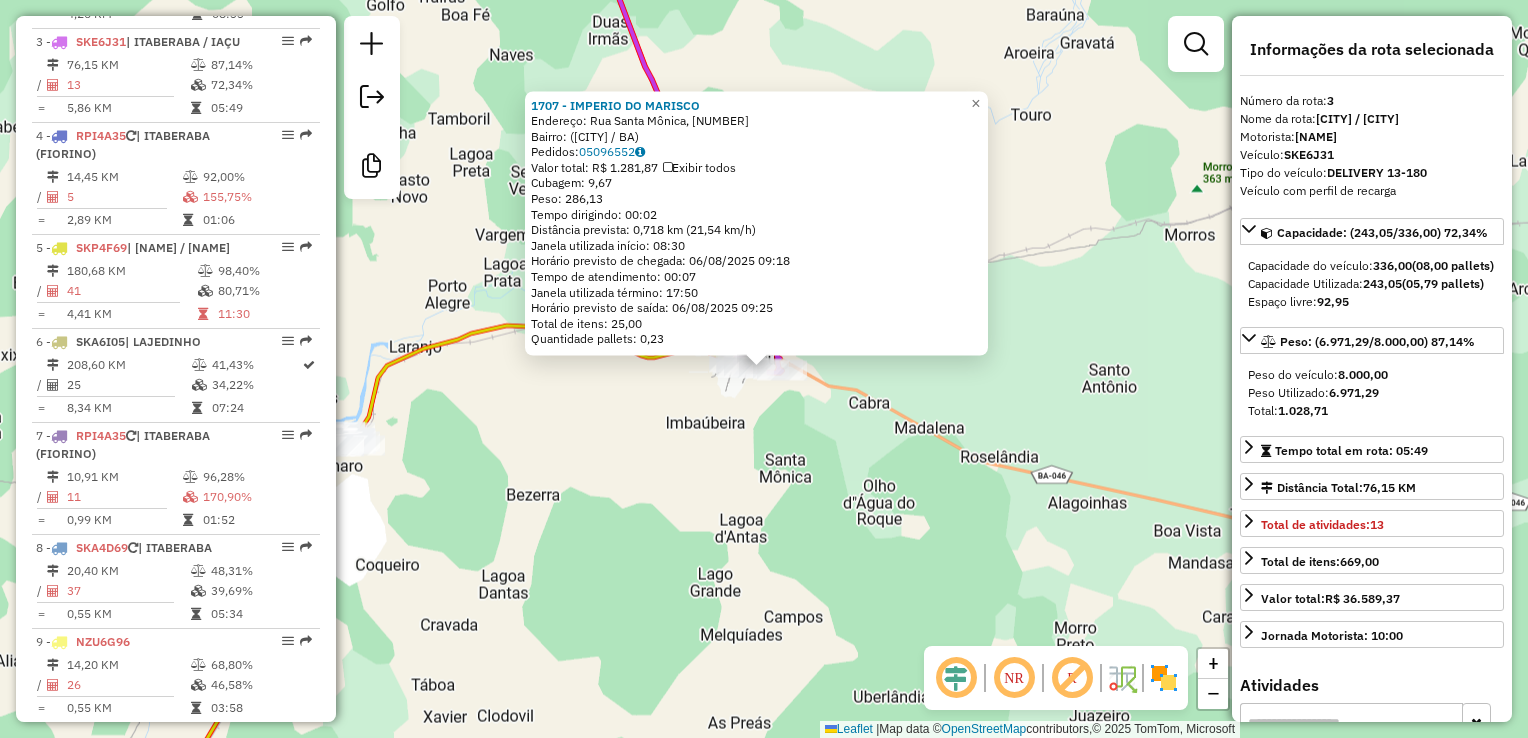 scroll, scrollTop: 992, scrollLeft: 0, axis: vertical 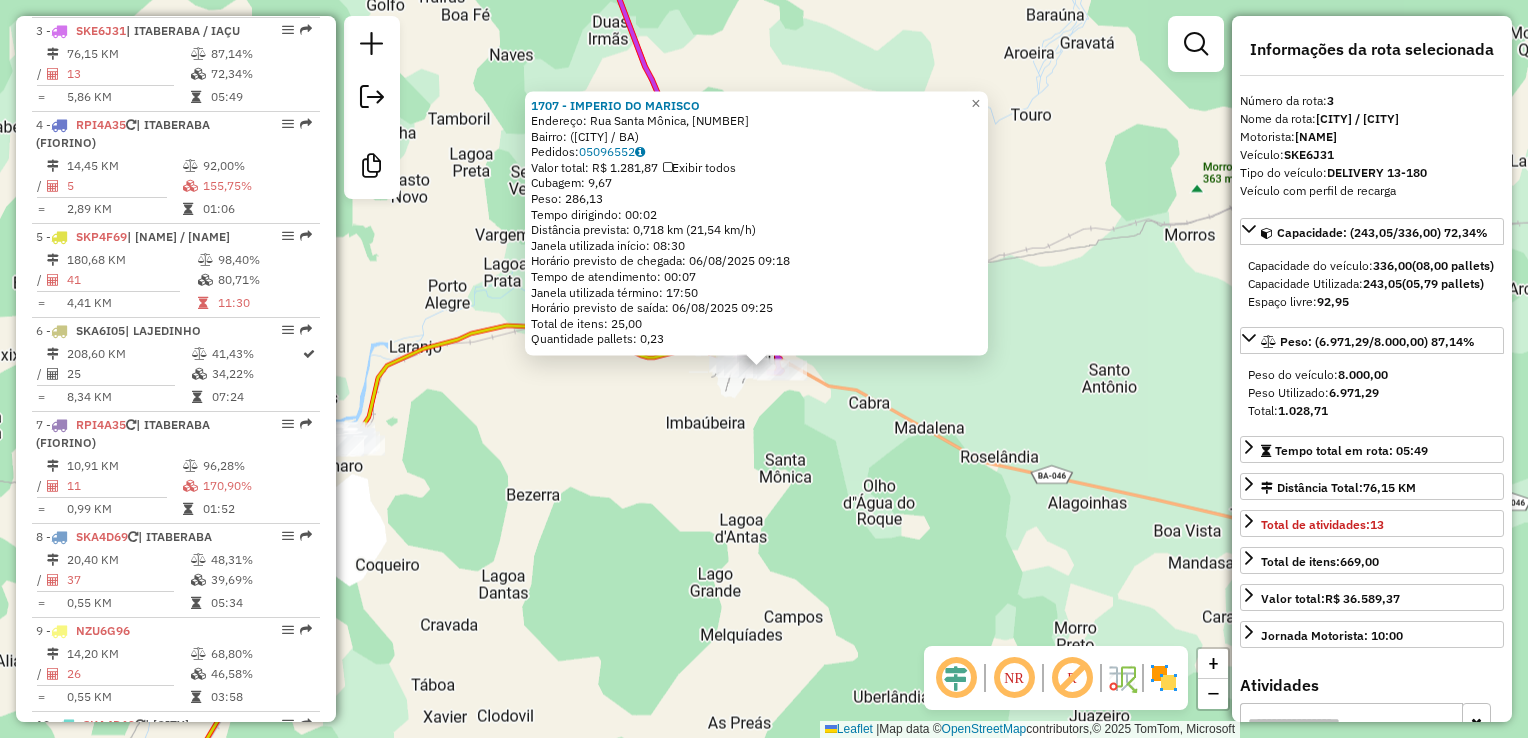 click on "1707 - [COMPANY_NAME]  Endereço: [STREET], [NUMBER]   Bairro:  ([CITY] / [STATE])   Pedidos:  [ORDER_ID]   Valor total: R$ [PRICE]   Exibir todos   Cubagem: [CUBAGE]  Peso: [WEIGHT]  Tempo dirigindo: [TIME]   Distância prevista: [DISTANCE] km ([SPEED] km/h)   Janela utilizada início: [TIME]   Horário previsto de chegada: [DATE] [TIME]   Tempo de atendimento: [TIME]   Janela utilizada término: [TIME]   Horário previsto de saída: [DATE] [TIME]   Total de itens: [ITEMS]   Quantidade pallets: [PALLETS]  × Janela de atendimento Grade de atendimento Capacidade Transportadoras Veículos Cliente Pedidos  Rotas Selecione os dias de semana para filtrar as janelas de atendimento  Seg   Ter   Qua   Qui   Sex   Sáb   Dom  Informe o período da janela de atendimento: De: [TIME] Até: [TIME]  Filtrar exatamente a janela do cliente  Considerar janela de atendimento padrão  Selecione os dias de semana para filtrar as grades de atendimento  Seg   Ter   Qua   Qui   Sex   Sáb   Dom   Considerar clientes sem dia de atendimento cadastrado  De:   De:" 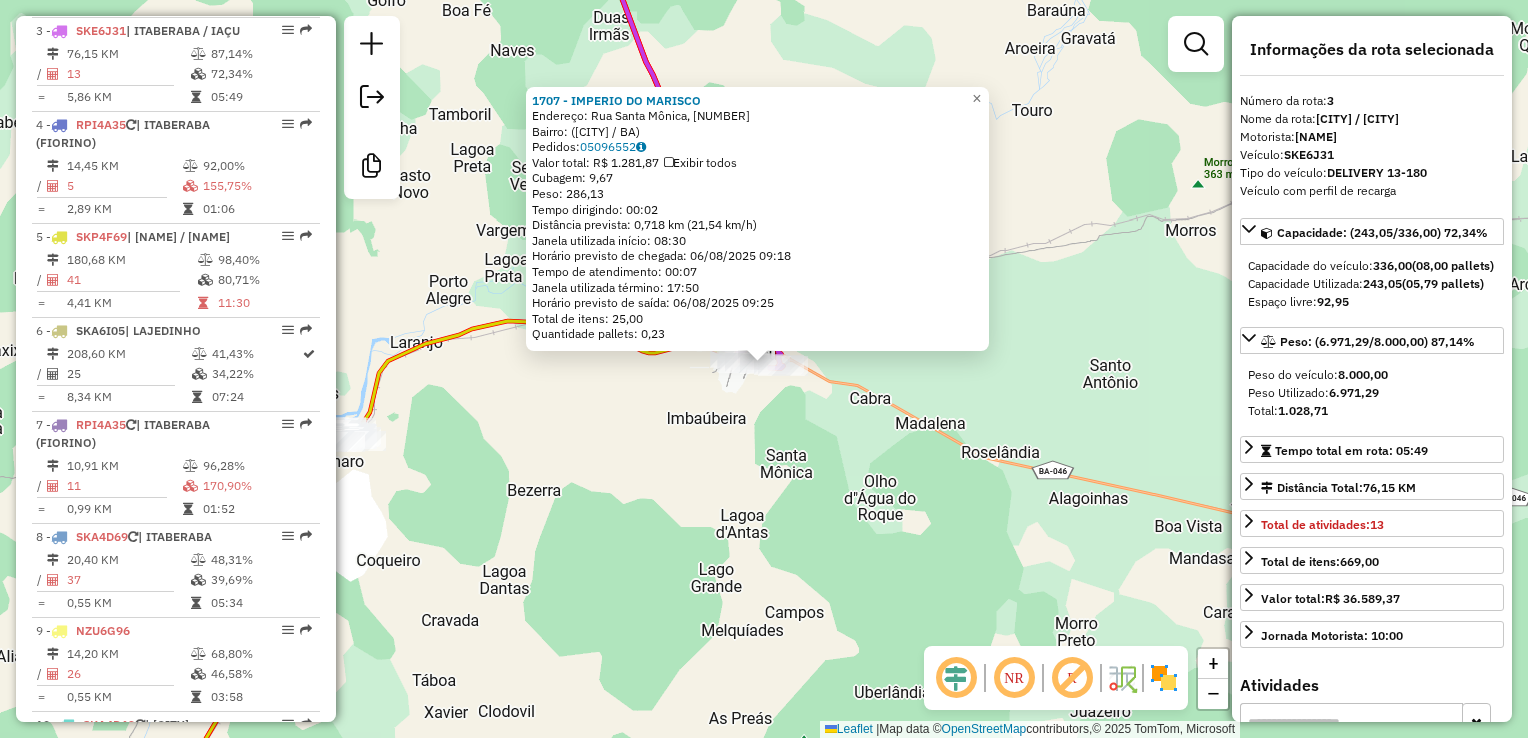 click on "1707 - [COMPANY_NAME]  Endereço: [STREET], [NUMBER]   Bairro:  ([CITY] / [STATE])   Pedidos:  [ORDER_ID]   Valor total: R$ [PRICE]   Exibir todos   Cubagem: [CUBAGE]  Peso: [WEIGHT]  Tempo dirigindo: [TIME]   Distância prevista: [DISTANCE] km ([SPEED] km/h)   Janela utilizada início: [TIME]   Horário previsto de chegada: [DATE] [TIME]   Tempo de atendimento: [TIME]   Janela utilizada término: [TIME]   Horário previsto de saída: [DATE] [TIME]   Total de itens: [ITEMS]   Quantidade pallets: [PALLETS]  × Janela de atendimento Grade de atendimento Capacidade Transportadoras Veículos Cliente Pedidos  Rotas Selecione os dias de semana para filtrar as janelas de atendimento  Seg   Ter   Qua   Qui   Sex   Sáb   Dom  Informe o período da janela de atendimento: De: [TIME] Até: [TIME]  Filtrar exatamente a janela do cliente  Considerar janela de atendimento padrão  Selecione os dias de semana para filtrar as grades de atendimento  Seg   Ter   Qua   Qui   Sex   Sáb   Dom   Considerar clientes sem dia de atendimento cadastrado  De:   De:" 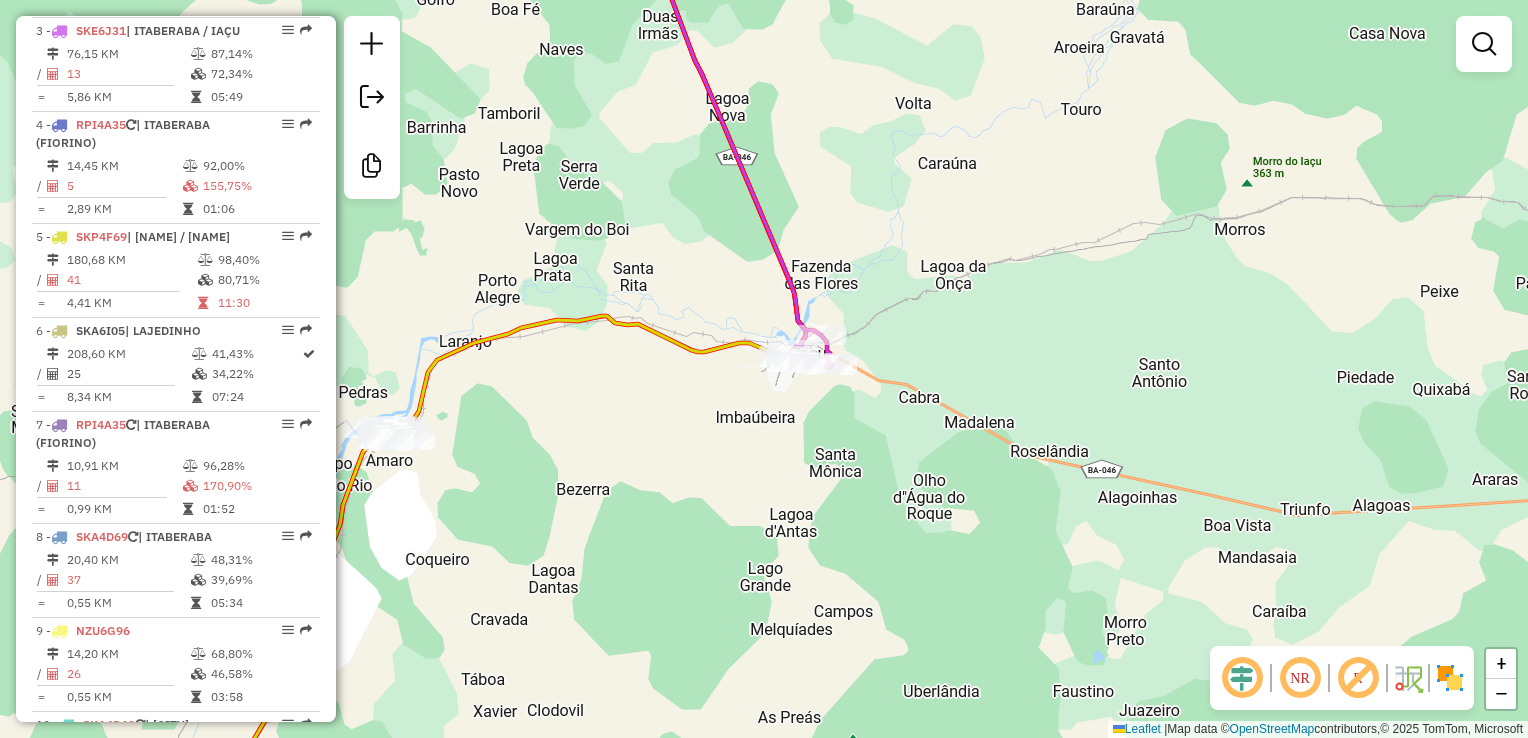 drag, startPoint x: 639, startPoint y: 461, endPoint x: 931, endPoint y: 458, distance: 292.0154 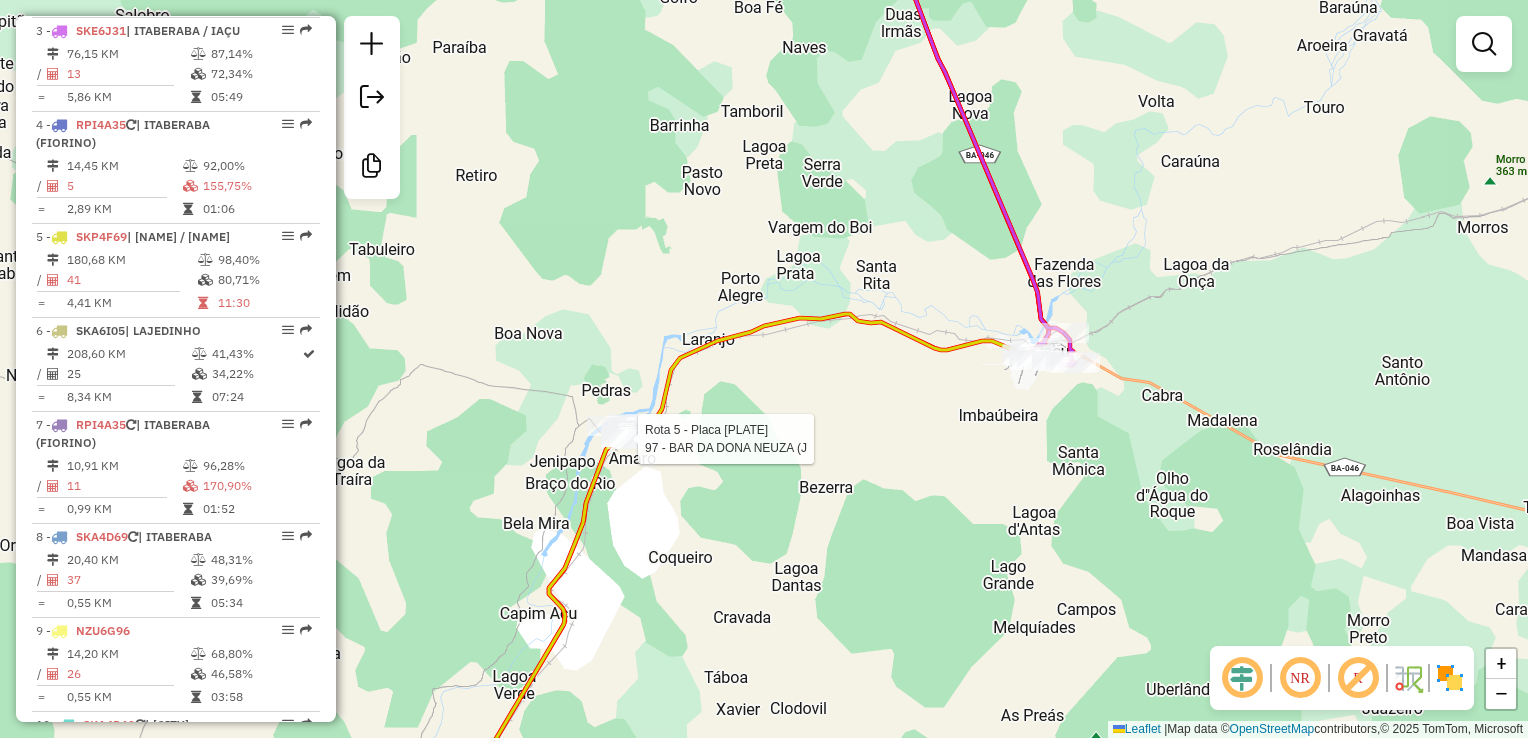 select on "**********" 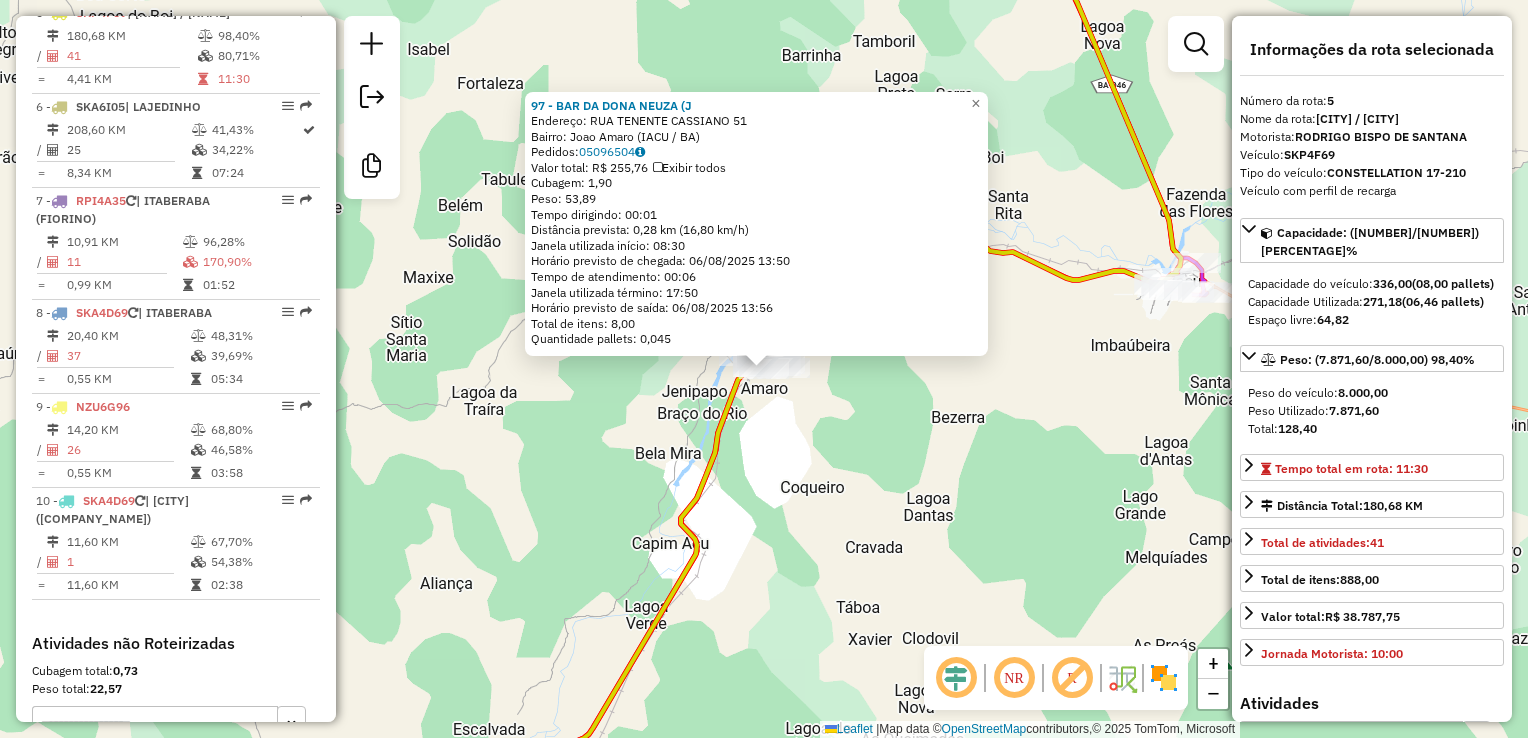 scroll, scrollTop: 1216, scrollLeft: 0, axis: vertical 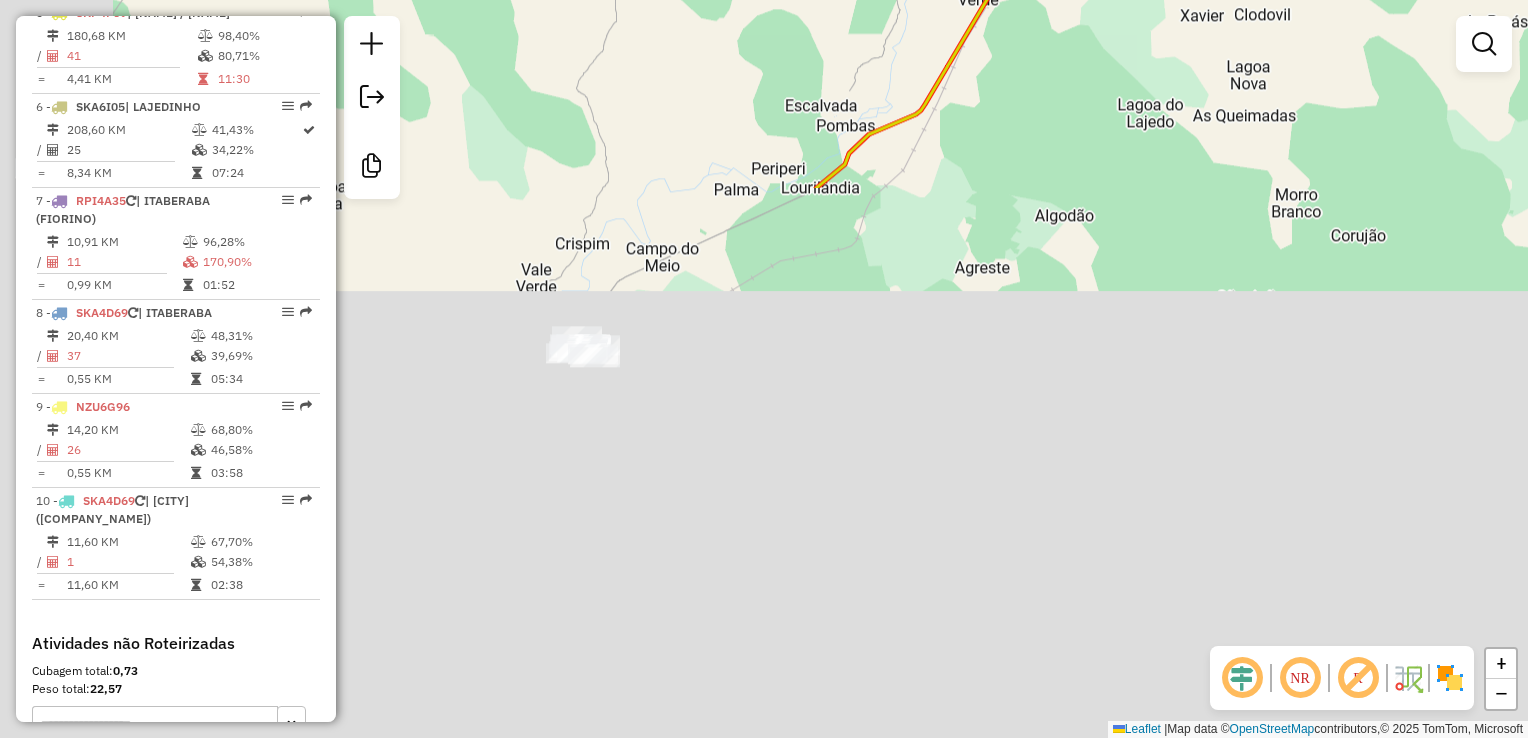 drag, startPoint x: 744, startPoint y: 578, endPoint x: 1123, endPoint y: -74, distance: 754.15186 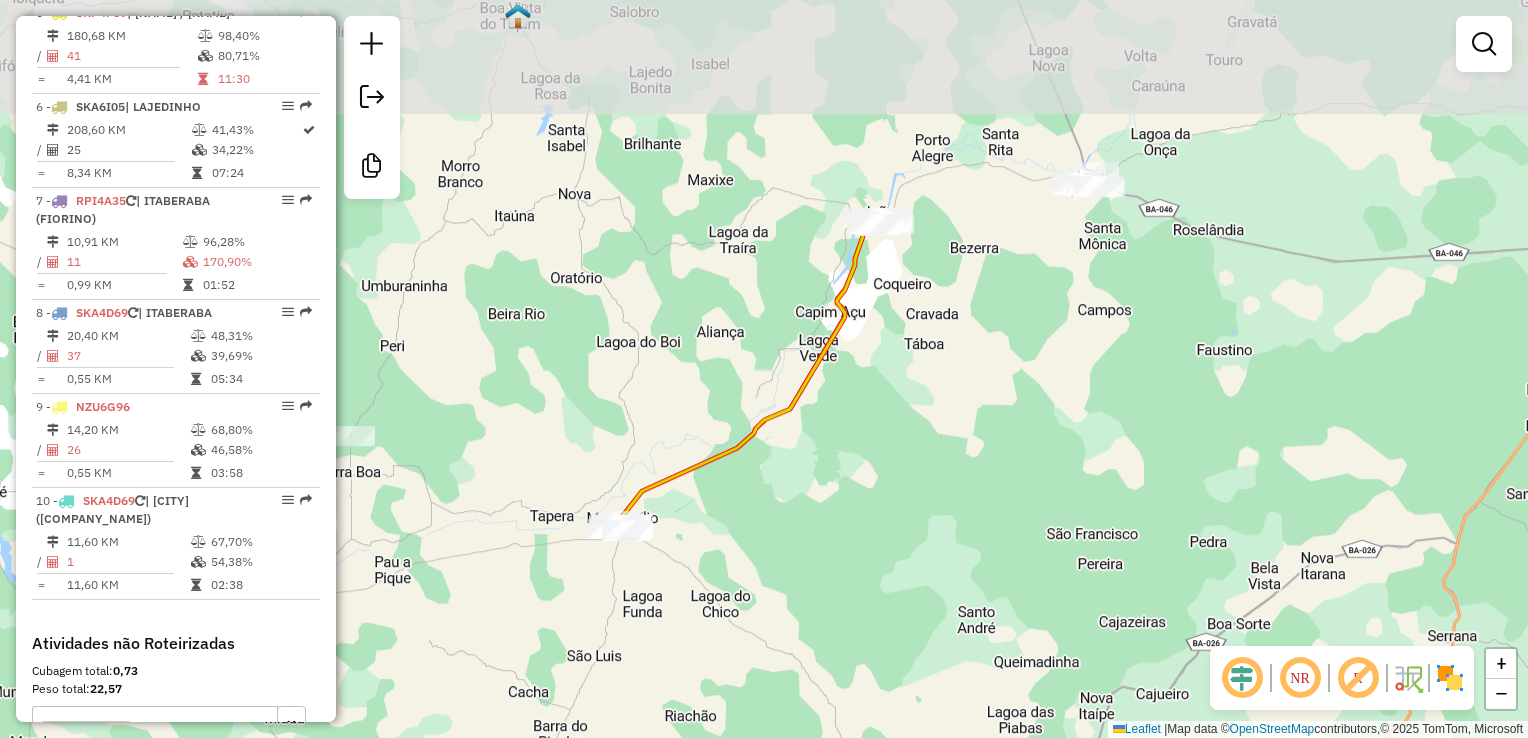 drag, startPoint x: 1086, startPoint y: 111, endPoint x: 836, endPoint y: 422, distance: 399.02505 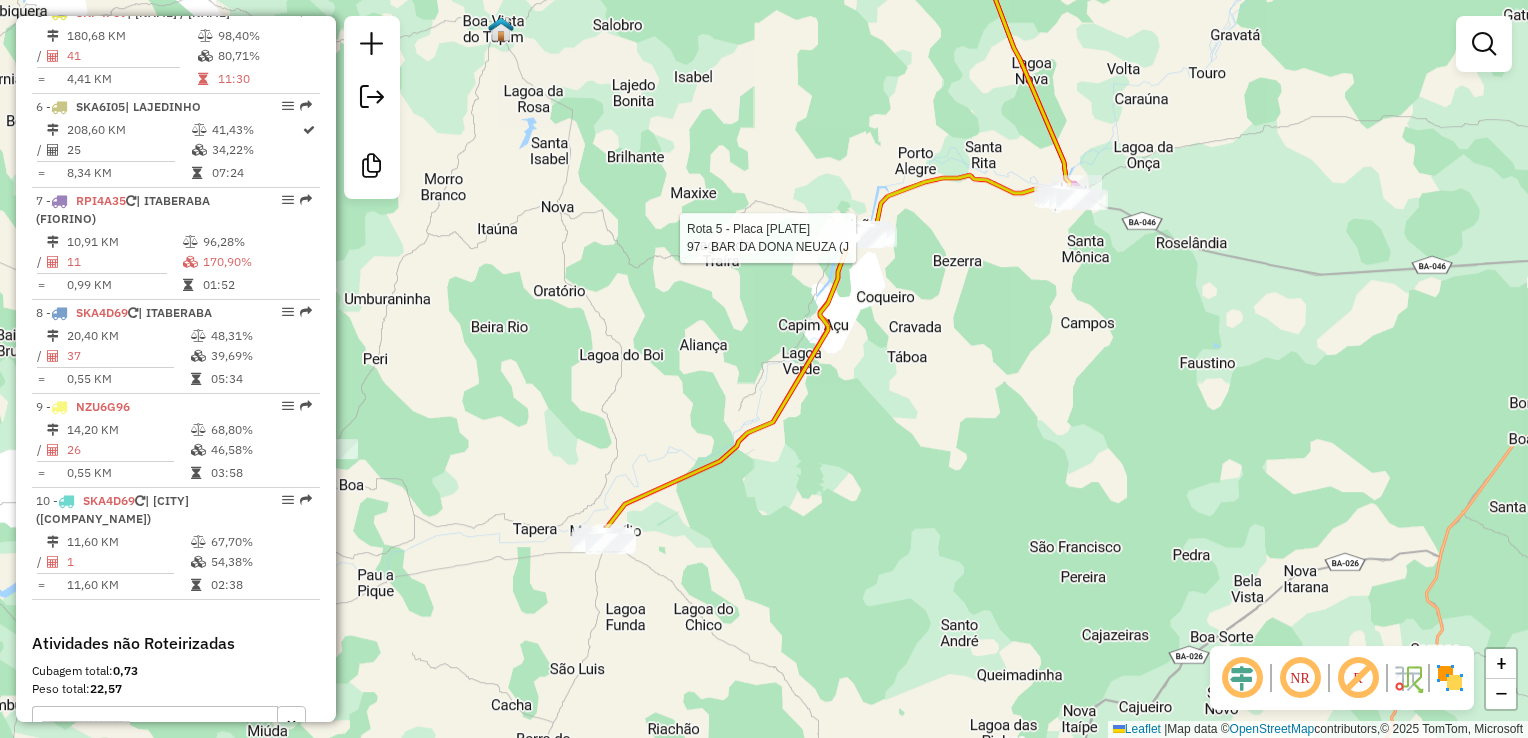 select on "**********" 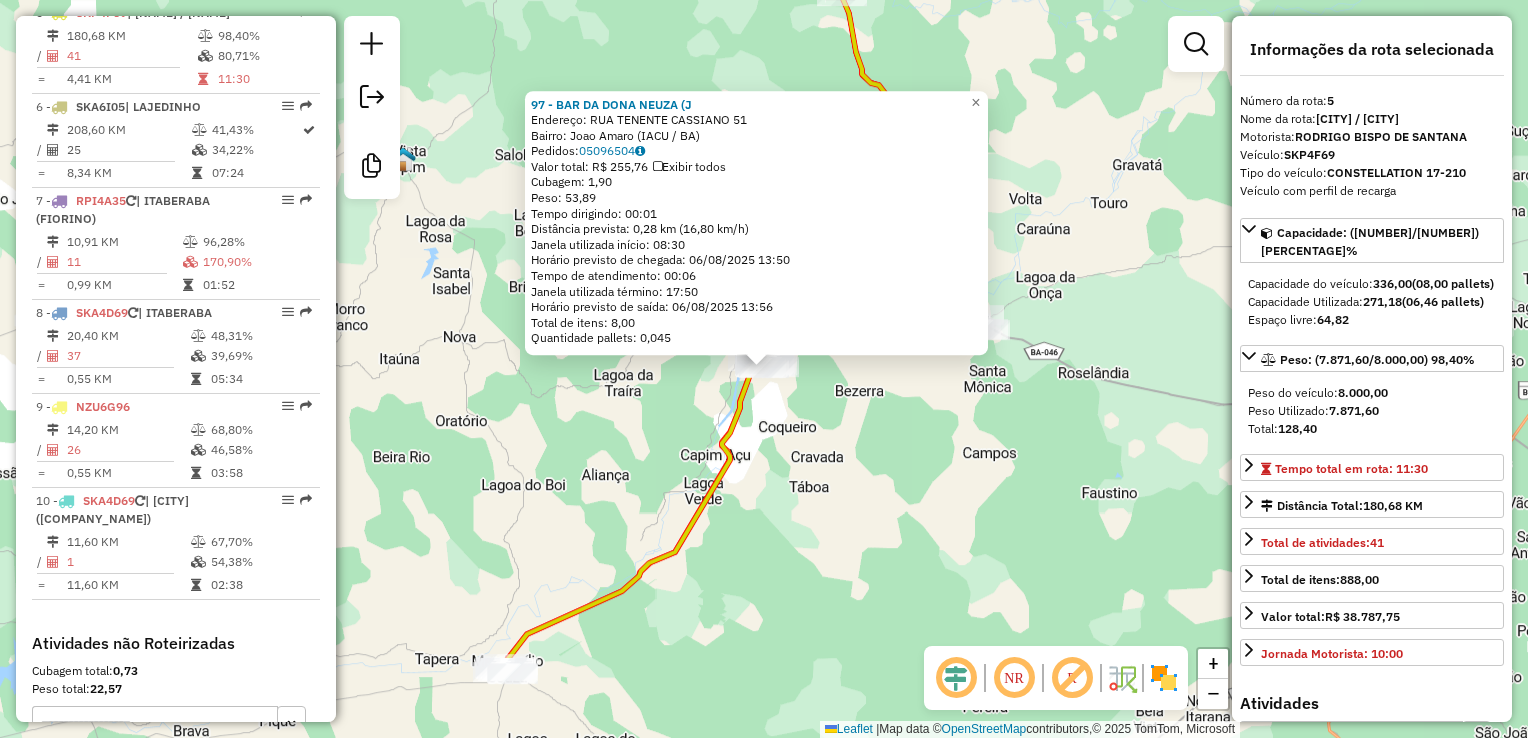 click on "[NUMBER] - BAR DA DONA NEUZA (J Endereço: RUA TENENTE CASSIANO [NUMBER] Bairro: [NAME] ([CITY] / BA) Pedidos: [ORDER_ID] Valor total: R$ [PRICE] Exibir todos Cubagem: [CUBAGE] Peso: [WEIGHT] Tempo dirigindo: [TIME] Distância prevista: [DISTANCE] km ([SPEED] km/h) Janela utilizada início: [TIME] Horário previsto de chegada: [DATE] [TIME] Tempo de atendimento: [TIME] Janela utilizada término: [TIME] Horário previsto de saída: [DATE] [TIME] Total de itens: [ITEMS] Quantidade pallets: [PALLETS] × Janela de atendimento Grade de atendimento Capacidade Transportadoras Veículos Cliente Pedidos Rotas Selecione os dias de semana para filtrar as janelas de atendimento Seg Ter Qua Qui Sex Sáb Dom Informe o período da janela de atendimento: De: Até: Filtrar exatamente a janela do cliente Considerar janela de atendimento padrão Selecione os dias de semana para filtrar as grades de atendimento Seg Ter Qua Qui Sex Sáb Dom De: +" 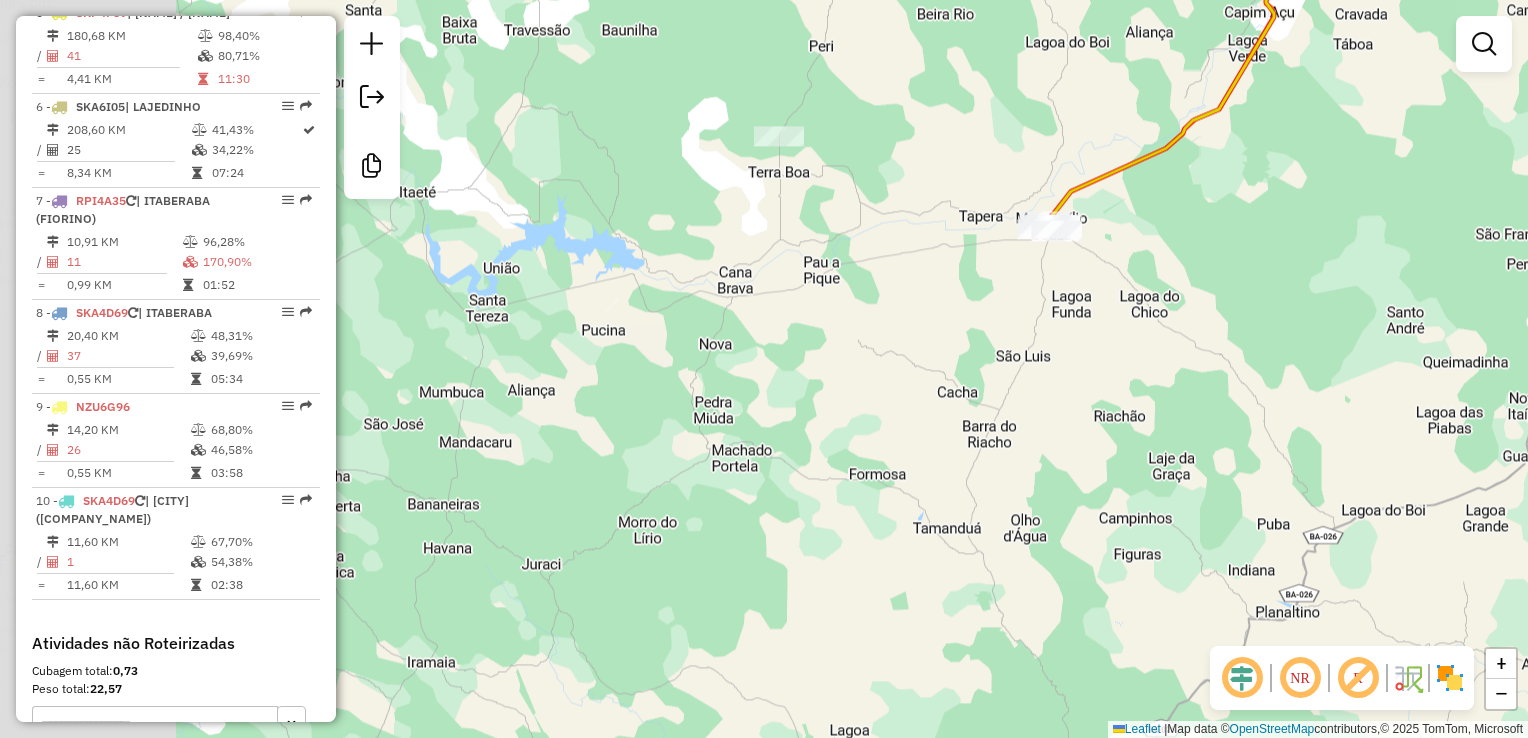 drag, startPoint x: 736, startPoint y: 606, endPoint x: 1280, endPoint y: 163, distance: 701.55896 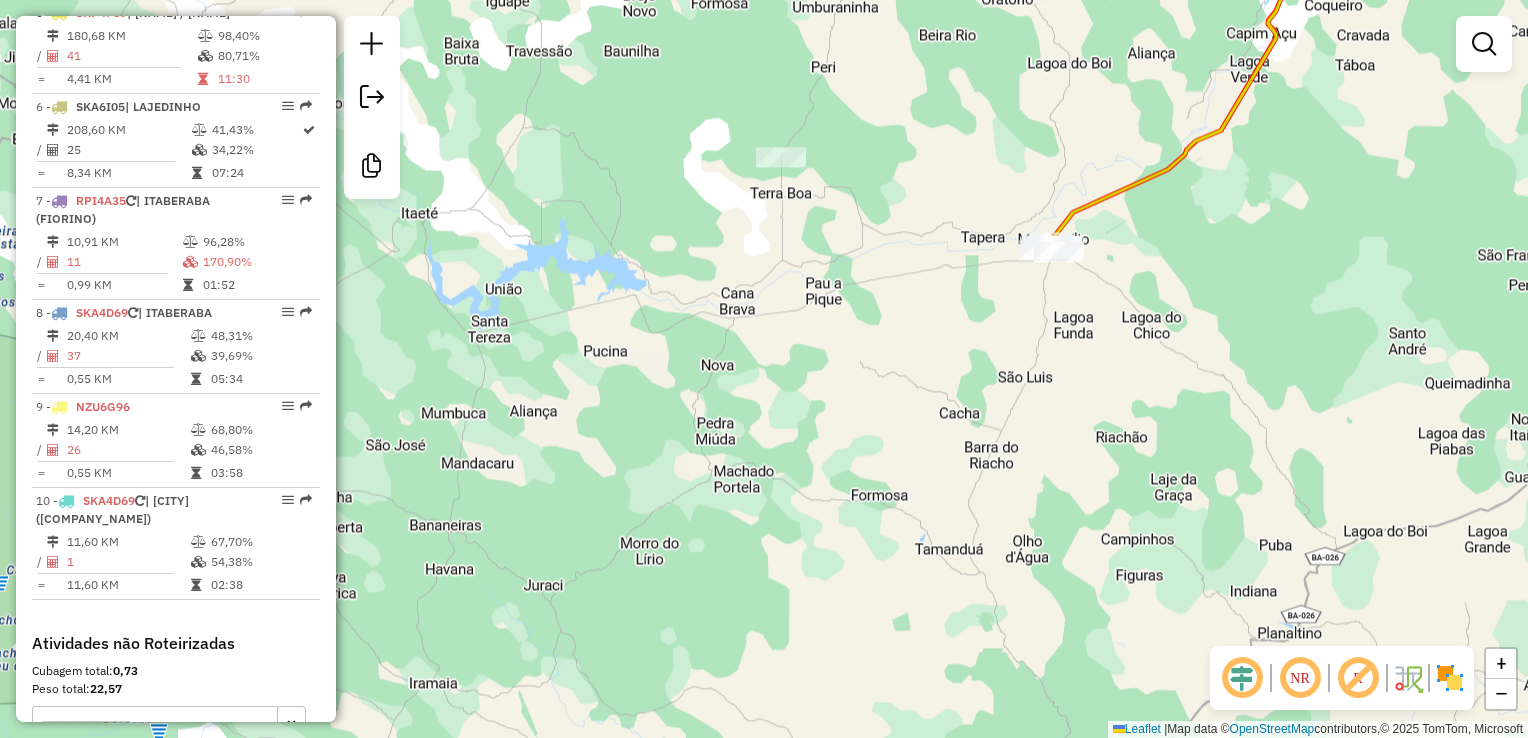 drag, startPoint x: 800, startPoint y: 233, endPoint x: 800, endPoint y: 340, distance: 107 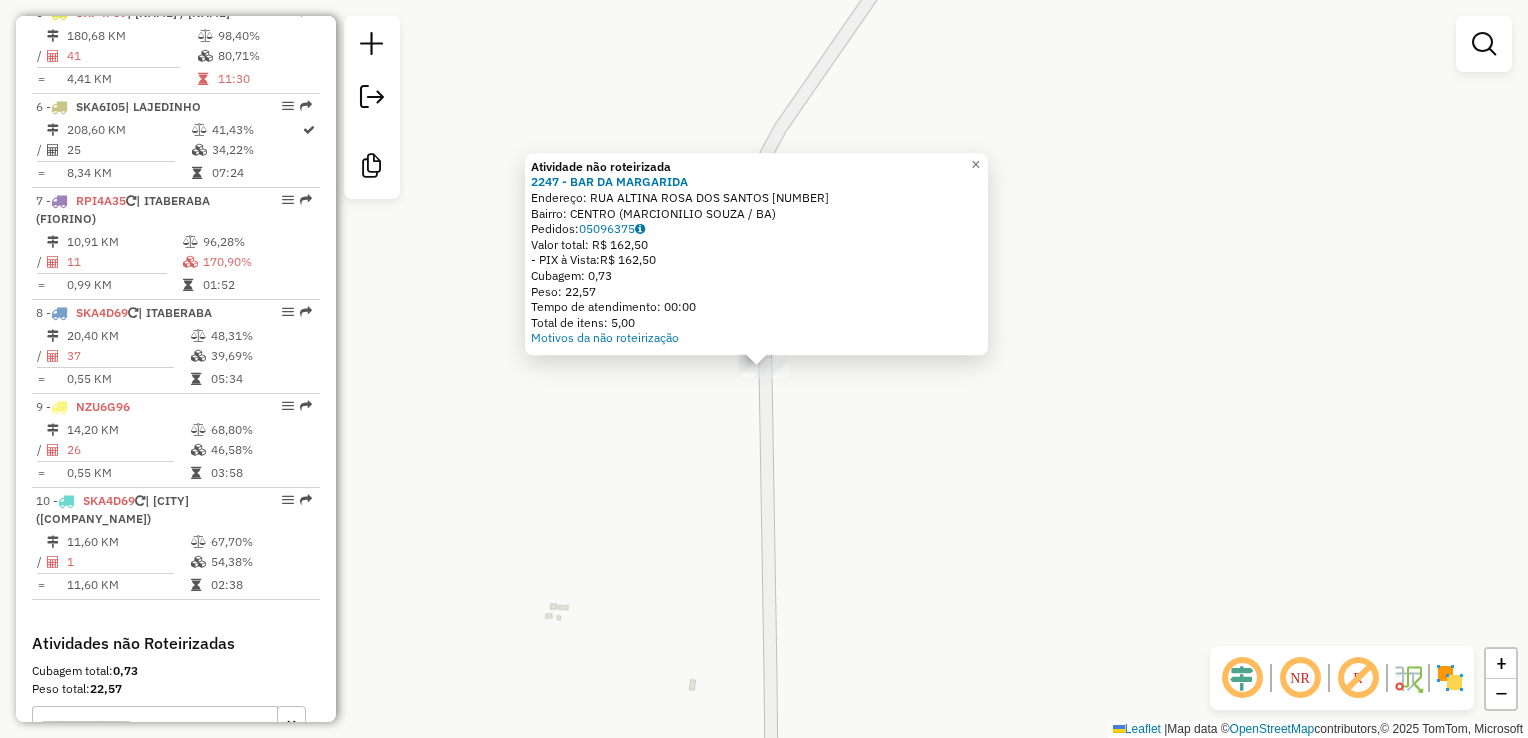 drag, startPoint x: 582, startPoint y: 209, endPoint x: 798, endPoint y: 221, distance: 216.33308 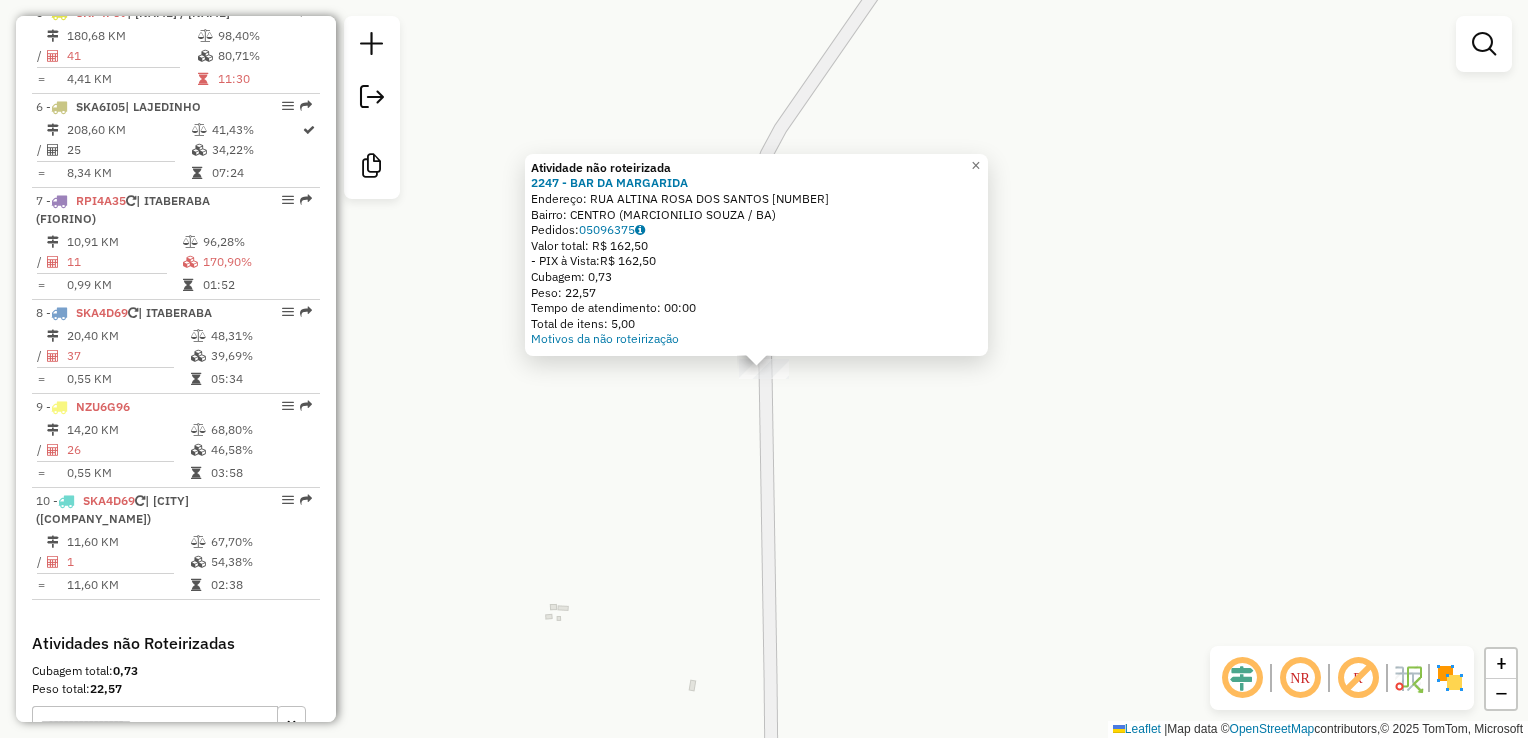 click on "Atividade não roteirizada 2247 - [COMPANY_NAME]  Endereço:  [STREET] [NUMBER]   Bairro: [NEIGHBORHOOD] ([CITY] / [STATE])   Pedidos:  [ORDER_ID]   Valor total: R$ [PRICE]   - PIX à Vista:  R$ [PRICE]   Cubagem: [CUBAGE]   Peso: [WEIGHT]   Tempo de atendimento: [TIME]   Total de itens: [ITEMS]  Motivos da não roteirização × Janela de atendimento Grade de atendimento Capacidade Transportadoras Veículos Cliente Pedidos  Rotas Selecione os dias de semana para filtrar as janelas de atendimento  Seg   Ter   Qua   Qui   Sex   Sáb   Dom  Informe o período da janela de atendimento: De: [TIME] Até: [TIME]  Filtrar exatamente a janela do cliente  Considerar janela de atendimento padrão  Selecione os dias de semana para filtrar as grades de atendimento  Seg   Ter   Qua   Qui   Sex   Sáb   Dom   Considerar clientes sem dia de atendimento cadastrado  Clientes fora do dia de atendimento selecionado Filtrar as atividades entre os valores definidos abaixo:  Peso mínimo:   Peso máximo:   Cubagem mínima:   Cubagem máxima:  De:" 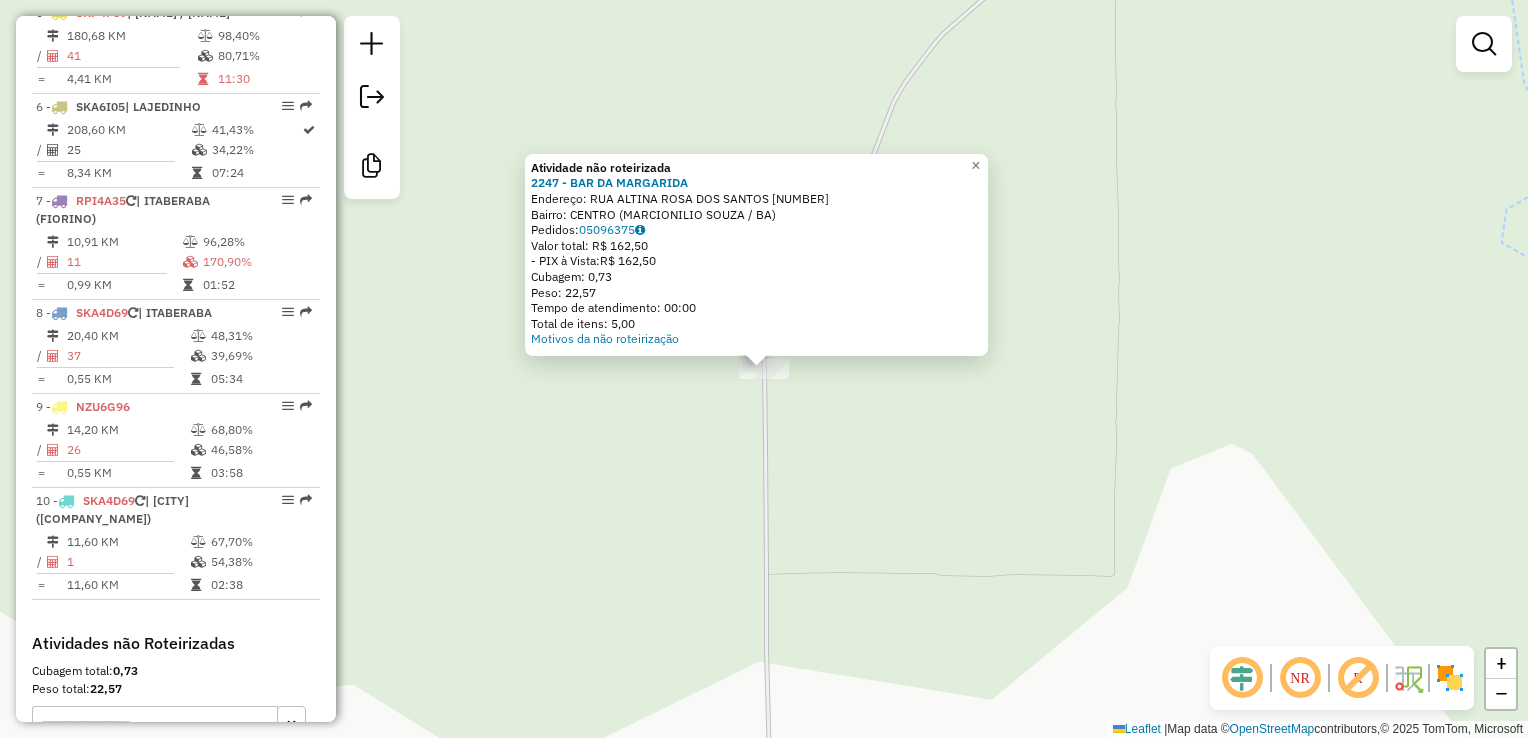 click on "Atividade não roteirizada 2247 - [COMPANY_NAME]  Endereço:  [STREET] [NUMBER]   Bairro: [NEIGHBORHOOD] ([CITY] / [STATE])   Pedidos:  [ORDER_ID]   Valor total: R$ [PRICE]   - PIX à Vista:  R$ [PRICE]   Cubagem: [CUBAGE]   Peso: [WEIGHT]   Tempo de atendimento: [TIME]   Total de itens: [ITEMS]  Motivos da não roteirização × Janela de atendimento Grade de atendimento Capacidade Transportadoras Veículos Cliente Pedidos  Rotas Selecione os dias de semana para filtrar as janelas de atendimento  Seg   Ter   Qua   Qui   Sex   Sáb   Dom  Informe o período da janela de atendimento: De: [TIME] Até: [TIME]  Filtrar exatamente a janela do cliente  Considerar janela de atendimento padrão  Selecione os dias de semana para filtrar as grades de atendimento  Seg   Ter   Qua   Qui   Sex   Sáb   Dom   Considerar clientes sem dia de atendimento cadastrado  Clientes fora do dia de atendimento selecionado Filtrar as atividades entre os valores definidos abaixo:  Peso mínimo:   Peso máximo:   Cubagem mínima:   Cubagem máxima:  De:" 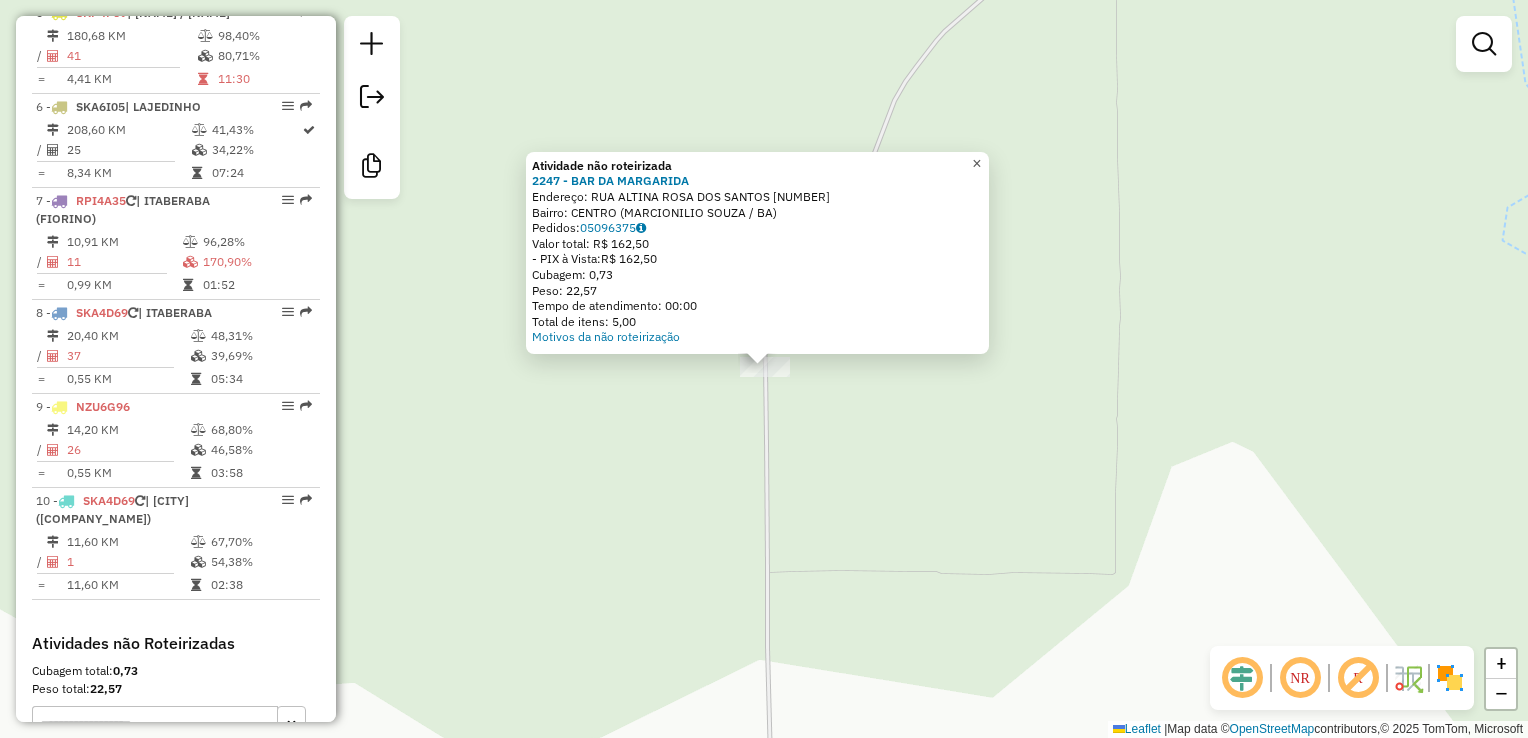 click on "×" 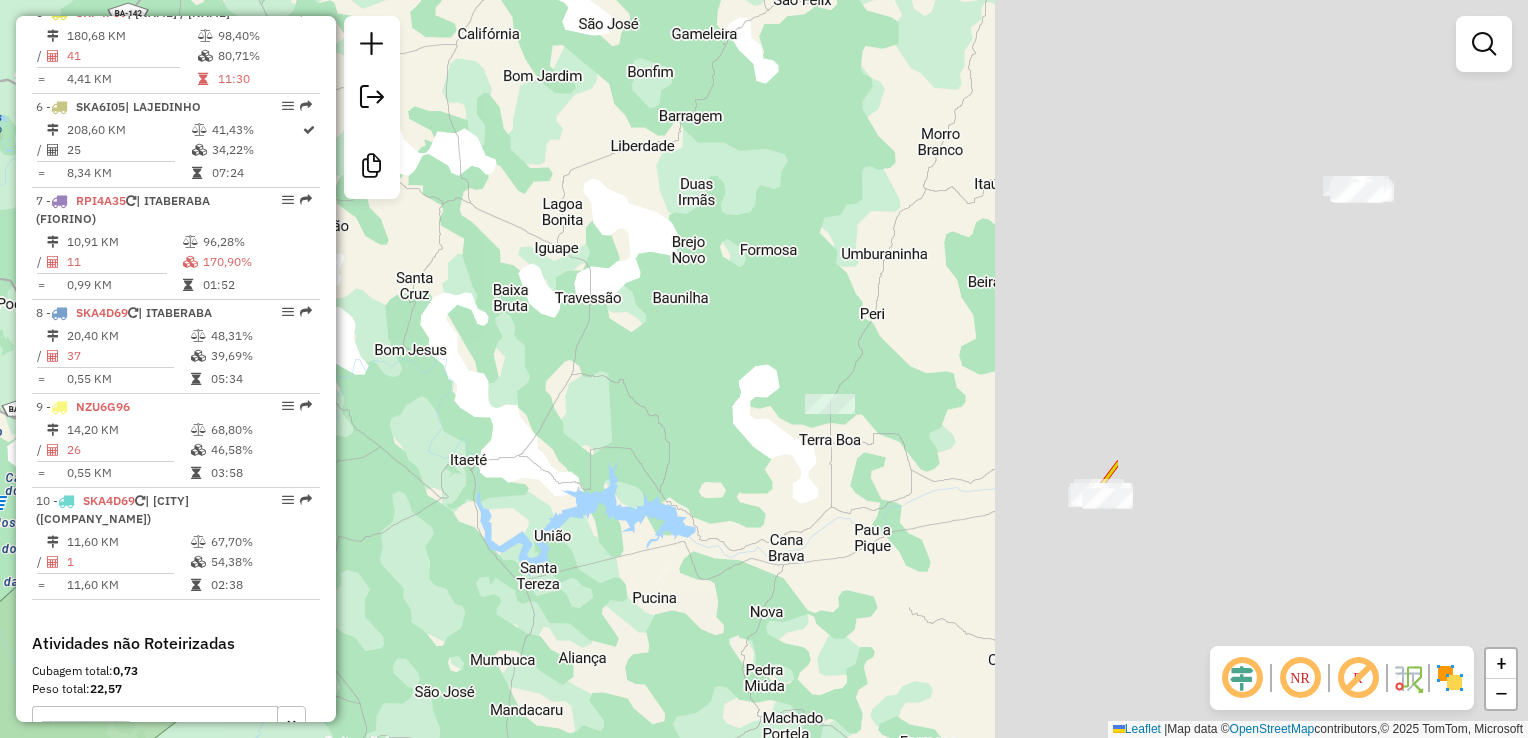 drag, startPoint x: 1425, startPoint y: 426, endPoint x: 356, endPoint y: 344, distance: 1072.1404 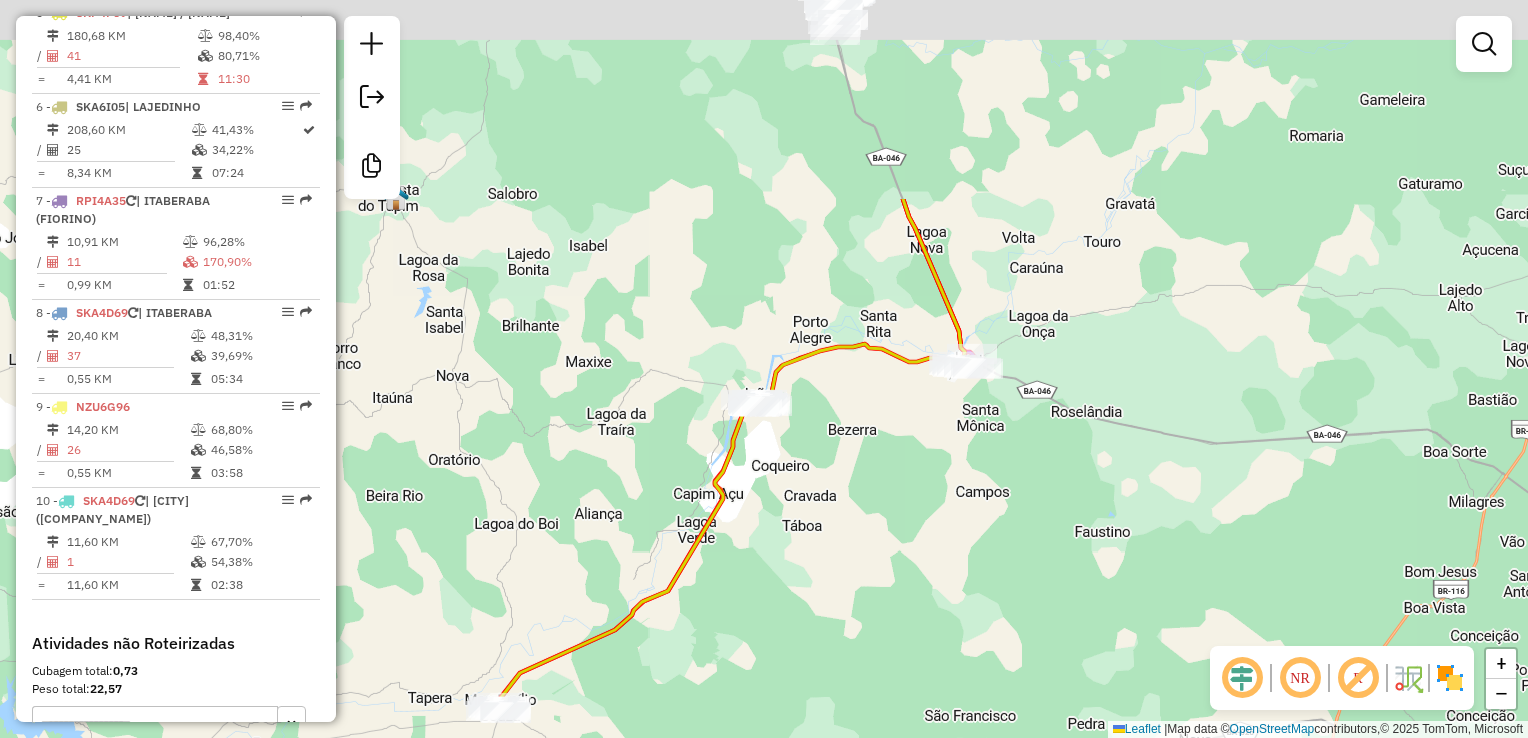 drag, startPoint x: 692, startPoint y: 400, endPoint x: 632, endPoint y: 592, distance: 201.15666 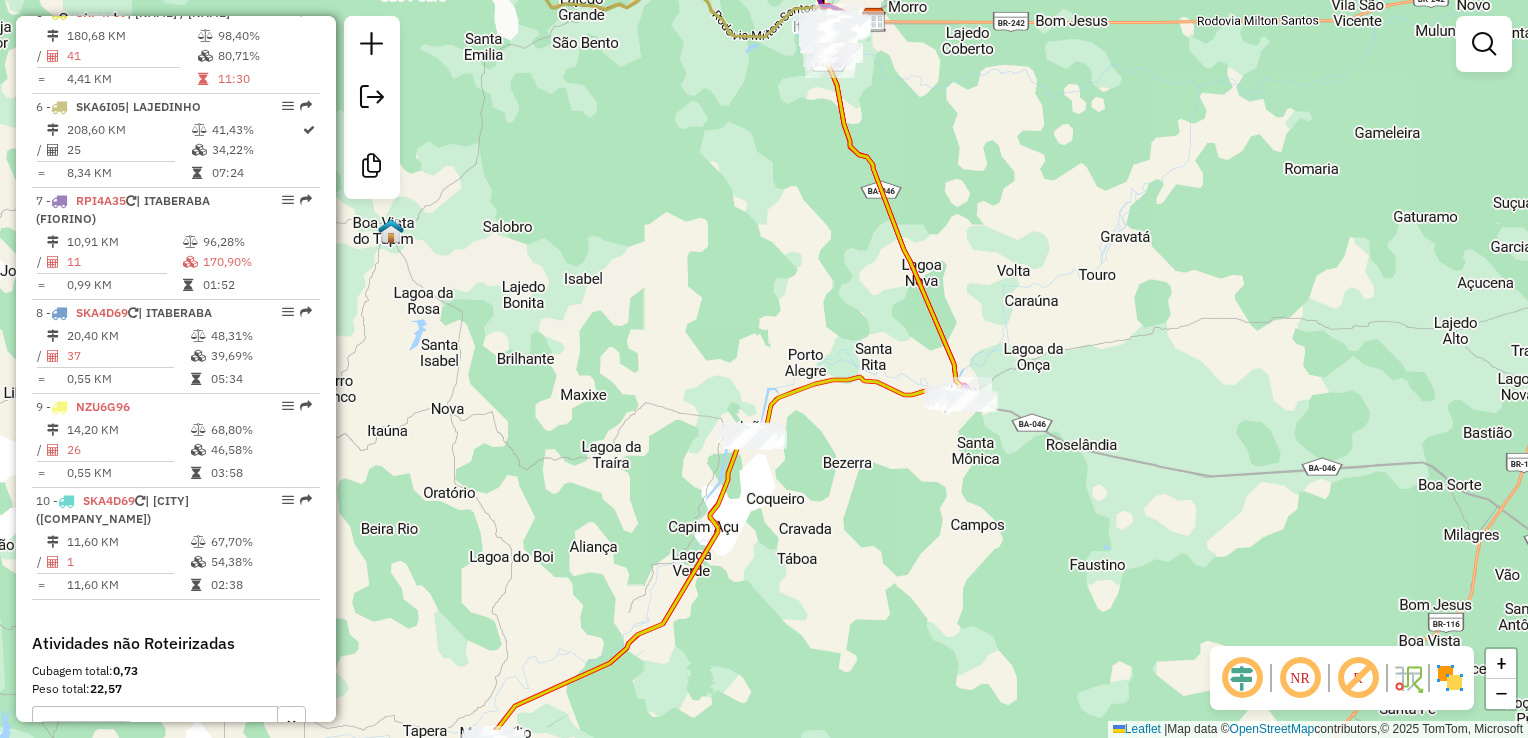 drag, startPoint x: 645, startPoint y: 217, endPoint x: 572, endPoint y: 515, distance: 306.811 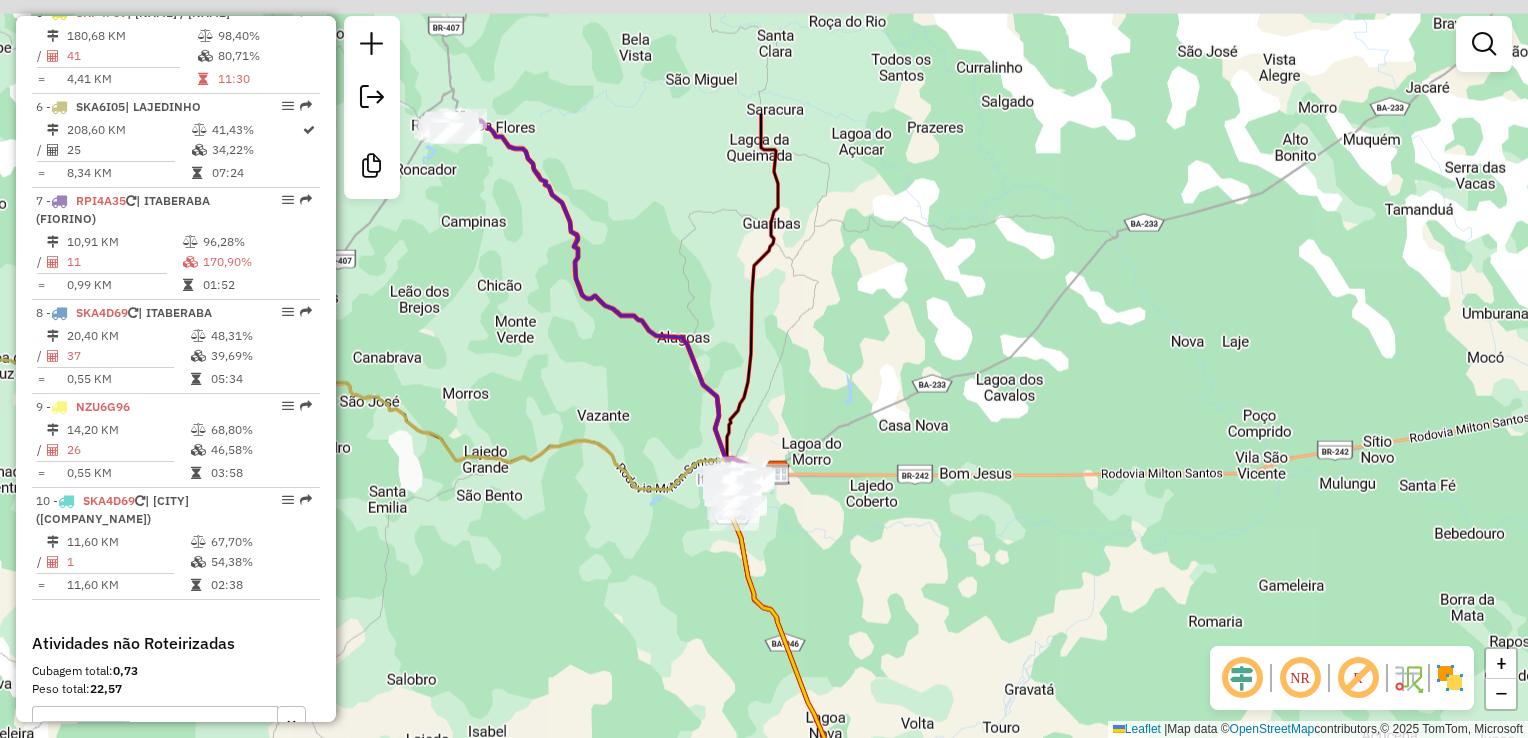 drag, startPoint x: 629, startPoint y: 519, endPoint x: 614, endPoint y: 582, distance: 64.7611 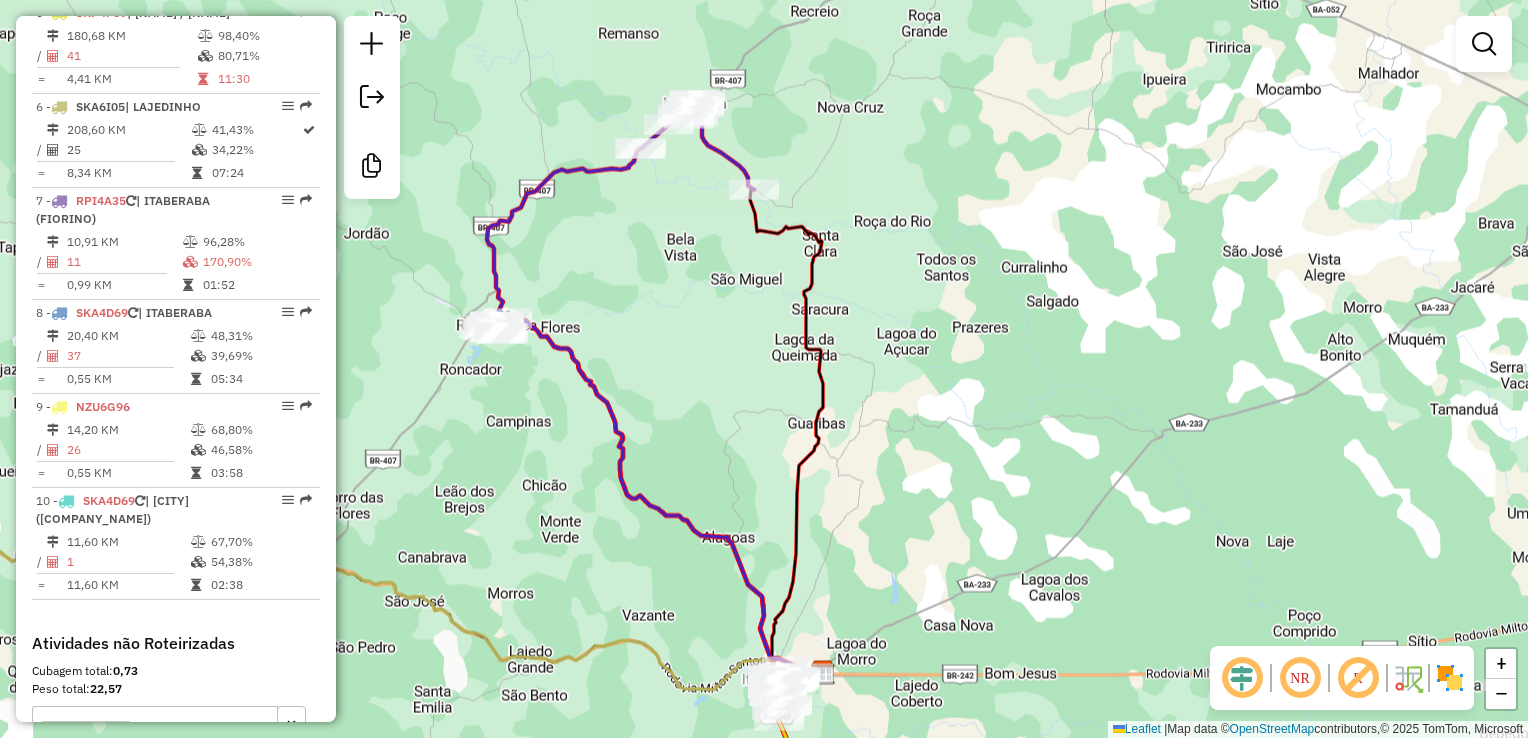 drag, startPoint x: 555, startPoint y: 559, endPoint x: 597, endPoint y: 675, distance: 123.36936 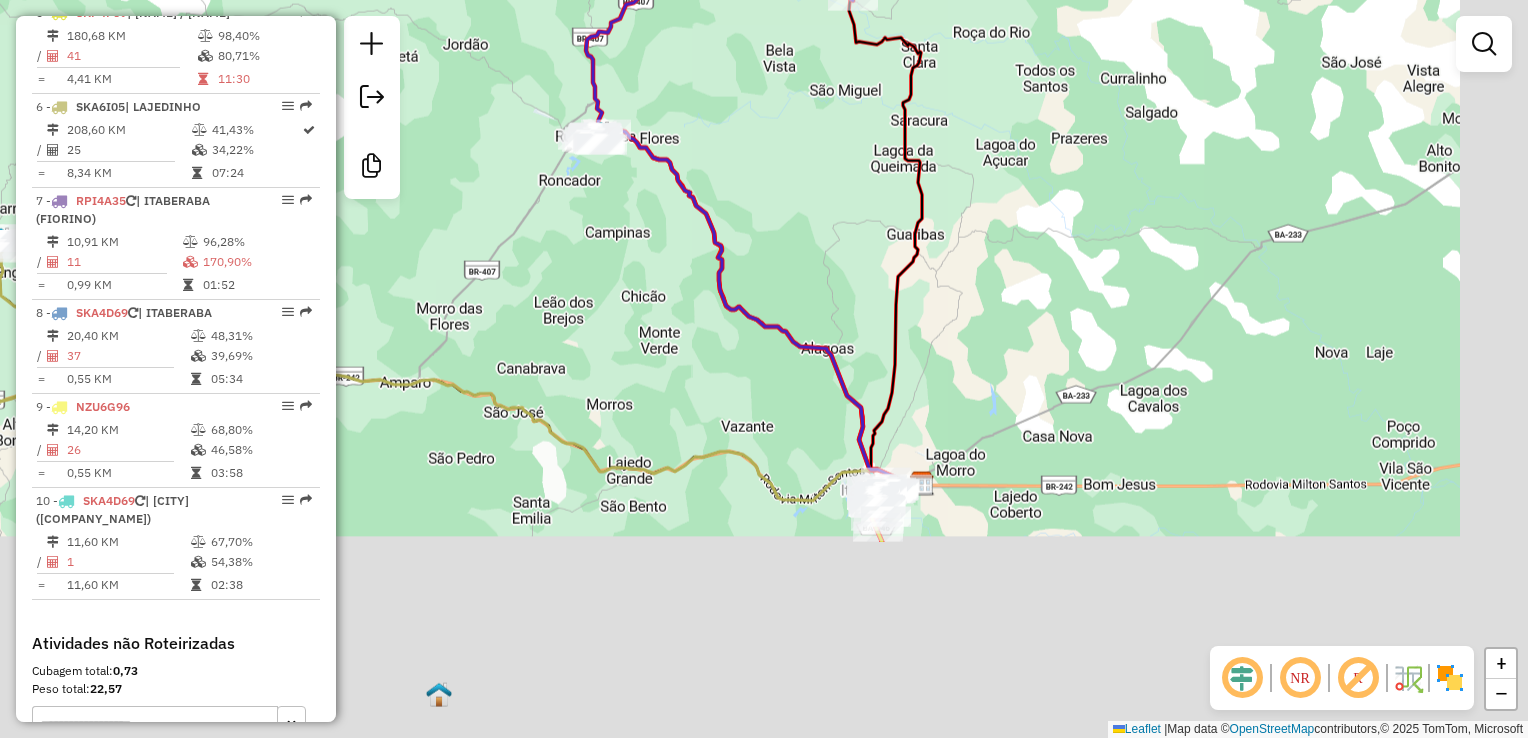 drag, startPoint x: 882, startPoint y: 554, endPoint x: 675, endPoint y: -74, distance: 661.23596 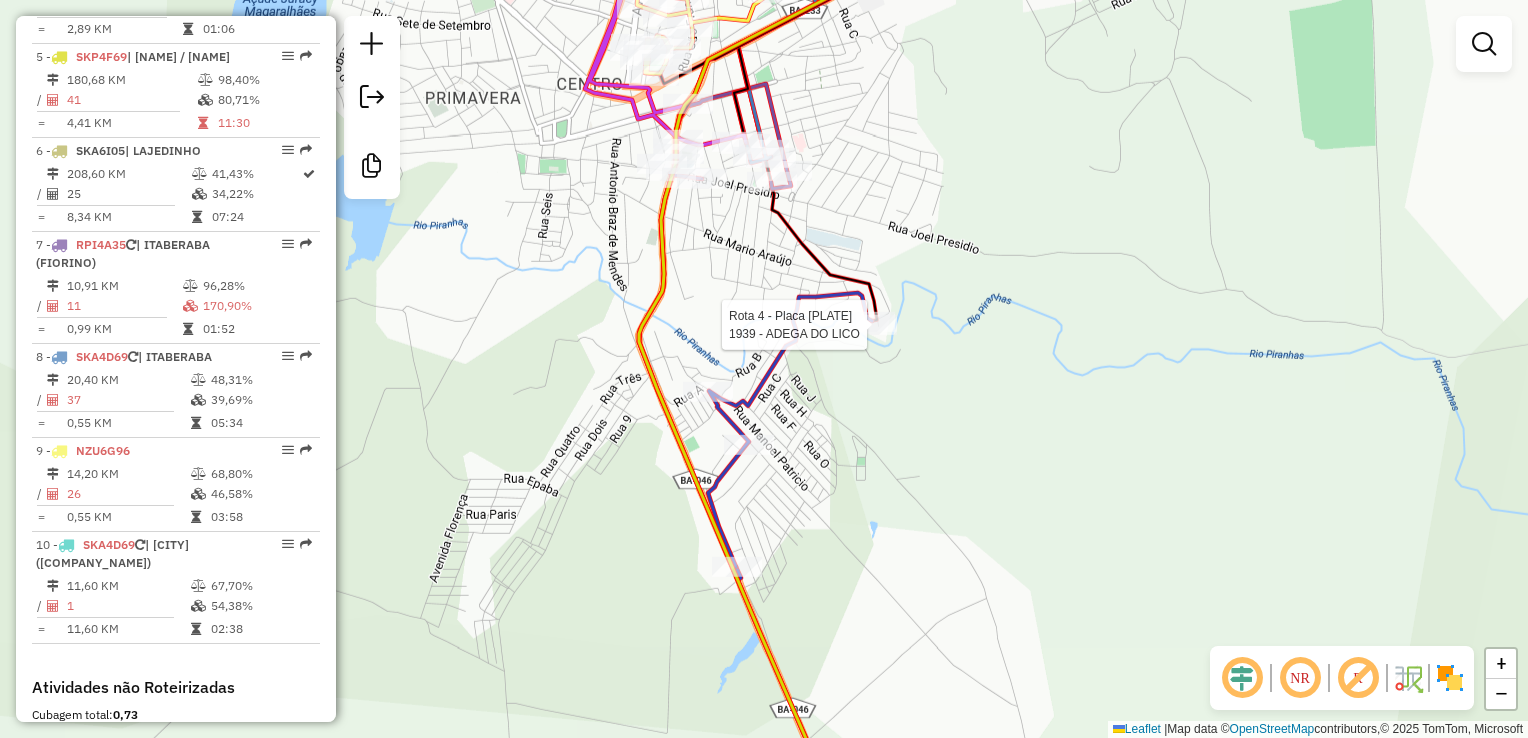 select on "**********" 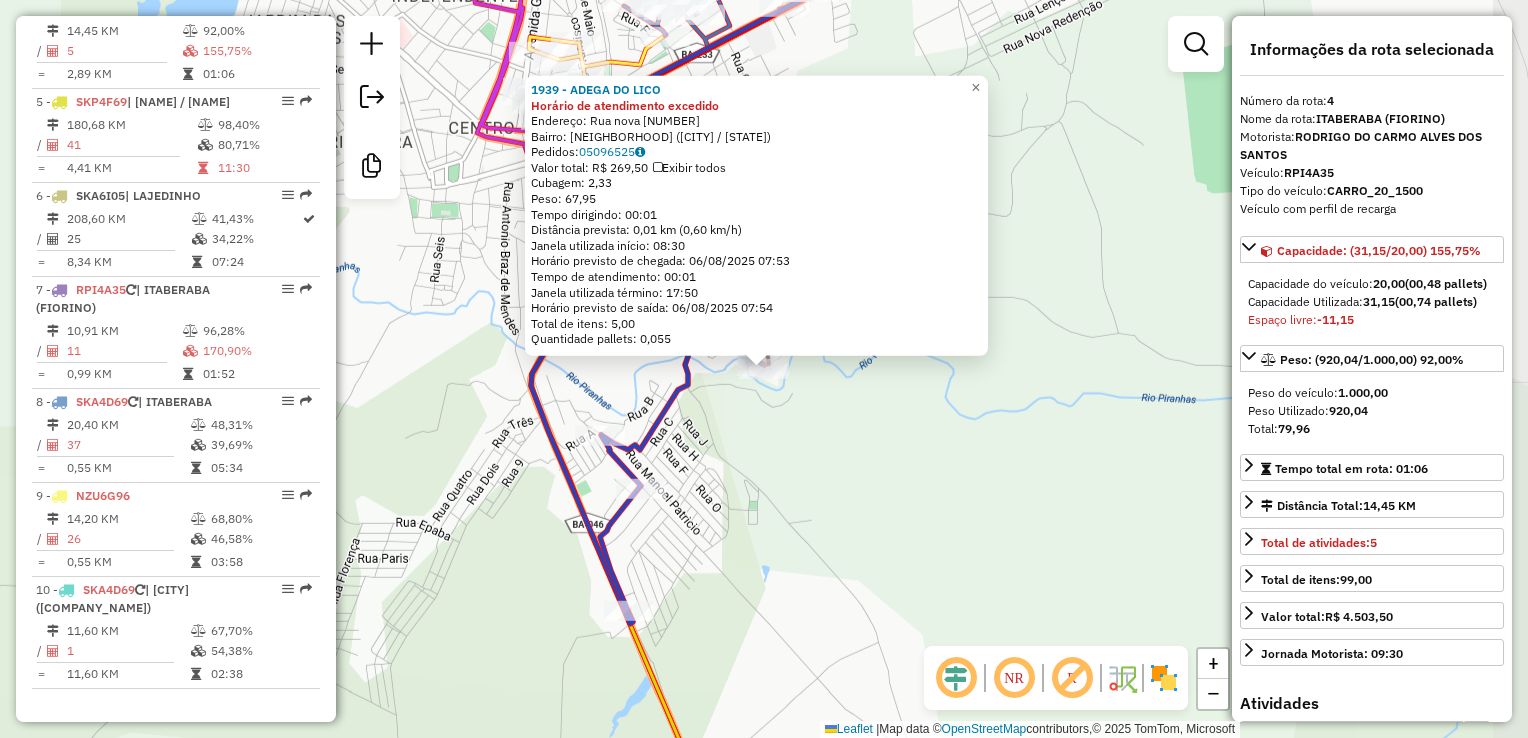 scroll, scrollTop: 1104, scrollLeft: 0, axis: vertical 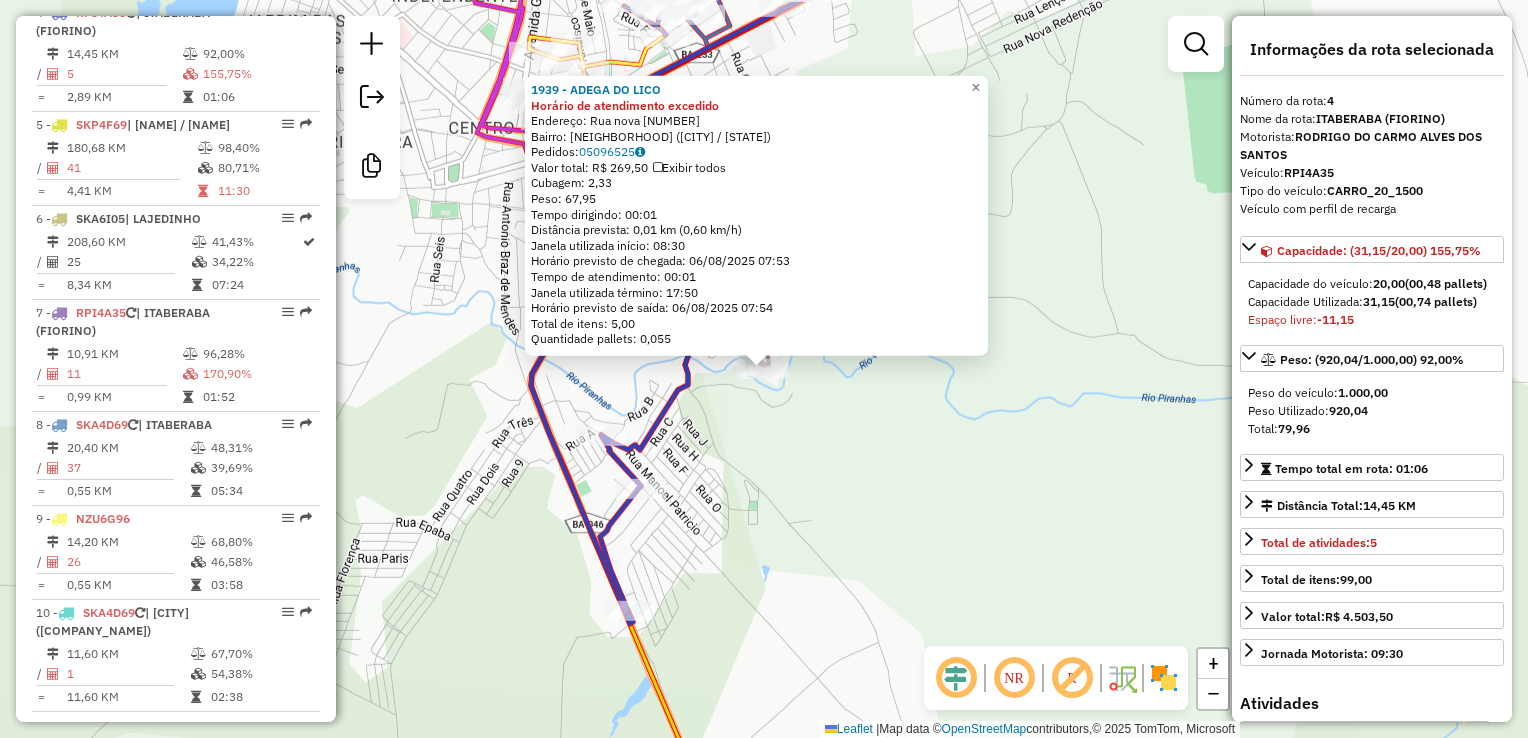 drag, startPoint x: 1328, startPoint y: 425, endPoint x: 1396, endPoint y: 425, distance: 68 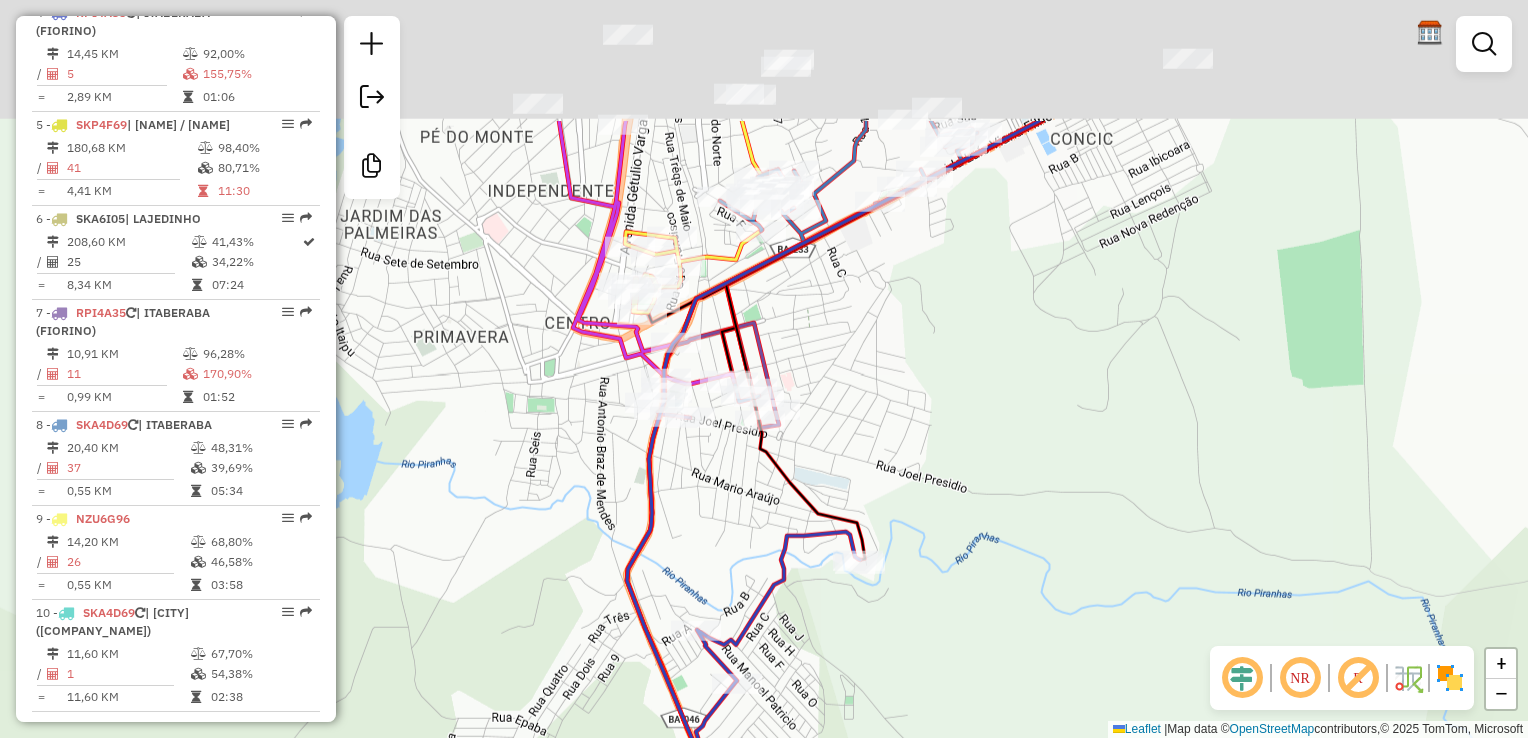 drag, startPoint x: 820, startPoint y: 214, endPoint x: 858, endPoint y: 371, distance: 161.53328 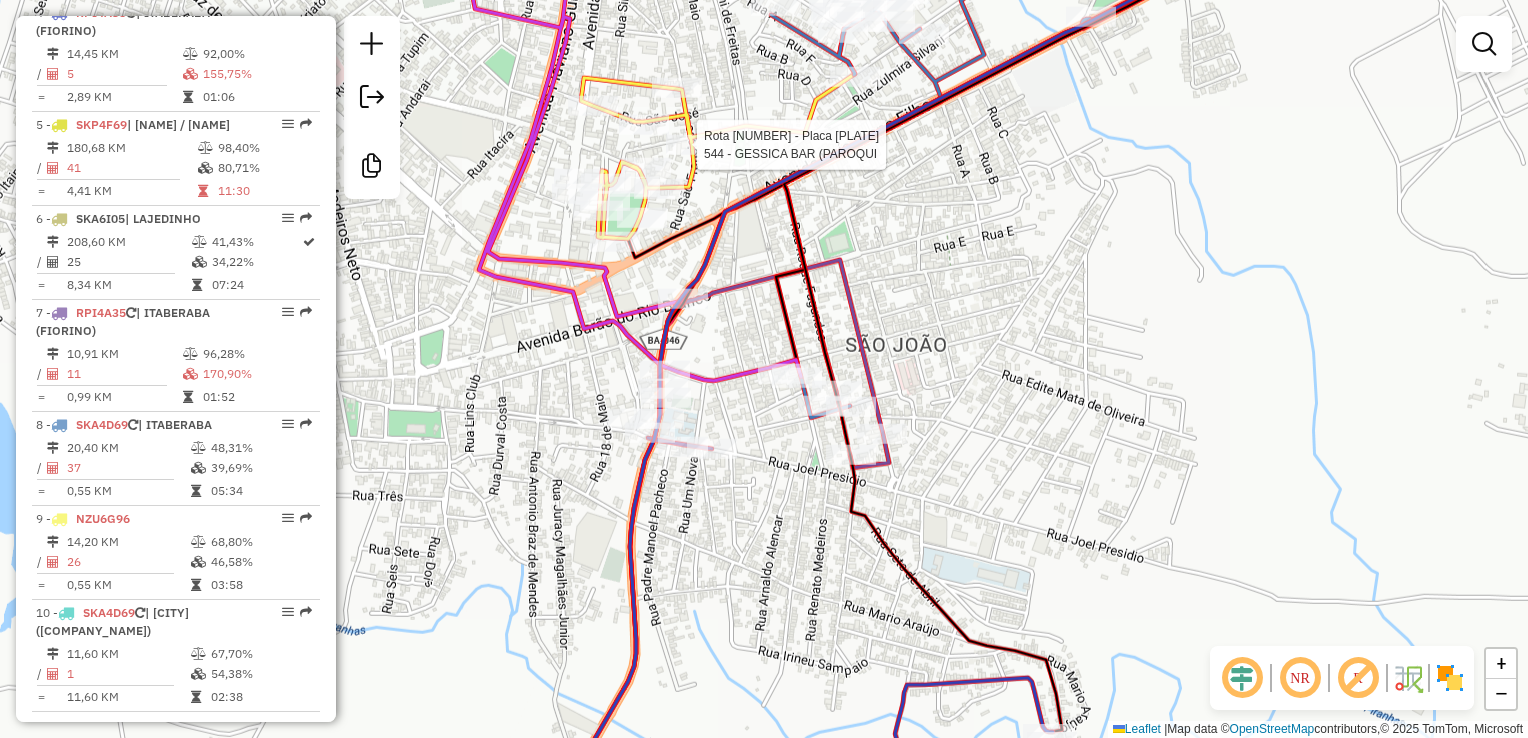 select on "**********" 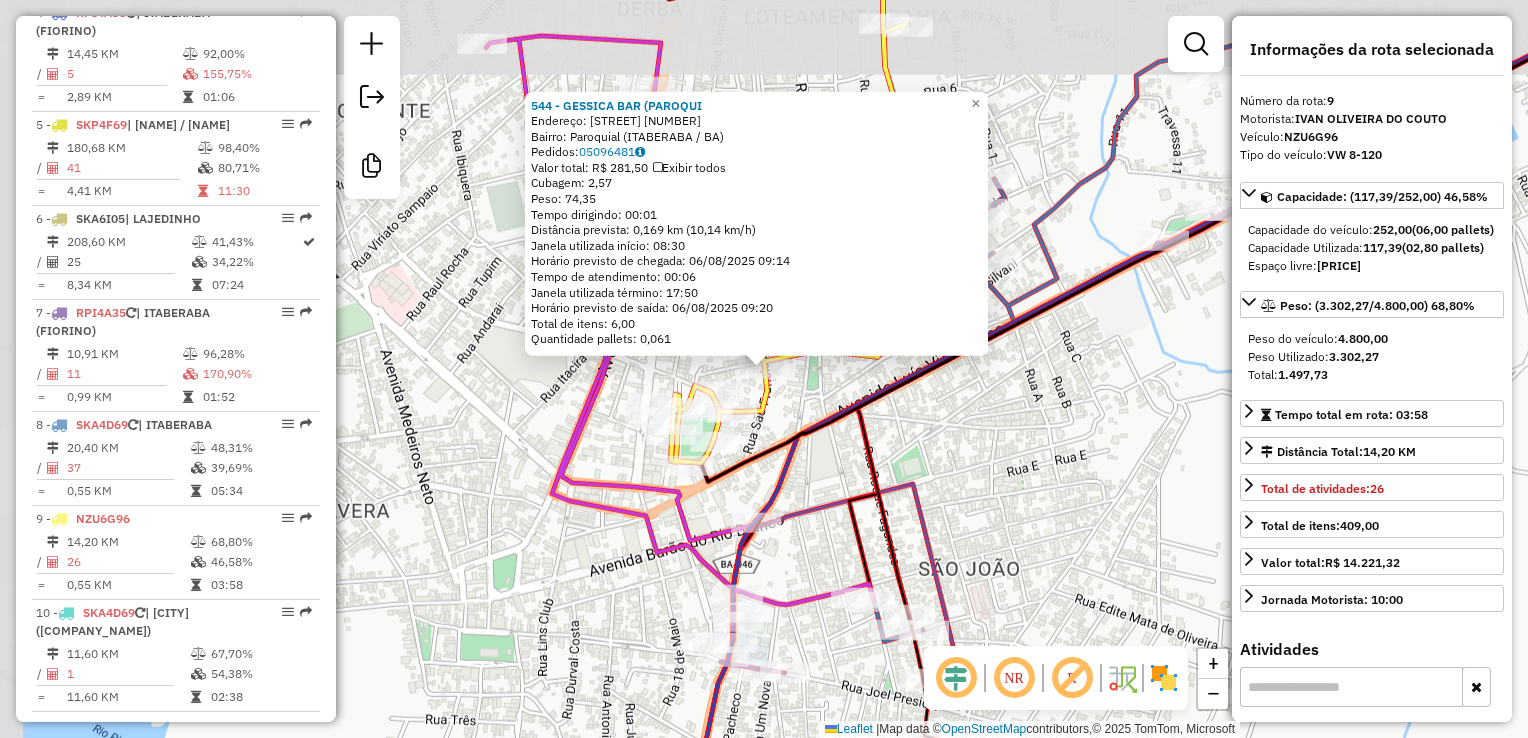 scroll, scrollTop: 1475, scrollLeft: 0, axis: vertical 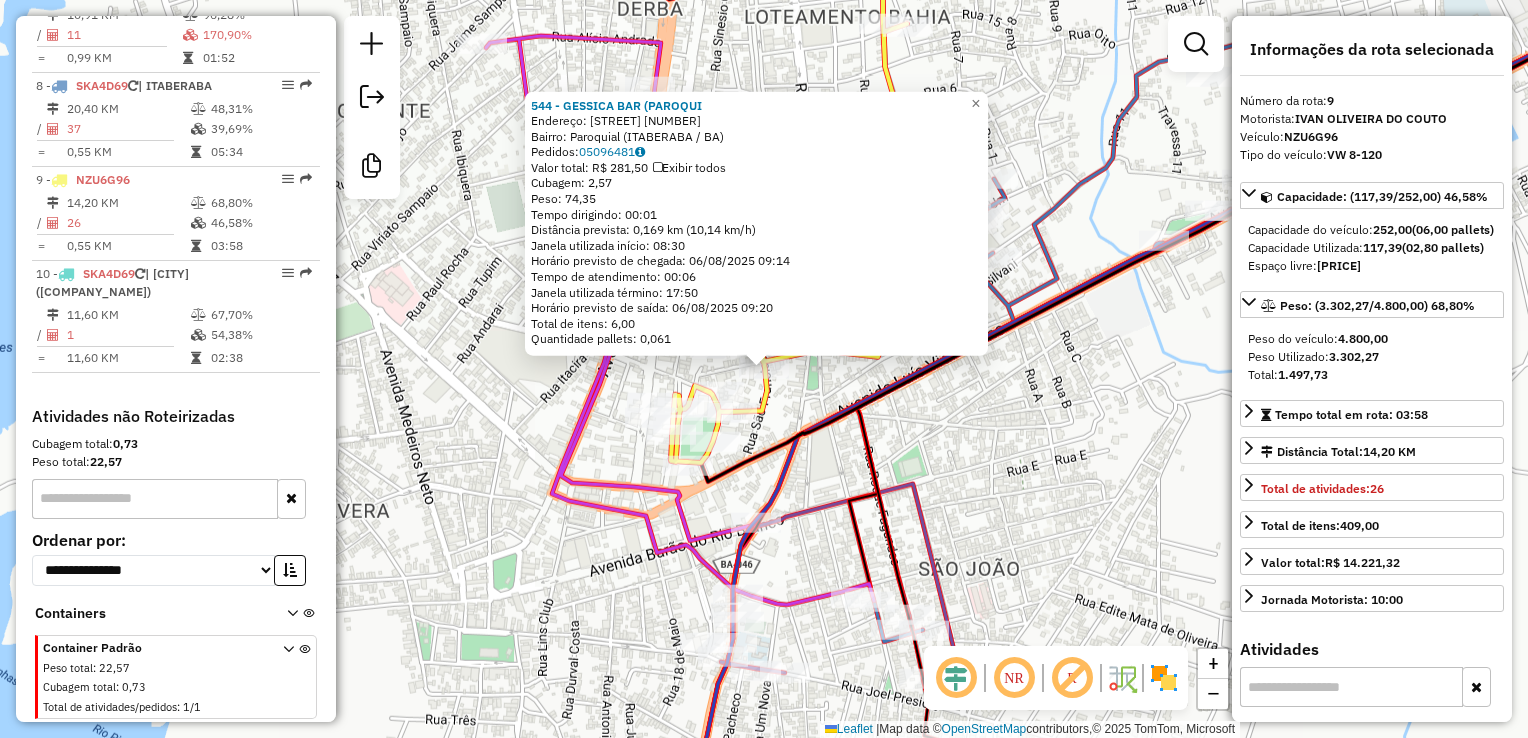 click on "544 - GESSICA BAR (PAROQUI  Endereço:  RUA AMADO CARVALHO DE SANTANA [NUMBER]   Bairro: Paroquial ([CITY] / [STATE])   Pedidos:  [ORDER_ID]   Valor total: R$ 281,50   Exibir todos   Cubagem: 2,57  Peso: 74,35  Tempo dirigindo: 00:01   Distância prevista: 0,169 km (10,14 km/h)   Janela utilizada início: 08:30   Horário previsto de chegada: 06/08/2025 09:14   Tempo de atendimento: 00:06   Janela utilizada término: 17:50   Horário previsto de saída: 06/08/2025 09:20   Total de itens: 6,00   Quantidade pallets: 0,061  × Janela de atendimento Grade de atendimento Capacidade Transportadoras Veículos Cliente Pedidos  Rotas Selecione os dias de semana para filtrar as janelas de atendimento  Seg   Ter   Qua   Qui   Sex   Sáb   Dom  Informe o período da janela de atendimento: De: Até:  Filtrar exatamente a janela do cliente  Considerar janela de atendimento padrão  Selecione os dias de semana para filtrar as grades de atendimento  Seg   Ter   Qua   Qui   Sex   Sáb   Dom   Peso mínimo:   Peso máximo:   De:   De:" 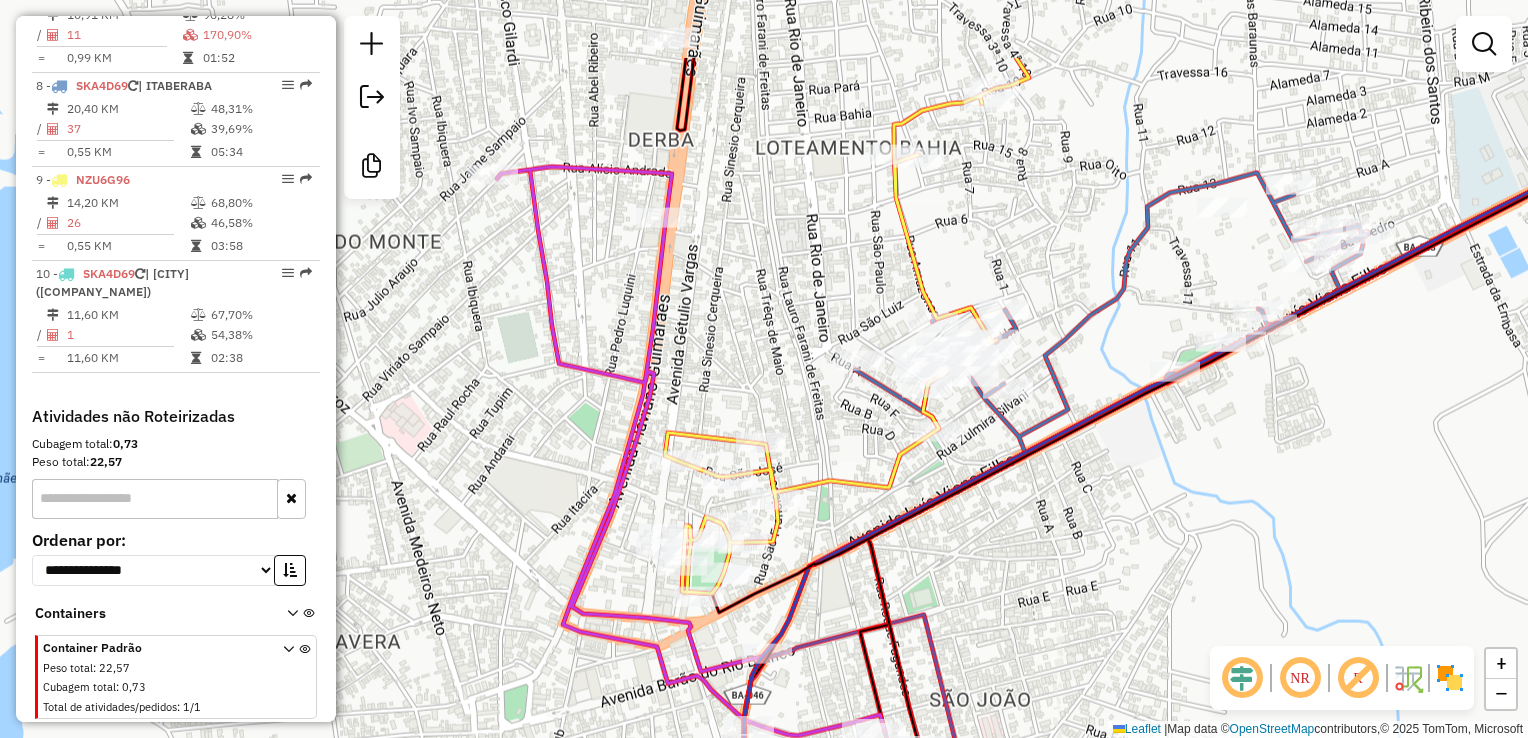 drag, startPoint x: 1088, startPoint y: 459, endPoint x: 1099, endPoint y: 590, distance: 131.46101 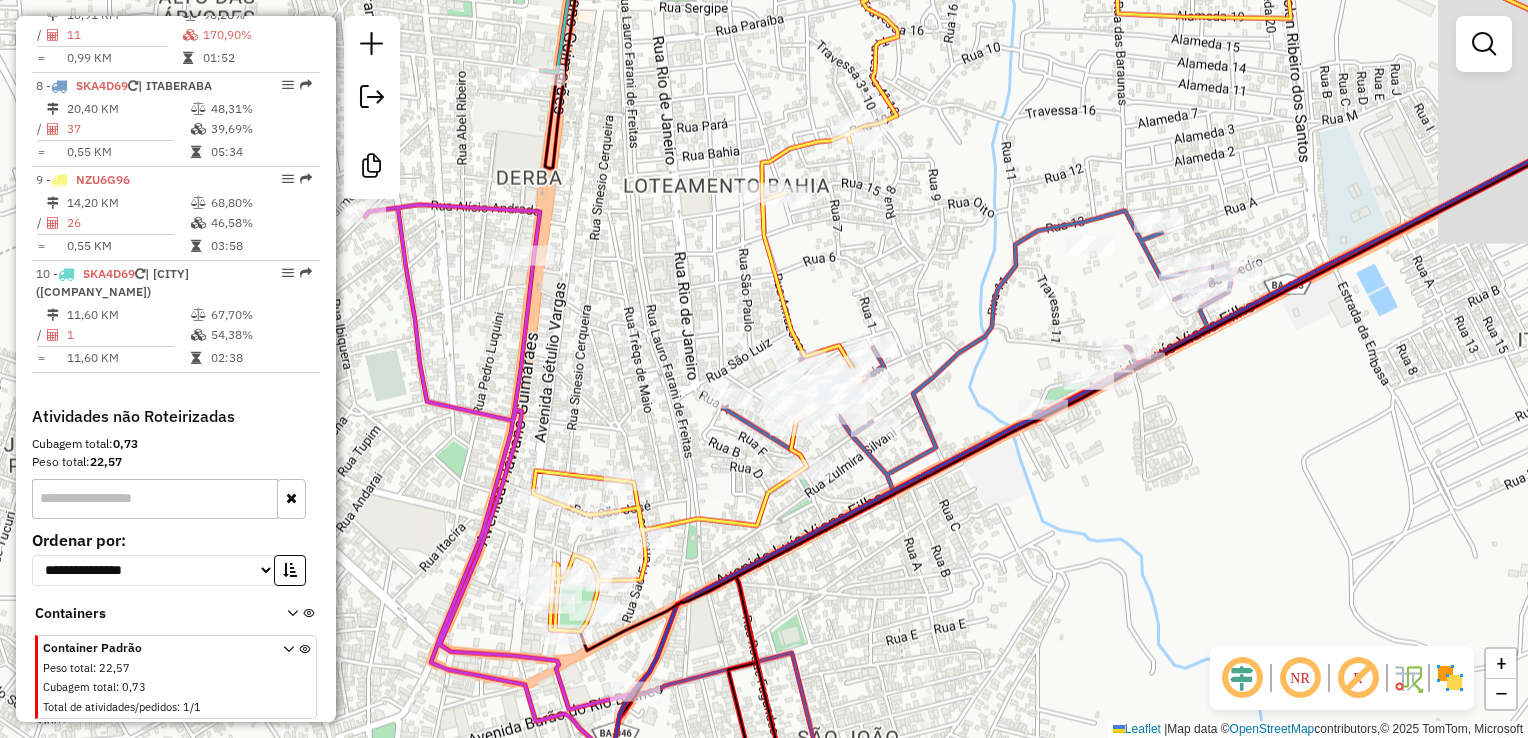 drag, startPoint x: 1099, startPoint y: 576, endPoint x: 960, endPoint y: 618, distance: 145.20676 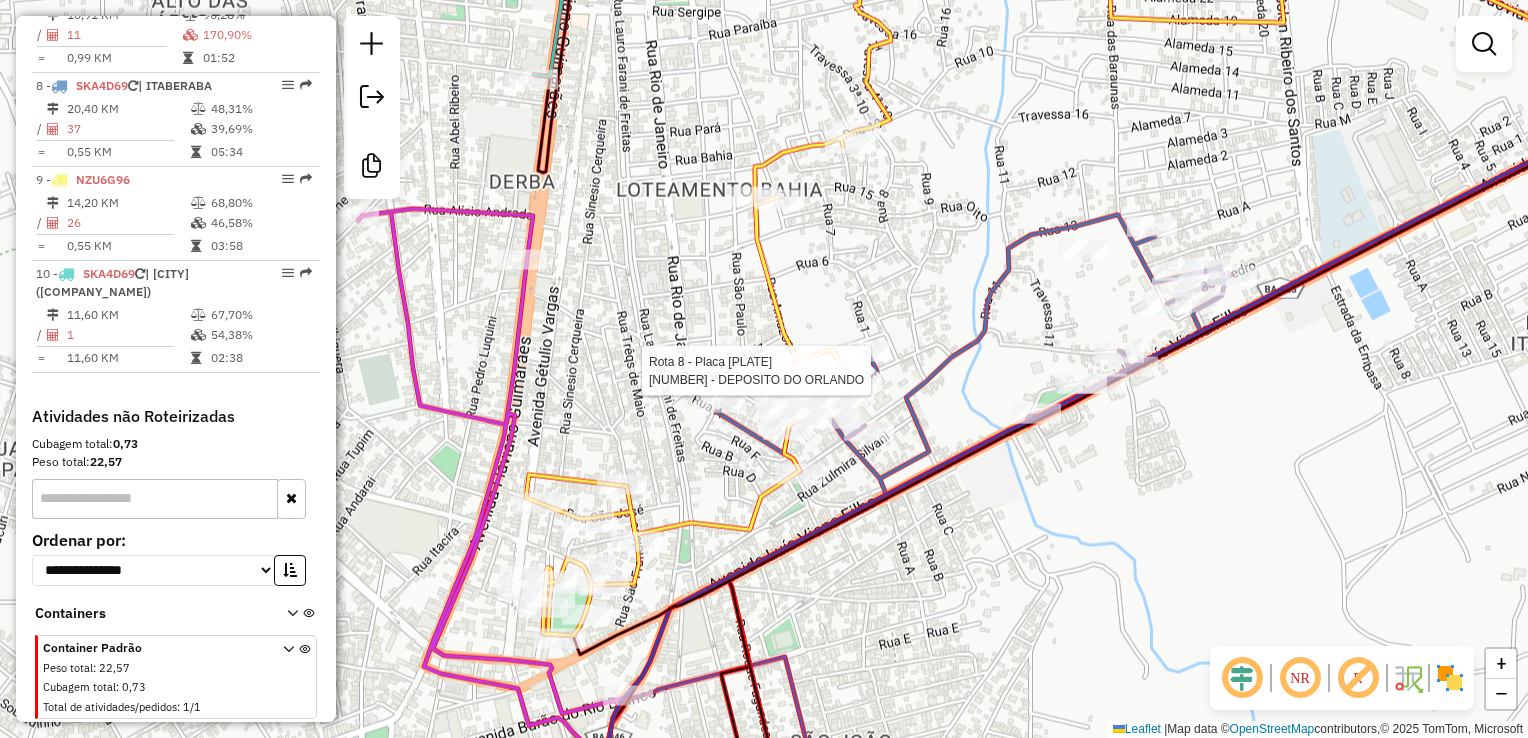 select on "**********" 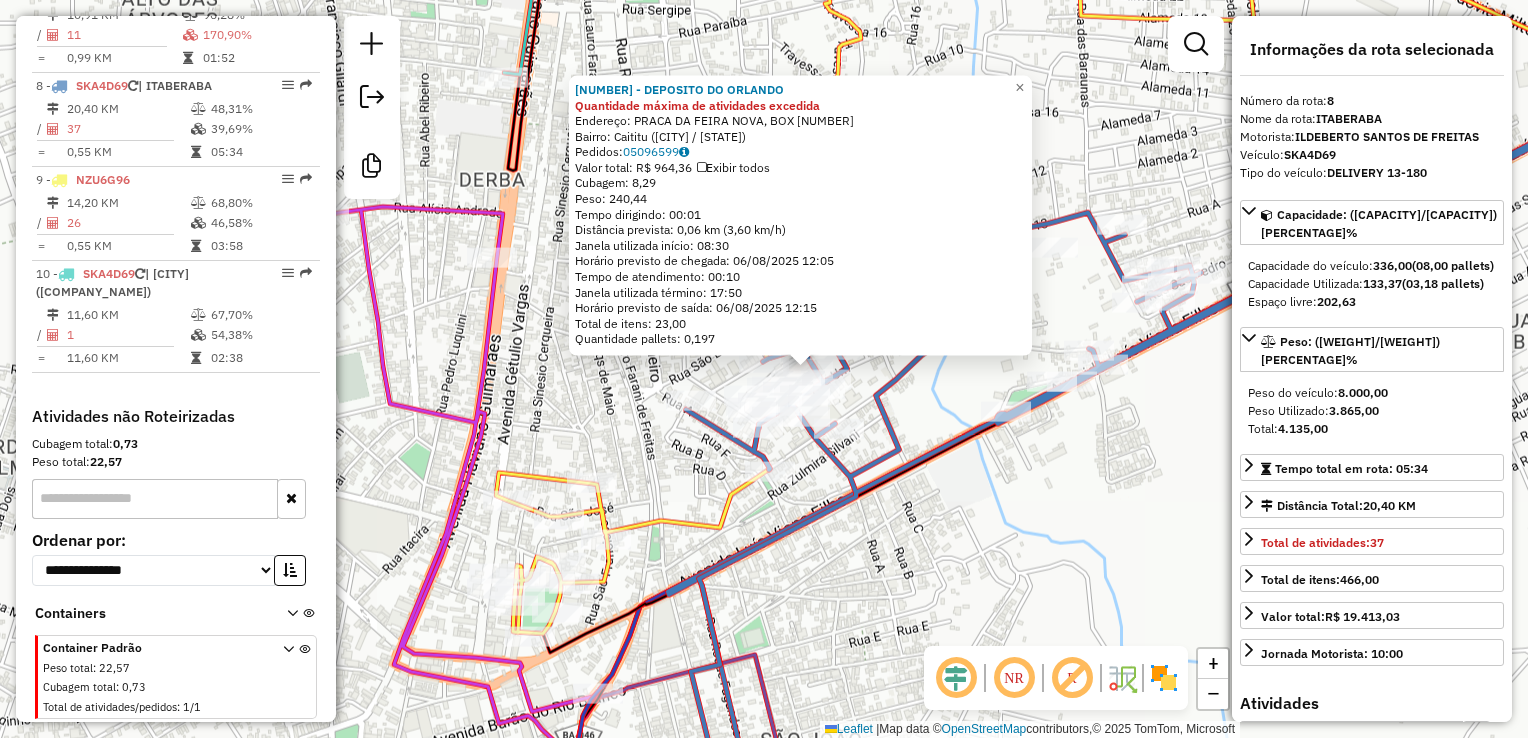 drag, startPoint x: 911, startPoint y: 535, endPoint x: 951, endPoint y: 534, distance: 40.012497 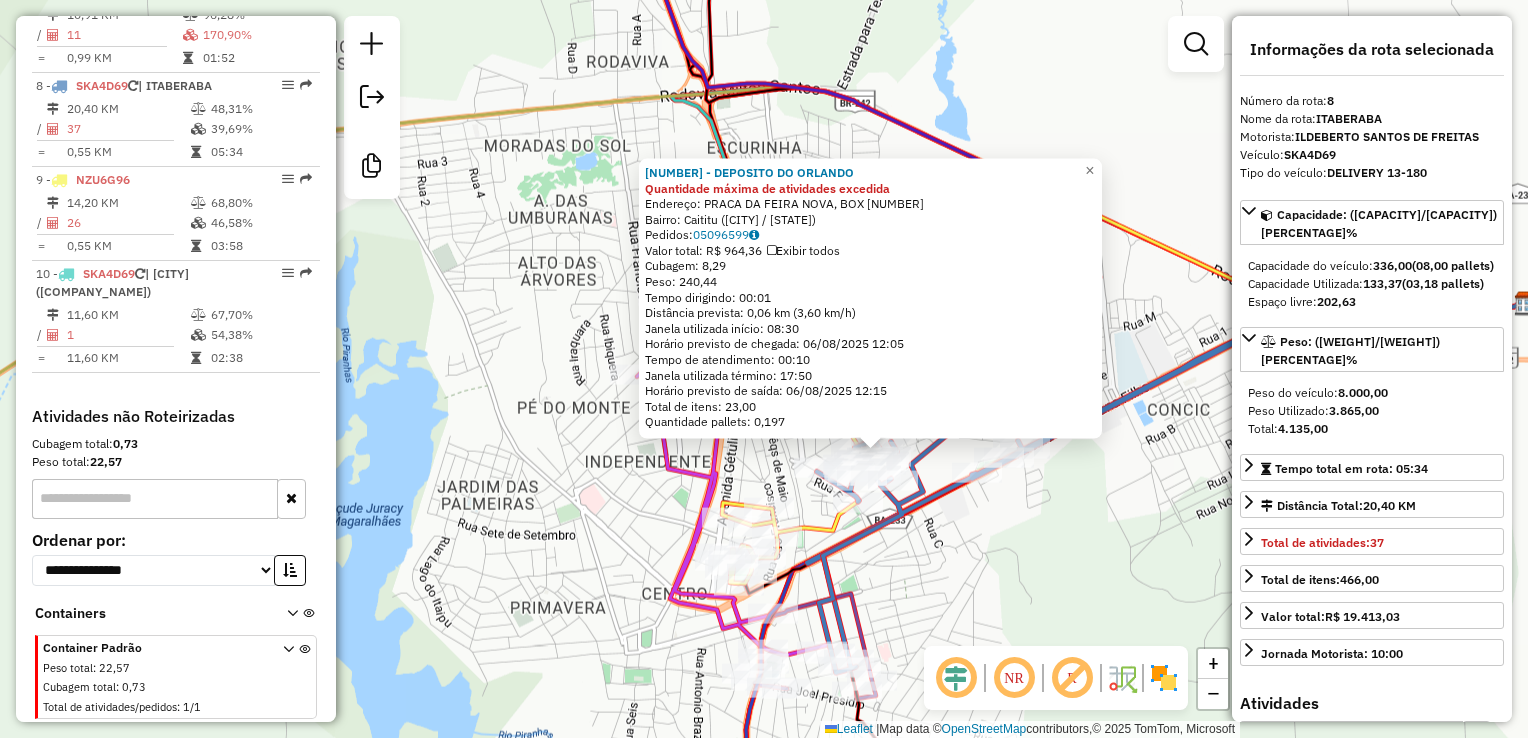 click on "[NUMBER] - DEPOSITO DO ORLANDO Quantidade máxima de atividades excedida Endereço: PRACA DA FEIRA NOVA, BOX [NUMBER] Bairro: [NAME] ([CITY] / BA) Pedidos: [ORDER_ID] Valor total: R$ [PRICE] Exibir todos Cubagem: [CUBAGE] Peso: [WEIGHT] Tempo dirigindo: [TIME] Distância prevista: [DISTANCE] km ([SPEED] km/h) Janela utilizada início: [TIME] Horário previsto de chegada: [DATE] [TIME] Tempo de atendimento: [TIME] Janela utilizada término: [TIME] Horário previsto de saída: [DATE] [TIME] Total de itens: [ITEMS] Quantidade pallets: [PALLETS] × Janela de atendimento Grade de atendimento Capacidade Transportadoras Veículos Cliente Pedidos Rotas Selecione os dias de semana para filtrar as janelas de atendimento Seg Ter Qua Qui Sex Sáb Dom Informe o período da janela de atendimento: De: Até: Filtrar exatamente a janela do cliente Considerar janela de atendimento padrão Selecione os dias de semana para filtrar as grades de atendimento Seg Ter Qua Qui Sex Sáb Dom De: +" 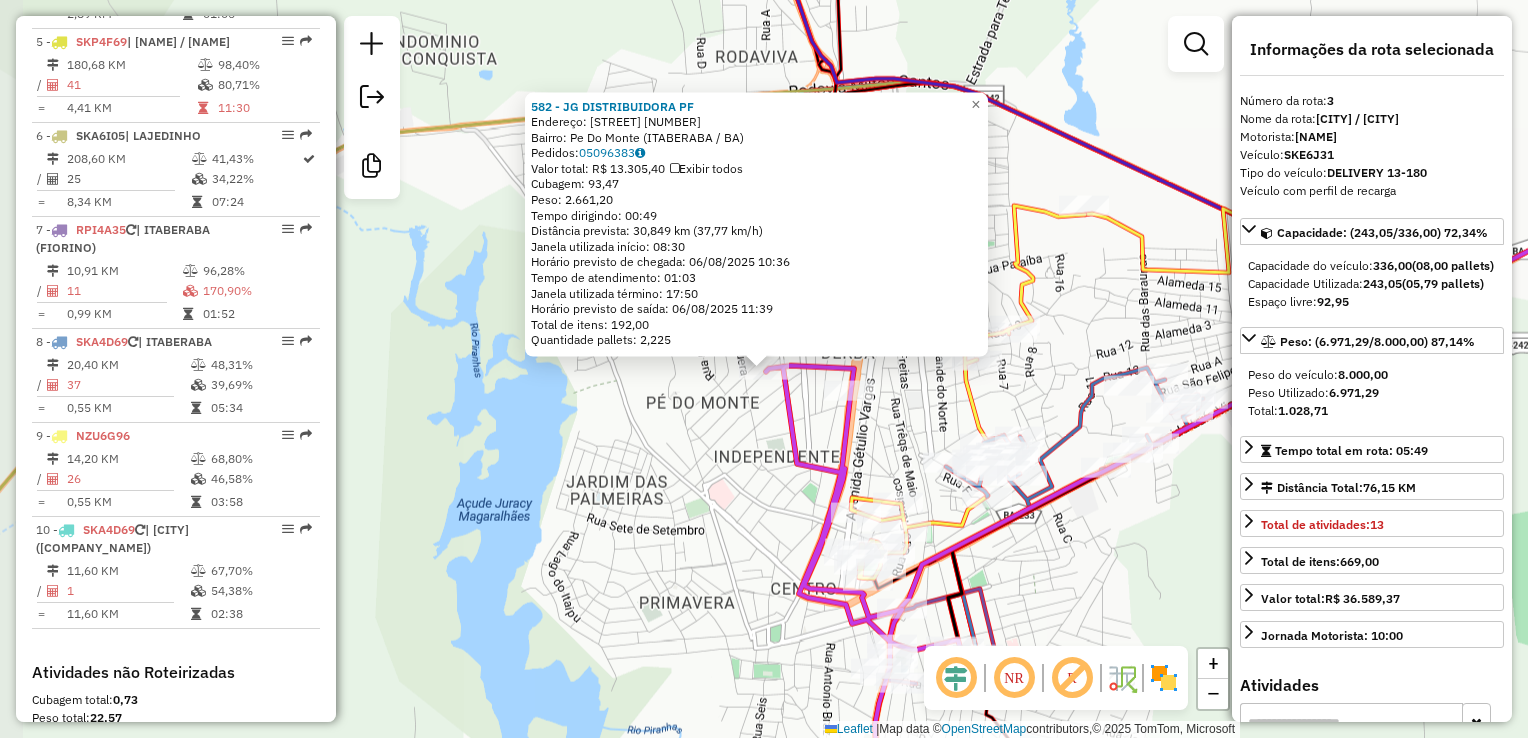 scroll, scrollTop: 992, scrollLeft: 0, axis: vertical 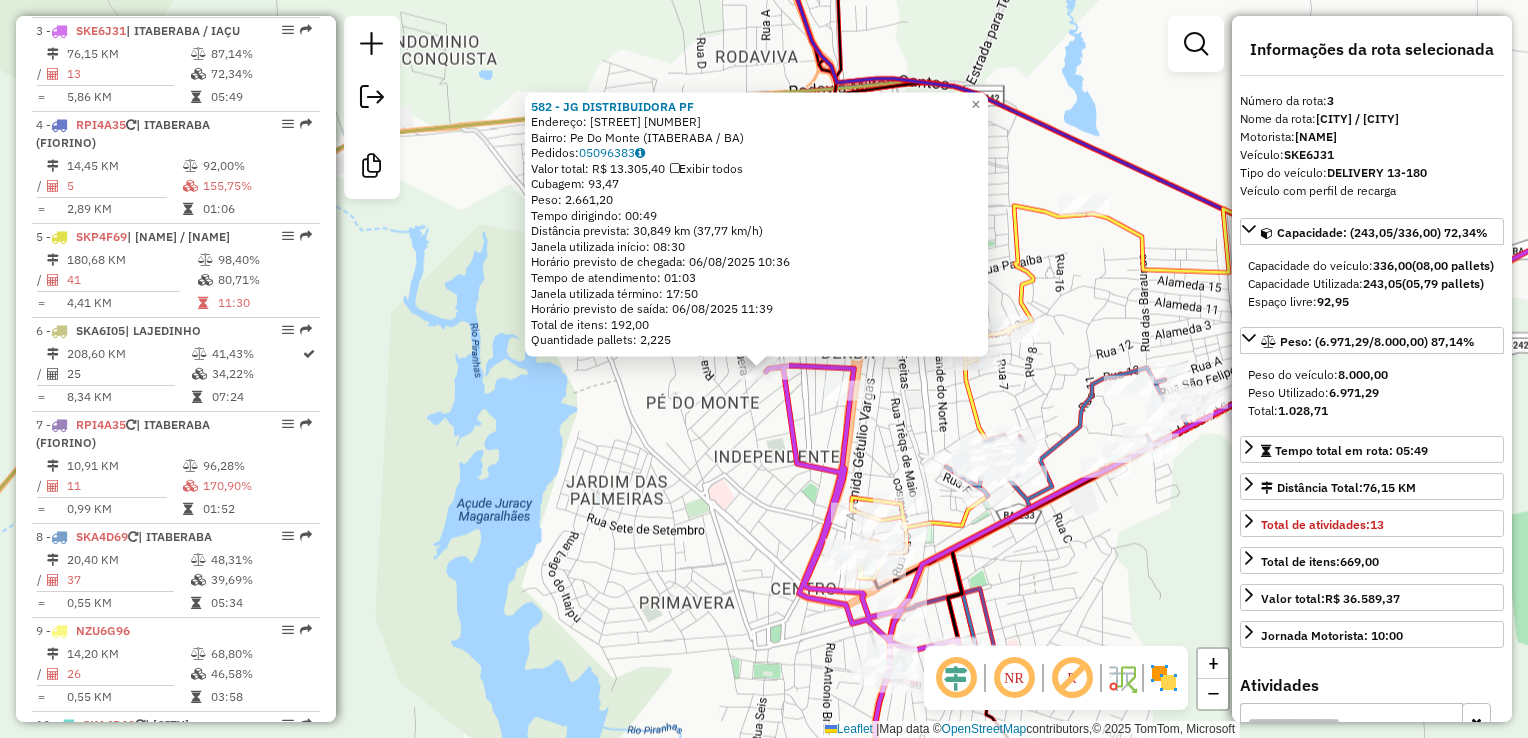 click on "582 - JG DISTRIBUIDORA PF  Endereço:  RUA JULIO ARAUJO [NUMBER]   Bairro: Pe Do Monte ([CITY] / [STATE])   Pedidos:  [ORDER_ID]   Valor total: R$ 13.305,40   Exibir todos   Cubagem: 93,47  Peso: 2.661,20  Tempo dirigindo: 00:49   Distância prevista: 30,849 km (37,77 km/h)   Janela utilizada início: 08:30   Horário previsto de chegada: 06/08/2025 10:36   Tempo de atendimento: 01:03   Janela utilizada término: 17:50   Horário previsto de saída: 06/08/2025 11:39   Total de itens: 192,00   Quantidade pallets: 2,225  × Janela de atendimento Grade de atendimento Capacidade Transportadoras Veículos Cliente Pedidos  Rotas Selecione os dias de semana para filtrar as janelas de atendimento  Seg   Ter   Qua   Qui   Sex   Sáb   Dom  Informe o período da janela de atendimento: De: Até:  Filtrar exatamente a janela do cliente  Considerar janela de atendimento padrão  Selecione os dias de semana para filtrar as grades de atendimento  Seg   Ter   Qua   Qui   Sex   Sáb   Dom   Peso mínimo:   Peso máximo:   De:   Até:" 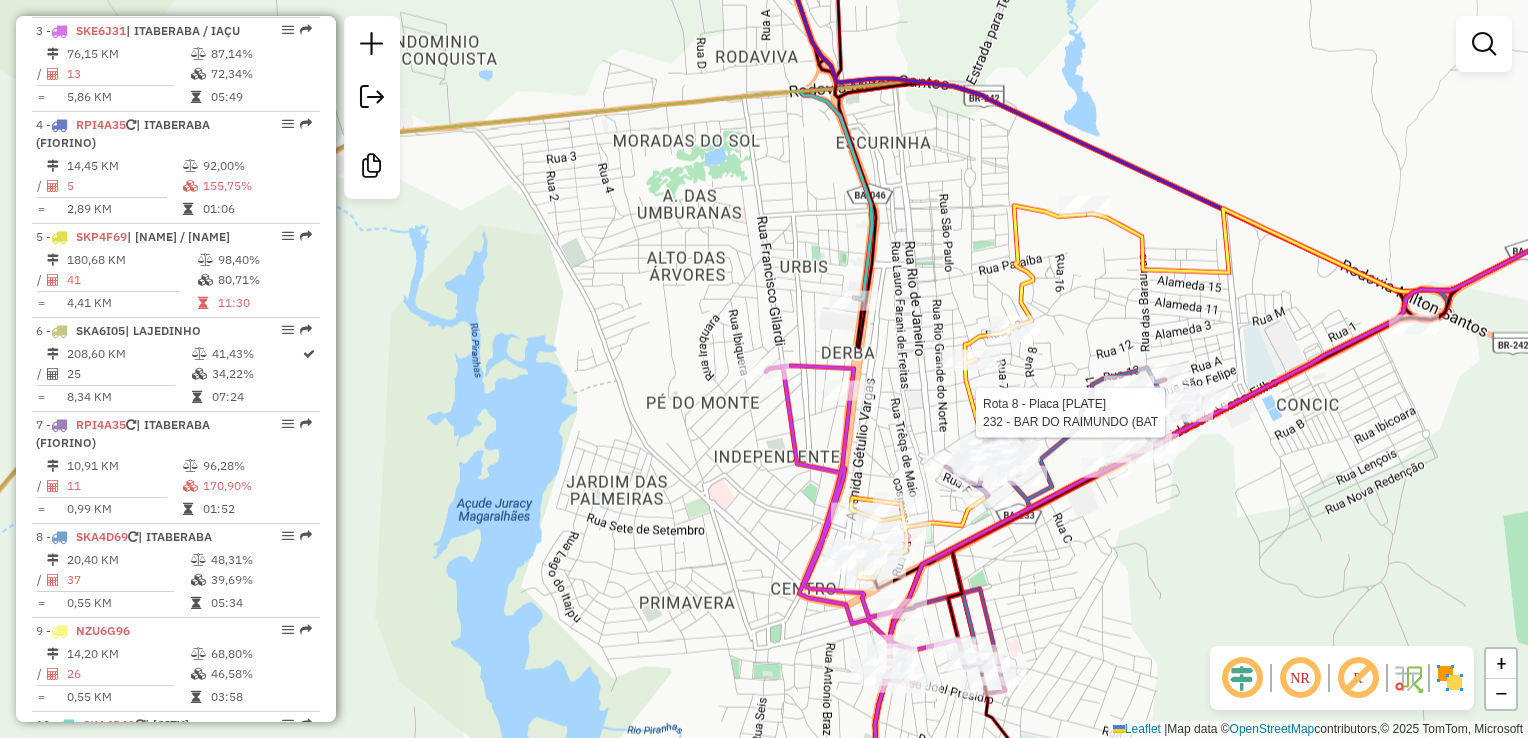 select on "**********" 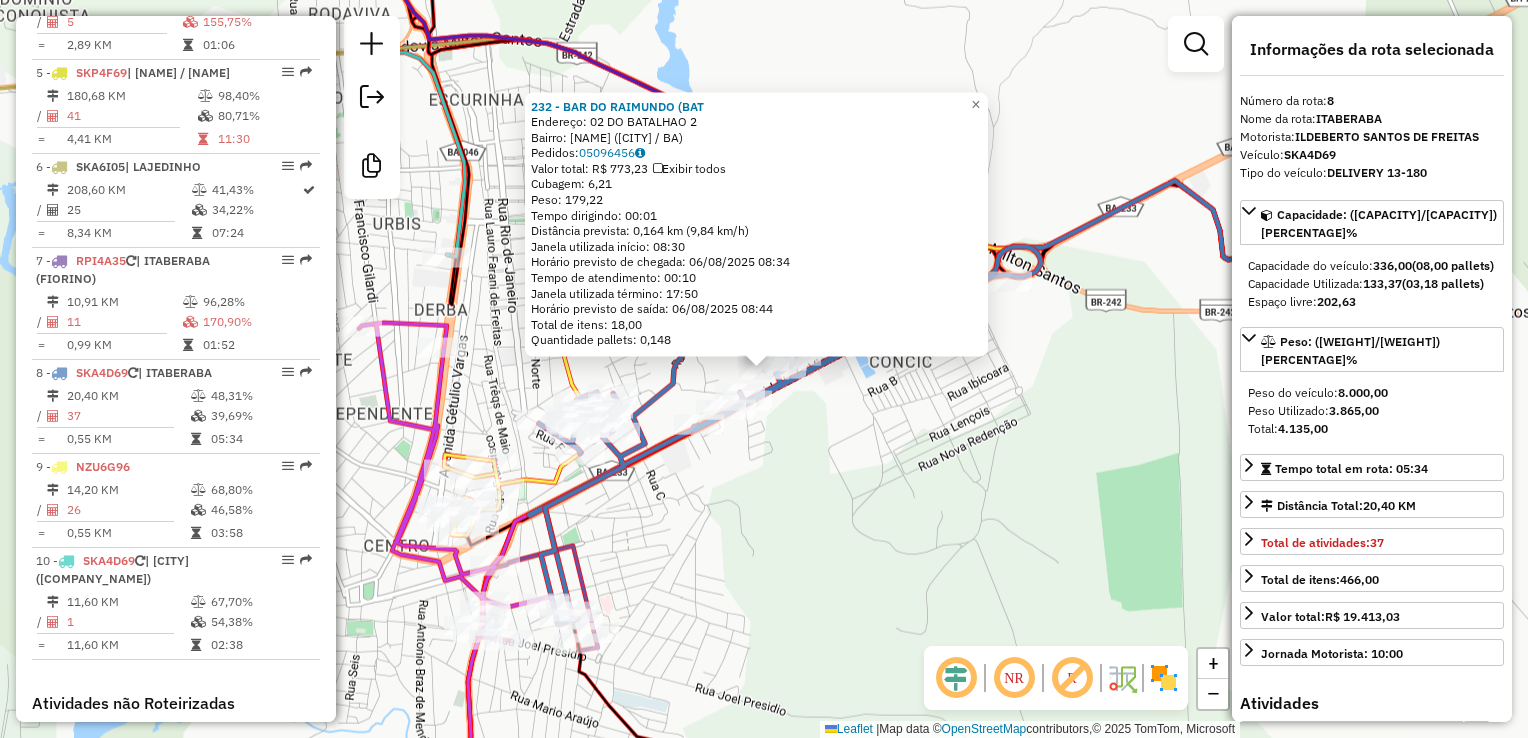 scroll, scrollTop: 1475, scrollLeft: 0, axis: vertical 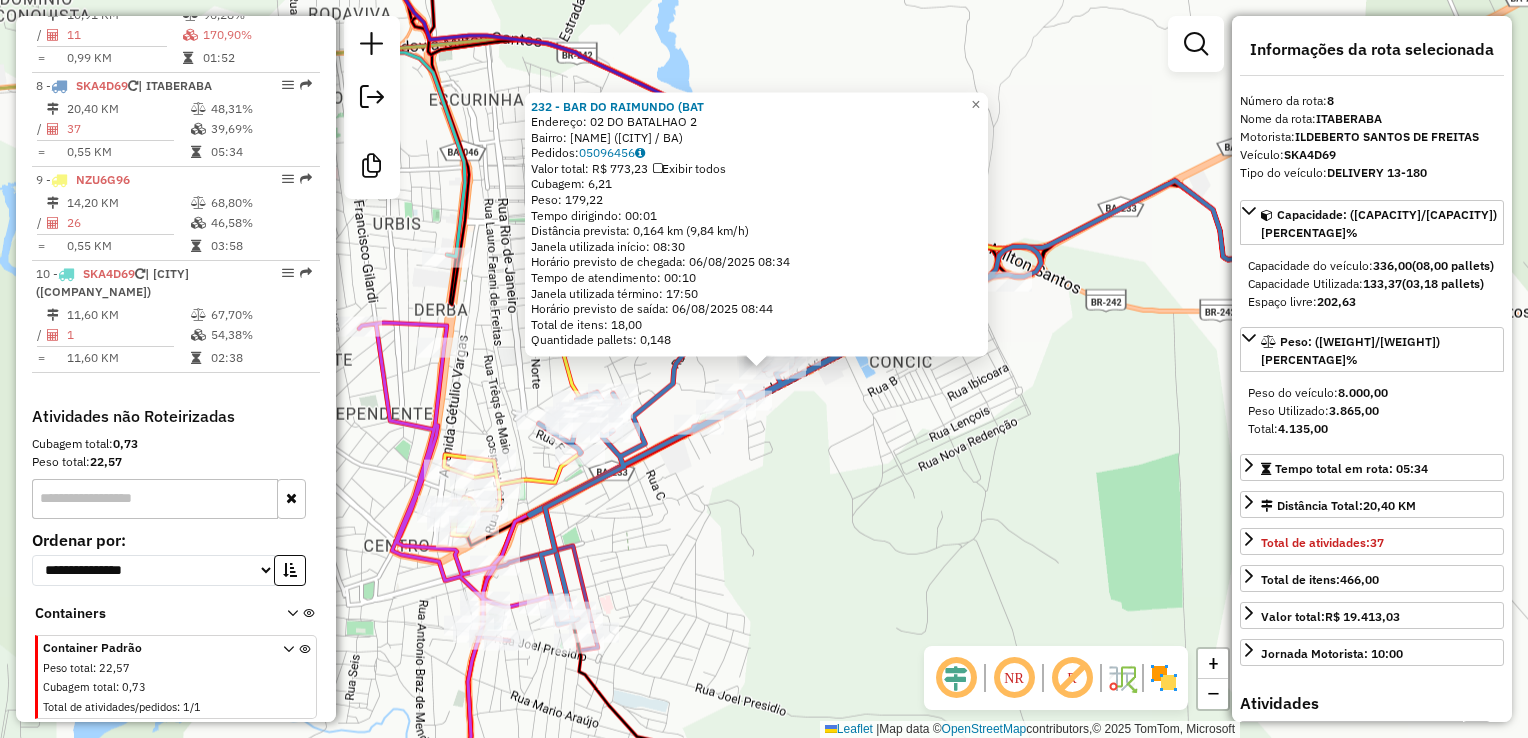 click on "232 - BAR DO RAIMUNDO (BAT  Endereço:  [NUMBER] DO BATALHAO [NUMBER]   Bairro: Batalhao ([CITY] / [STATE])   Pedidos:  [ORDER_ID]   Valor total: R$ 773,23   Exibir todos   Cubagem: 6,21  Peso: 179,22  Tempo dirigindo: 00:01   Distância prevista: 0,164 km (9,84 km/h)   Janela utilizada início: 08:30   Horário previsto de chegada: 06/08/2025 08:34   Tempo de atendimento: 00:10   Janela utilizada término: 17:50   Horário previsto de saída: 06/08/2025 08:44   Total de itens: 18,00   Quantidade pallets: 0,148  × Janela de atendimento Grade de atendimento Capacidade Transportadoras Veículos Cliente Pedidos  Rotas Selecione os dias de semana para filtrar as janelas de atendimento  Seg   Ter   Qua   Qui   Sex   Sáb   Dom  Informe o período da janela de atendimento: De: Até:  Filtrar exatamente a janela do cliente  Considerar janela de atendimento padrão  Selecione os dias de semana para filtrar as grades de atendimento  Seg   Ter   Qua   Qui   Sex   Sáb   Dom   Considerar clientes sem dia de atendimento cadastrado  De:" 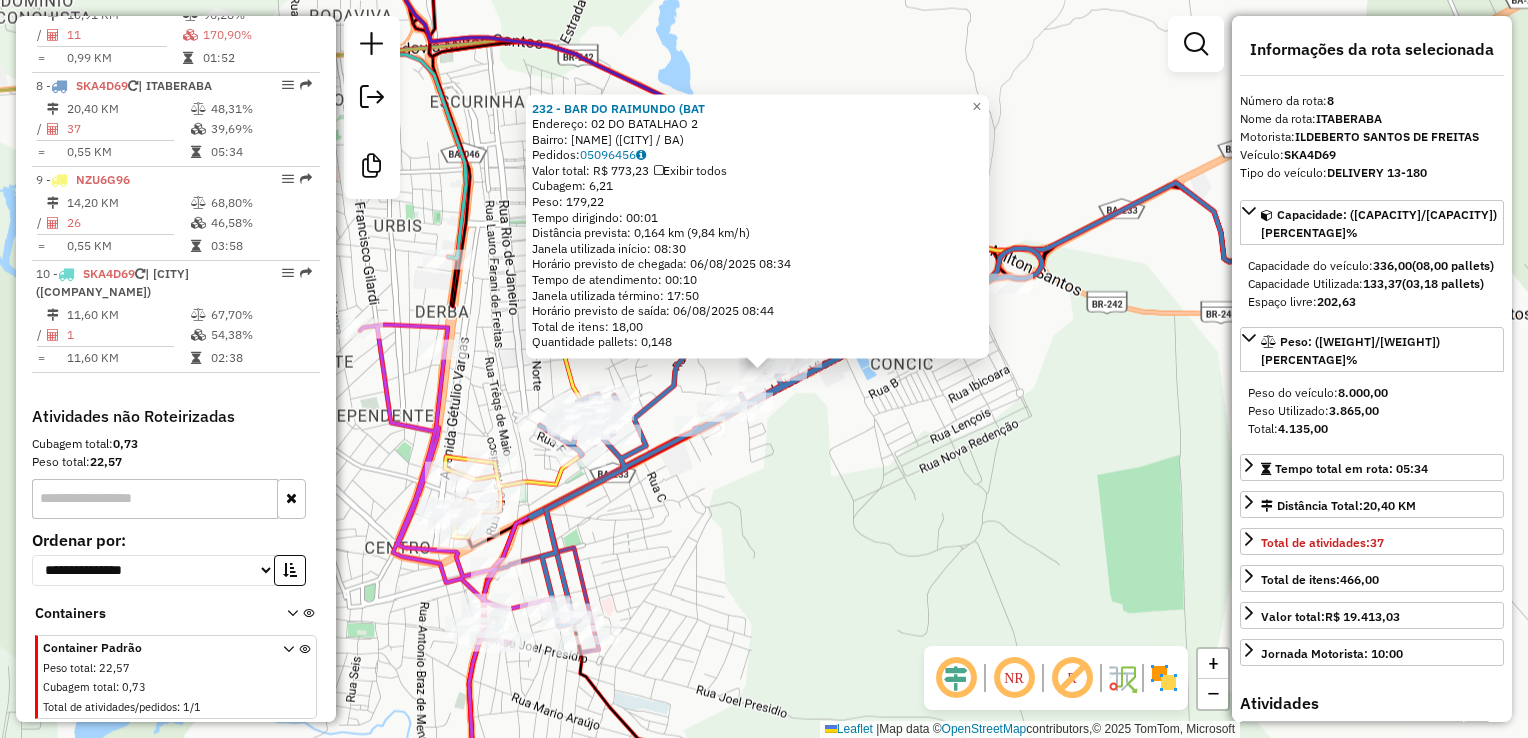 click on "232 - BAR DO RAIMUNDO (BAT  Endereço:  [NUMBER] DO BATALHAO [NUMBER]   Bairro: Batalhao ([CITY] / [STATE])   Pedidos:  [ORDER_ID]   Valor total: R$ 773,23   Exibir todos   Cubagem: 6,21  Peso: 179,22  Tempo dirigindo: 00:01   Distância prevista: 0,164 km (9,84 km/h)   Janela utilizada início: 08:30   Horário previsto de chegada: 06/08/2025 08:34   Tempo de atendimento: 00:10   Janela utilizada término: 17:50   Horário previsto de saída: 06/08/2025 08:44   Total de itens: 18,00   Quantidade pallets: 0,148  × Janela de atendimento Grade de atendimento Capacidade Transportadoras Veículos Cliente Pedidos  Rotas Selecione os dias de semana para filtrar as janelas de atendimento  Seg   Ter   Qua   Qui   Sex   Sáb   Dom  Informe o período da janela de atendimento: De: Até:  Filtrar exatamente a janela do cliente  Considerar janela de atendimento padrão  Selecione os dias de semana para filtrar as grades de atendimento  Seg   Ter   Qua   Qui   Sex   Sáb   Dom   Considerar clientes sem dia de atendimento cadastrado  De:" 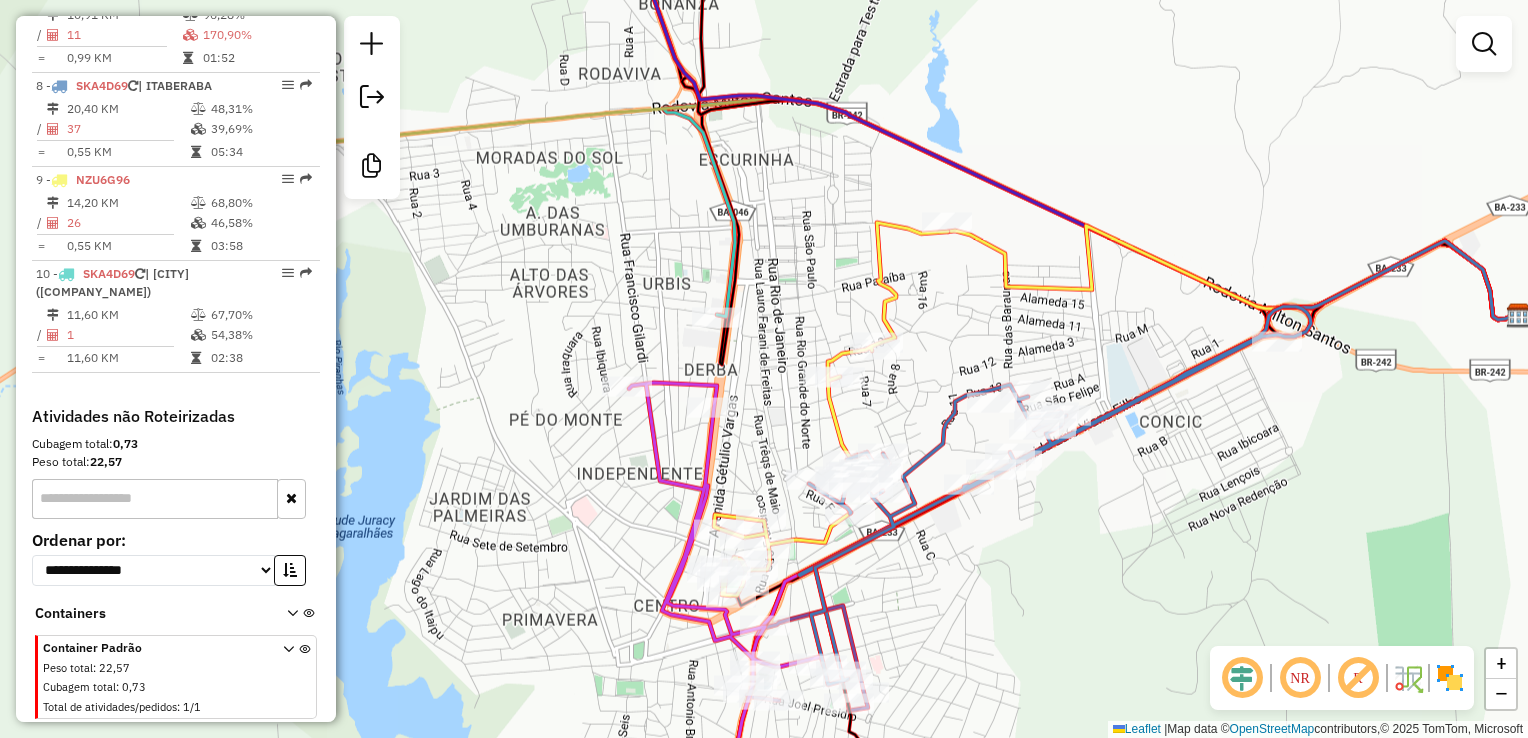 drag, startPoint x: 756, startPoint y: 523, endPoint x: 981, endPoint y: 572, distance: 230.27374 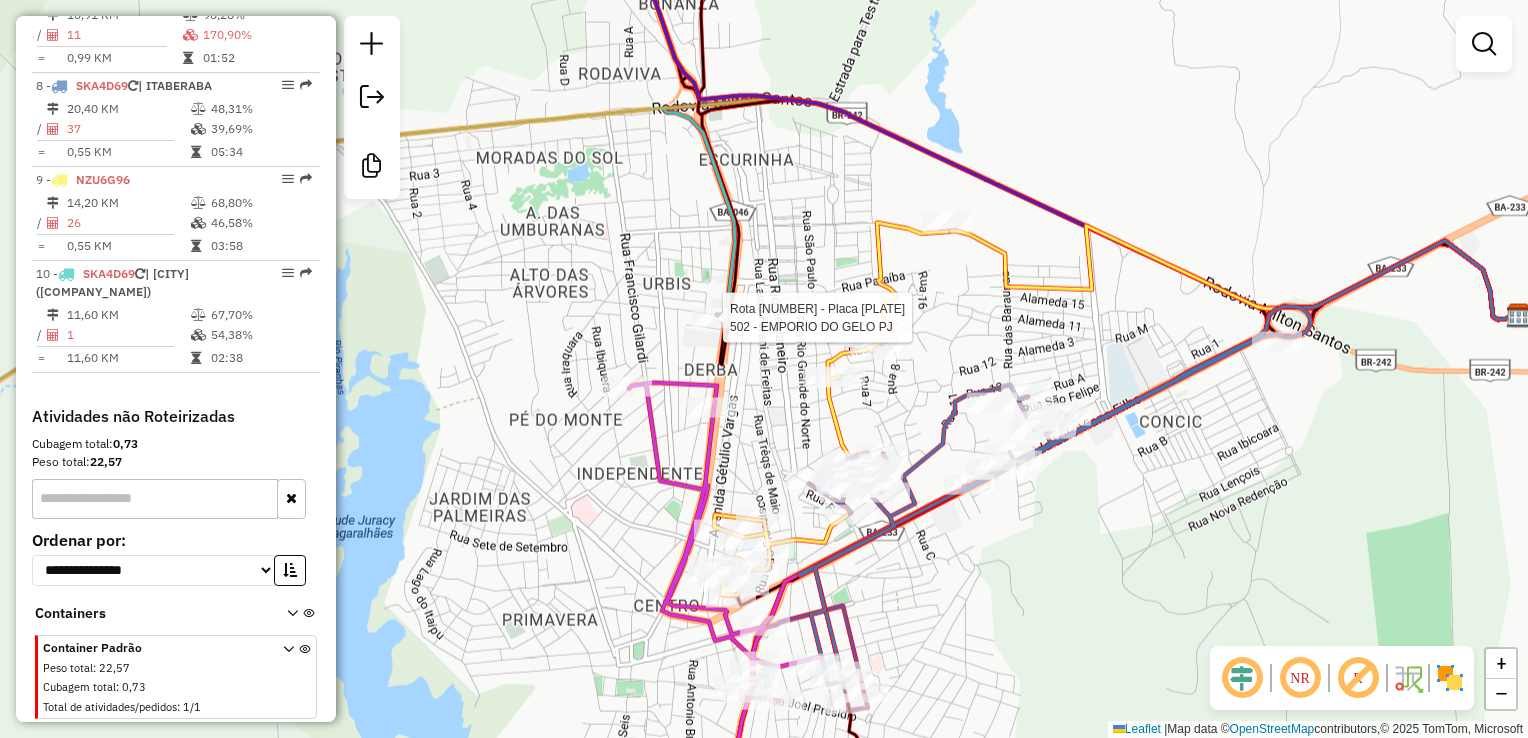 select on "**********" 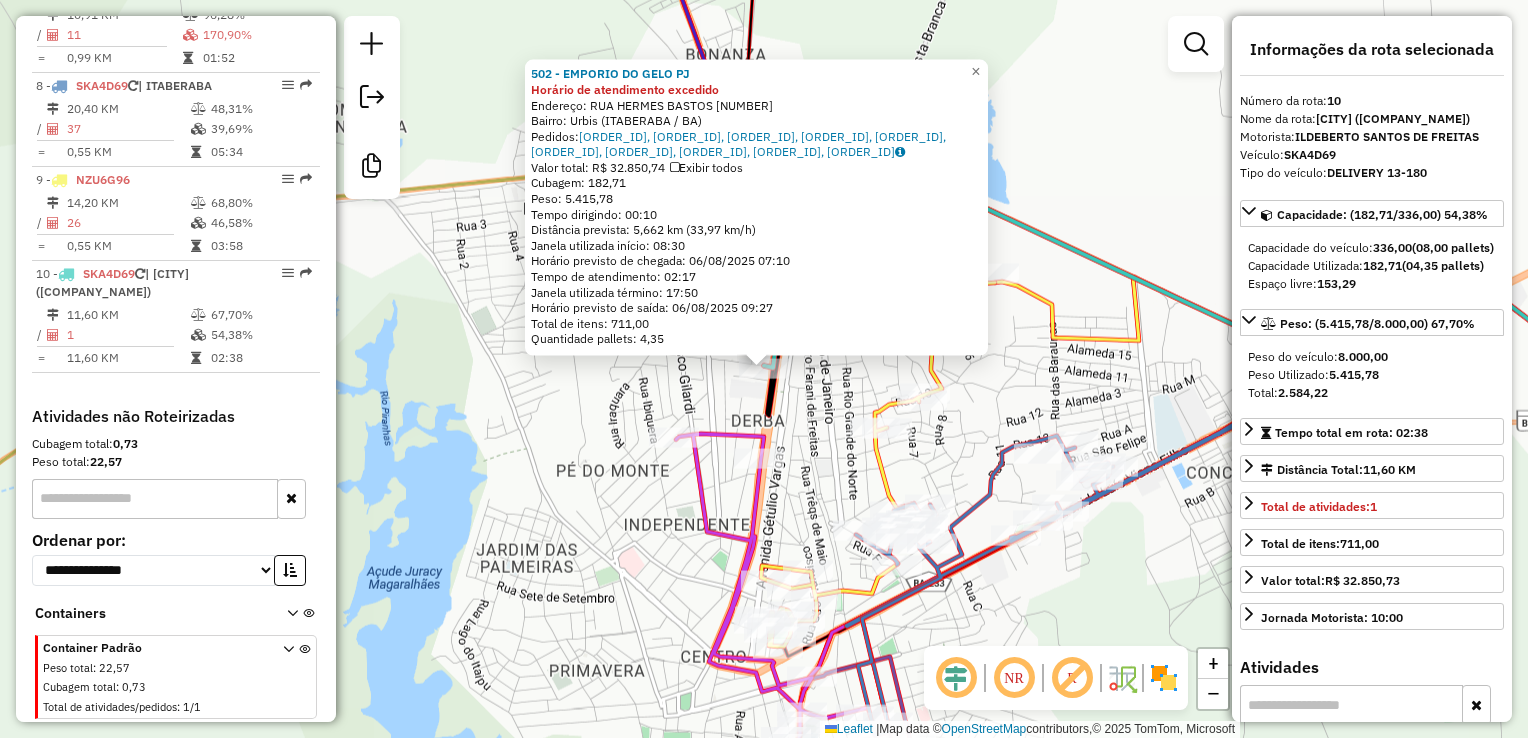 click on "502 - EMPORIO DO GELO PJ Horário de atendimento excedido  Endereço:  [STREET] [NUMBER]   Bairro: [NEIGHBORHOOD] ([CITY] / [STATE])   Pedidos:  [ORDER_ID], [ORDER_ID], [ORDER_ID], [ORDER_ID], [ORDER_ID], [ORDER_ID], [ORDER_ID], [ORDER_ID], [ORDER_ID], [ORDER_ID]   Valor total: R$ [PRICE]   Exibir todos   Cubagem: [CUBAGE]  Peso: [WEIGHT]  Tempo dirigindo: [TIME]   Distância prevista: [DISTANCE] km ([SPEED] km/h)   Janela utilizada início: [TIME]   Horário previsto de chegada: [DATE] [TIME]   Tempo de atendimento: [TIME]   Janela utilizada término: [TIME]   Horário previsto de saída: [DATE] [TIME]   Total de itens: [ITEMS]   Quantidade pallets: [PALLETS]  × Janela de atendimento Grade de atendimento Capacidade Transportadoras Veículos Cliente Pedidos  Rotas Selecione os dias de semana para filtrar as janelas de atendimento  Seg   Ter   Qua   Qui   Sex   Sáb   Dom  Informe o período da janela de atendimento: De: [TIME] Até: [TIME]  Filtrar exatamente a janela do cliente  Considerar janela de atendimento padrão   Seg   Ter   Qua   Qui   Sex   Sáb" 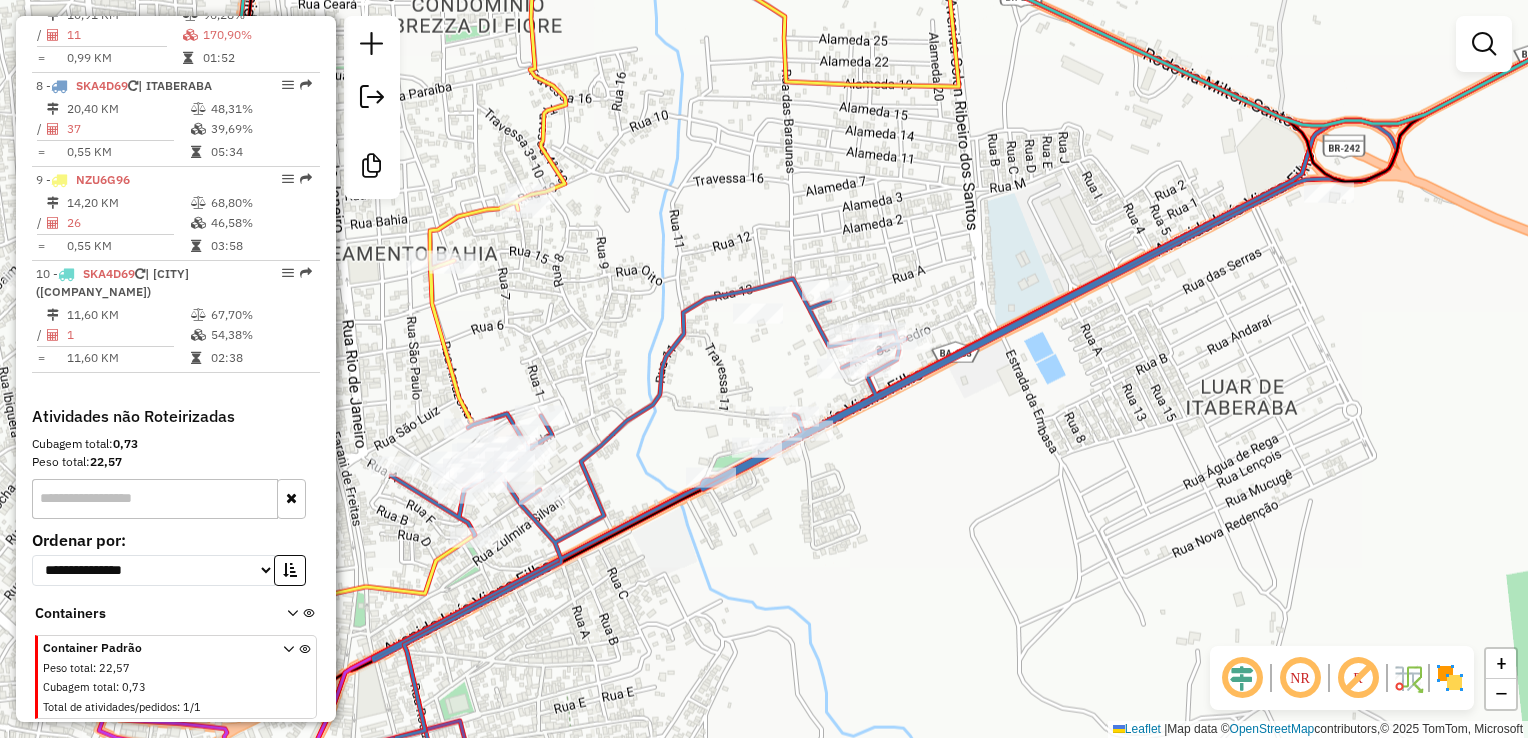 click on "Janela de atendimento Grade de atendimento Capacidade Transportadoras Veículos Cliente Pedidos  Rotas Selecione os dias de semana para filtrar as janelas de atendimento  Seg   Ter   Qua   Qui   Sex   Sáb   Dom  Informe o período da janela de atendimento: De: Até:  Filtrar exatamente a janela do cliente  Considerar janela de atendimento padrão  Selecione os dias de semana para filtrar as grades de atendimento  Seg   Ter   Qua   Qui   Sex   Sáb   Dom   Considerar clientes sem dia de atendimento cadastrado  Clientes fora do dia de atendimento selecionado Filtrar as atividades entre os valores definidos abaixo:  Peso mínimo:   Peso máximo:   Cubagem mínima:   Cubagem máxima:   De:   Até:  Filtrar as atividades entre o tempo de atendimento definido abaixo:  De:   Até:   Considerar capacidade total dos clientes não roteirizados Transportadora: Selecione um ou mais itens Tipo de veículo: Selecione um ou mais itens Veículo: Selecione um ou mais itens Motorista: Selecione um ou mais itens Nome: Rótulo:" 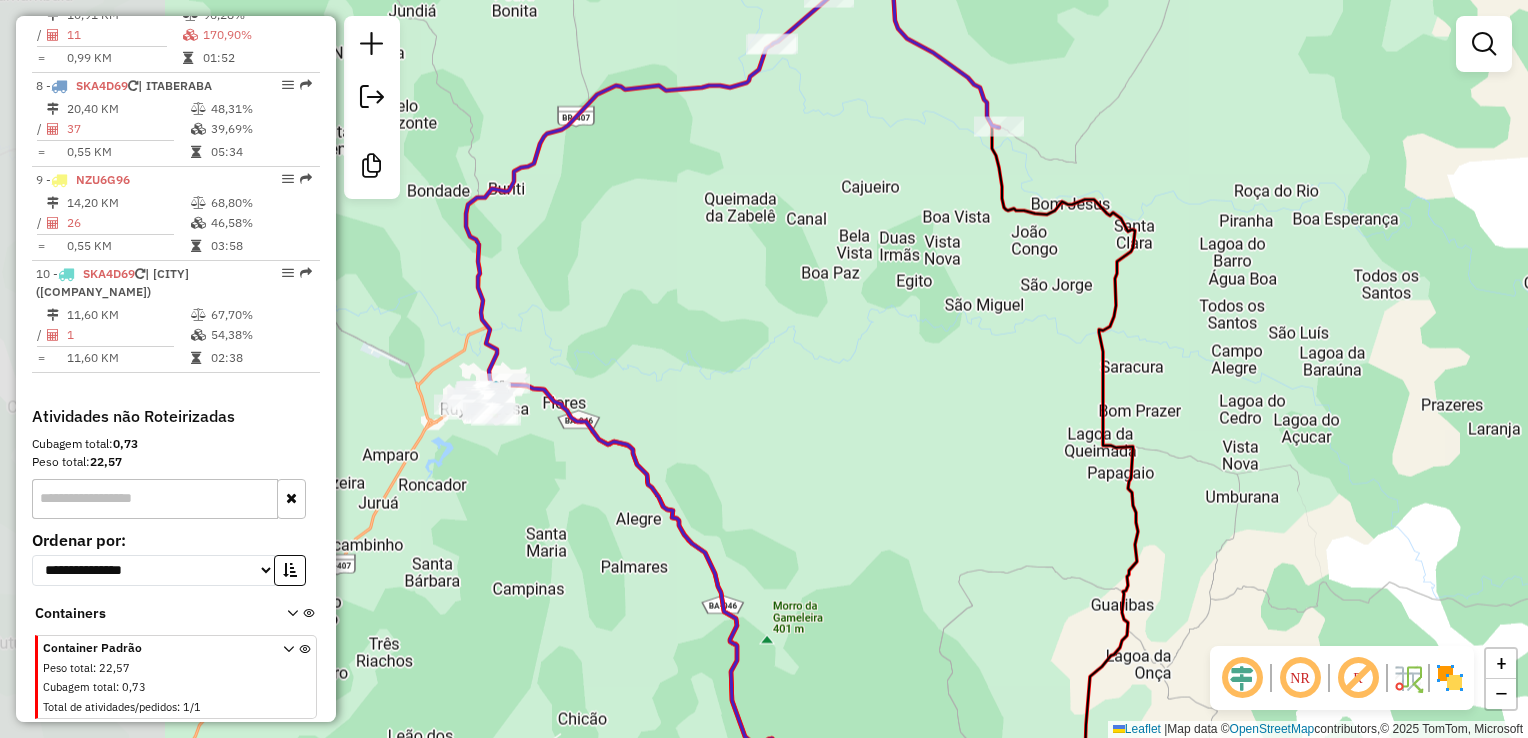 drag, startPoint x: 696, startPoint y: 272, endPoint x: 1023, endPoint y: 330, distance: 332.1039 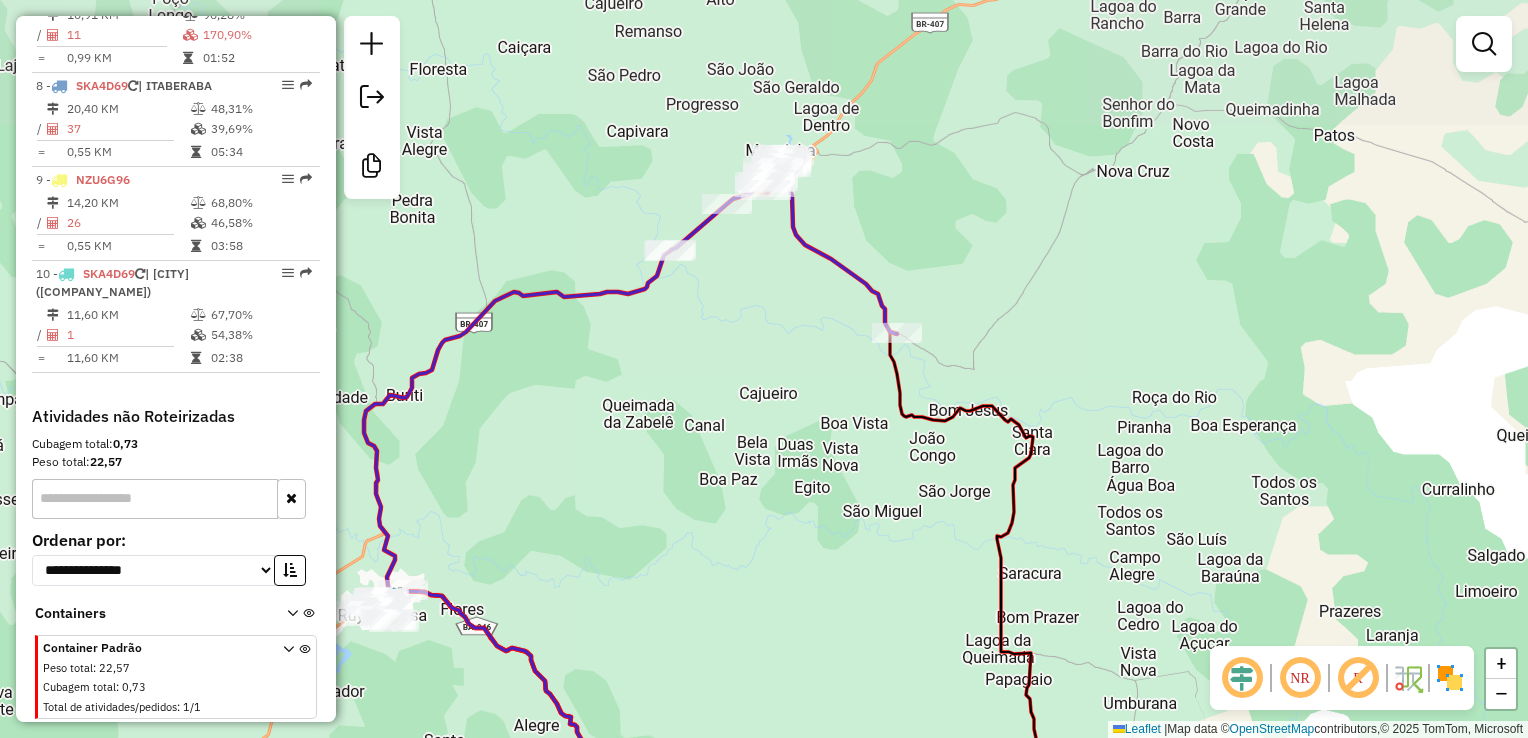drag, startPoint x: 739, startPoint y: 253, endPoint x: 627, endPoint y: 448, distance: 224.87552 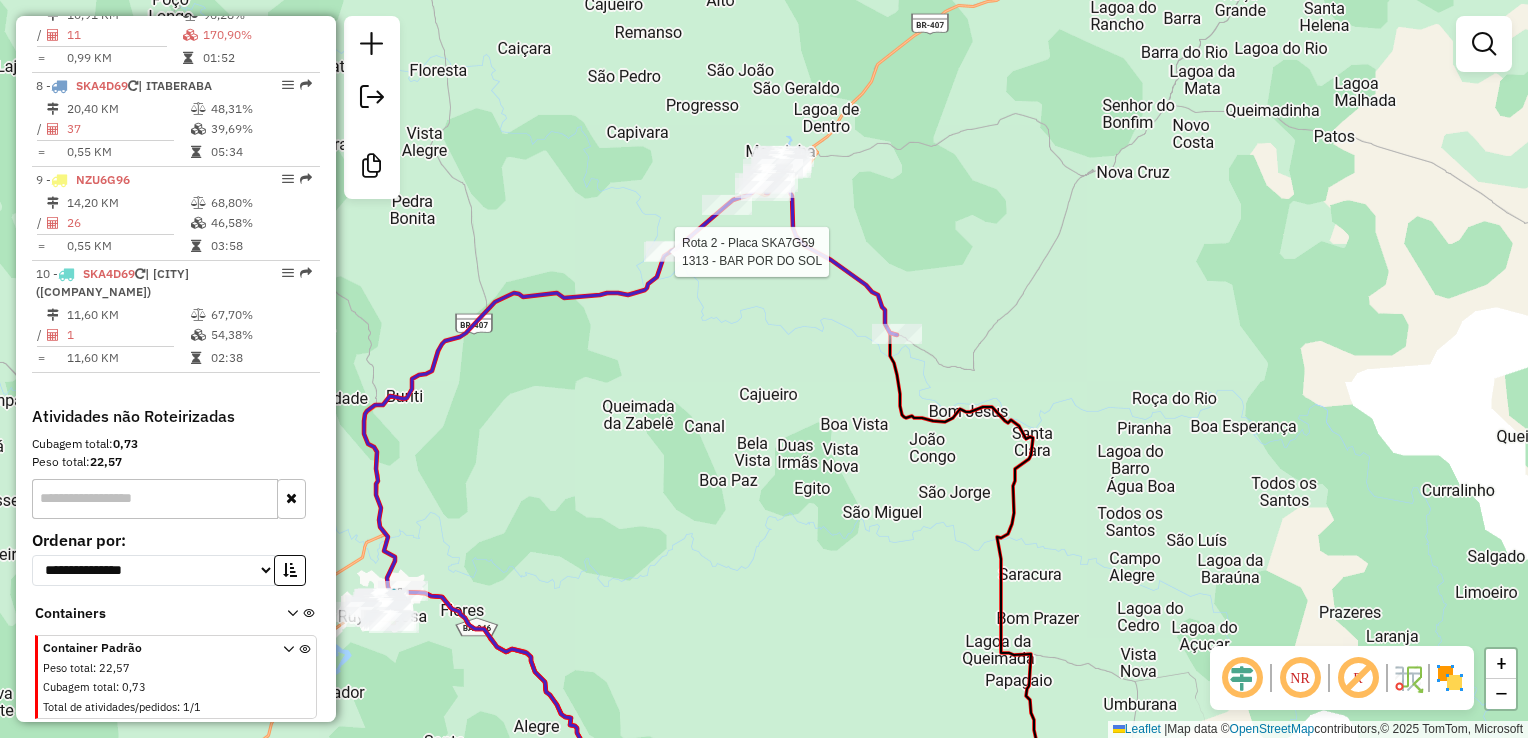 select on "**********" 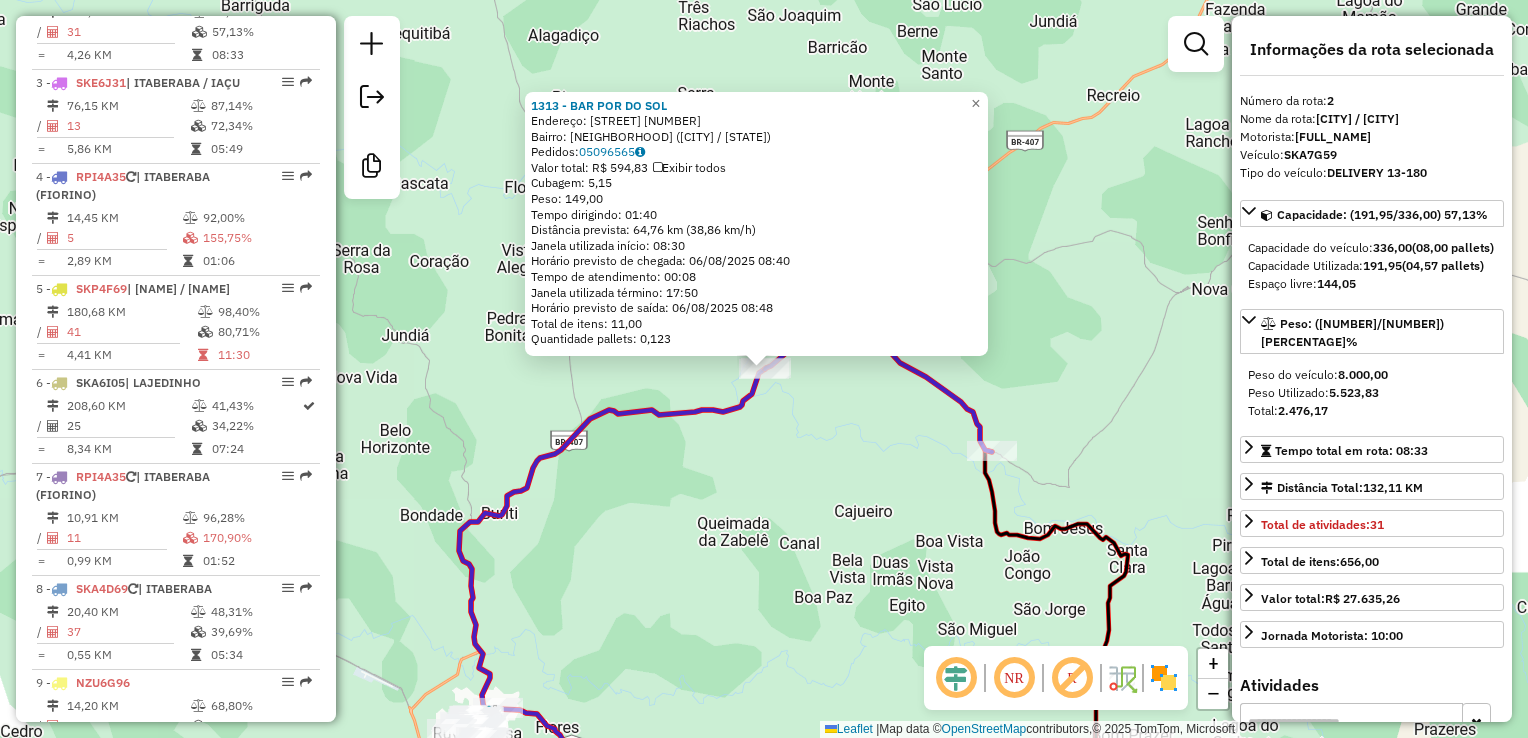 scroll, scrollTop: 880, scrollLeft: 0, axis: vertical 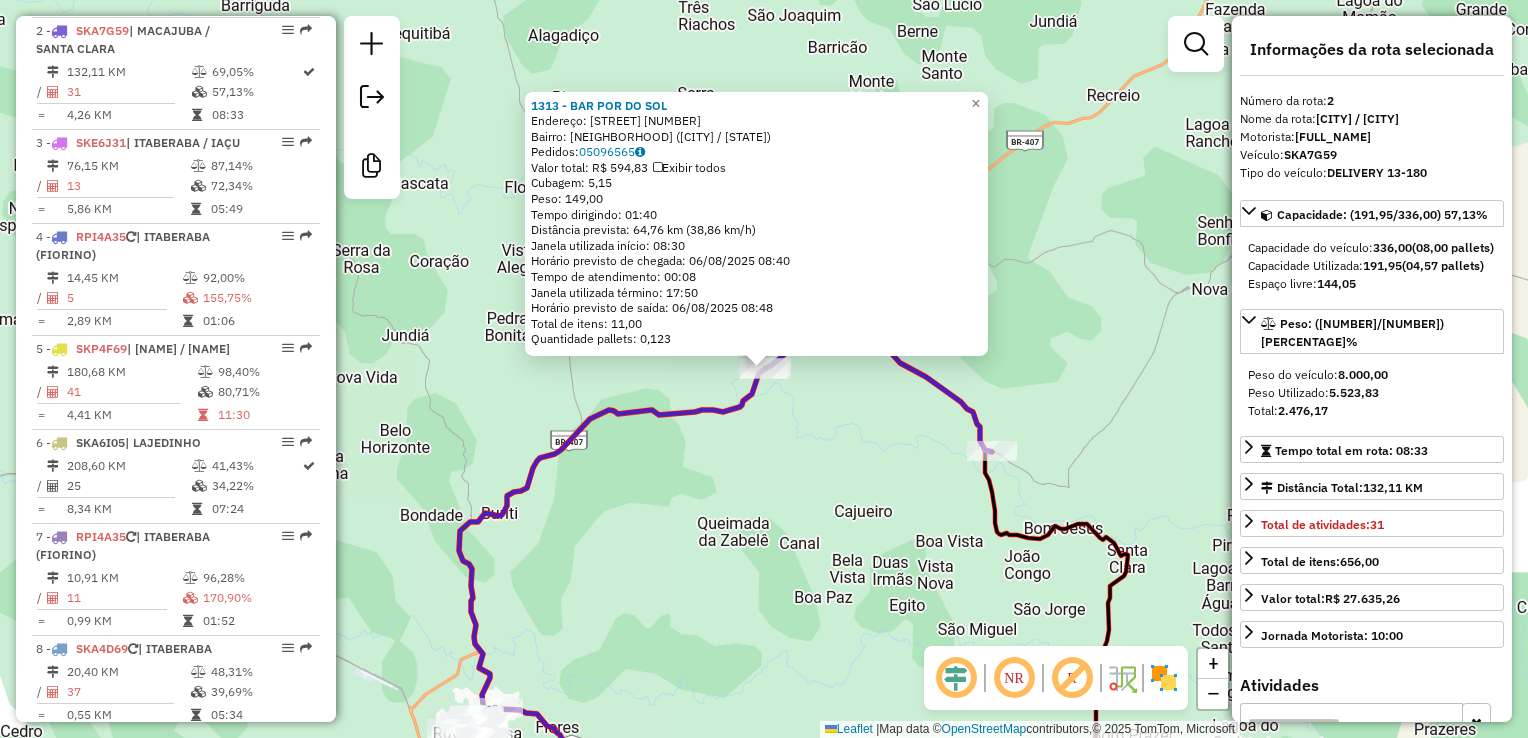 click on "[NUMBER] - BAR POR DO SOL Endereço: R POVOADO SAO JOSE [NUMBER] Bairro: [NAME] ([CITY] / BA) Pedidos: [ORDER_ID] Valor total: R$ [PRICE] Exibir todos Cubagem: [CUBAGE] Peso: [WEIGHT] Tempo dirigindo: [TIME] Distância prevista: [DISTANCE] km ([SPEED] km/h) Janela utilizada início: [TIME] Horário previsto de chegada: [DATE] [TIME] Tempo de atendimento: [TIME] Janela utilizada término: [TIME] Horário previsto de saída: [DATE] [TIME] Total de itens: [ITEMS] Quantidade pallets: [PALLETS] × Janela de atendimento Grade de atendimento Capacidade Transportadoras Veículos Cliente Pedidos Rotas Selecione os dias de semana para filtrar as janelas de atendimento Seg Ter Qua Qui Sex Sáb Dom Informe o período da janela de atendimento: De: Até: Filtrar exatamente a janela do cliente Considerar janela de atendimento padrão Selecione os dias de semana para filtrar as grades de atendimento Seg Ter Qua Qui Sex Sáb Dom Clientes fora do dia de atendimento selecionado +" 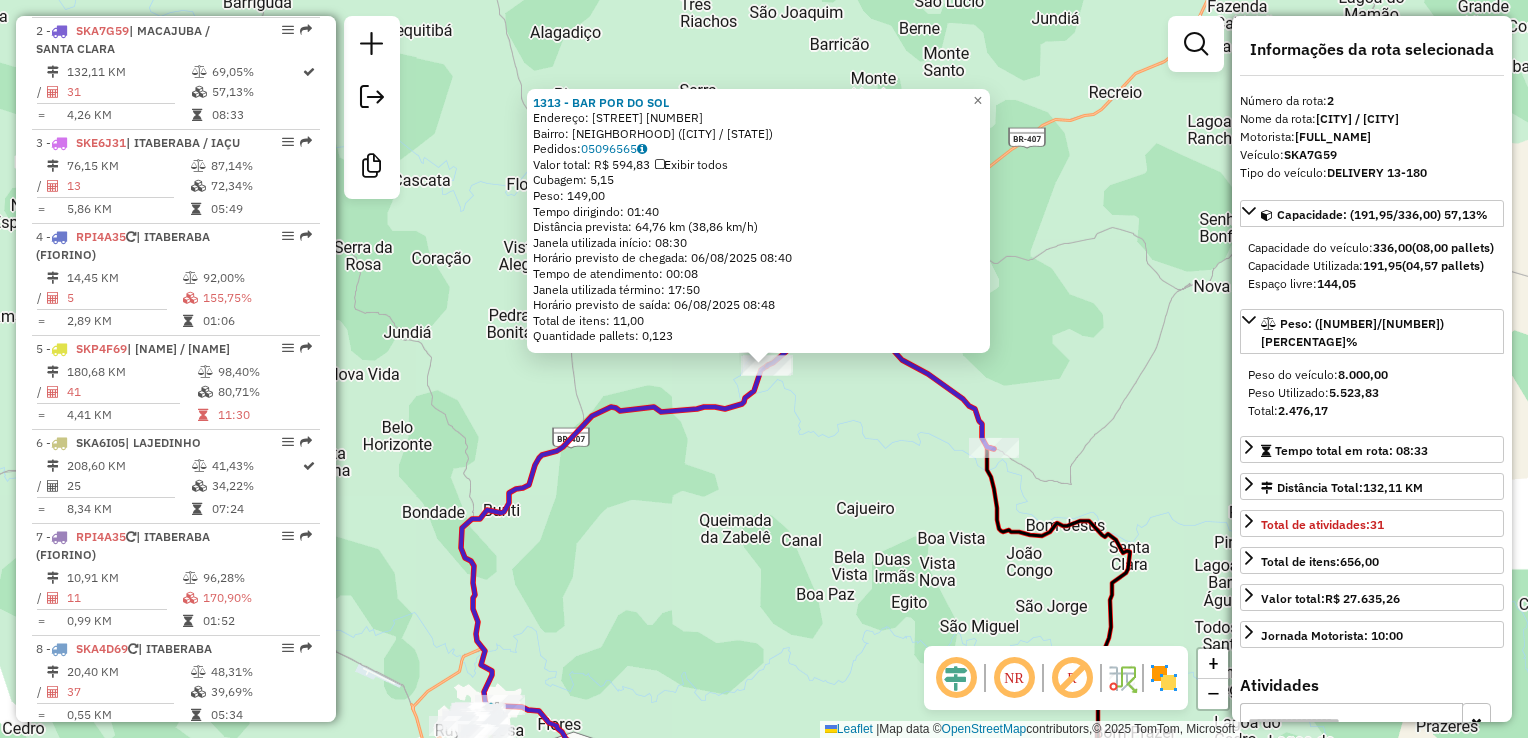 click on "[NUMBER] - BAR POR DO SOL Endereço: R POVOADO SAO JOSE [NUMBER] Bairro: [NAME] ([CITY] / BA) Pedidos: [ORDER_ID] Valor total: R$ [PRICE] Exibir todos Cubagem: [CUBAGE] Peso: [WEIGHT] Tempo dirigindo: [TIME] Distância prevista: [DISTANCE] km ([SPEED] km/h) Janela utilizada início: [TIME] Horário previsto de chegada: [DATE] [TIME] Tempo de atendimento: [TIME] Janela utilizada término: [TIME] Horário previsto de saída: [DATE] [TIME] Total de itens: [ITEMS] Quantidade pallets: [PALLETS] × Janela de atendimento Grade de atendimento Capacidade Transportadoras Veículos Cliente Pedidos Rotas Selecione os dias de semana para filtrar as janelas de atendimento Seg Ter Qua Qui Sex Sáb Dom Informe o período da janela de atendimento: De: Até: Filtrar exatamente a janela do cliente Considerar janela de atendimento padrão Selecione os dias de semana para filtrar as grades de atendimento Seg Ter Qua Qui Sex Sáb Dom Clientes fora do dia de atendimento selecionado +" 